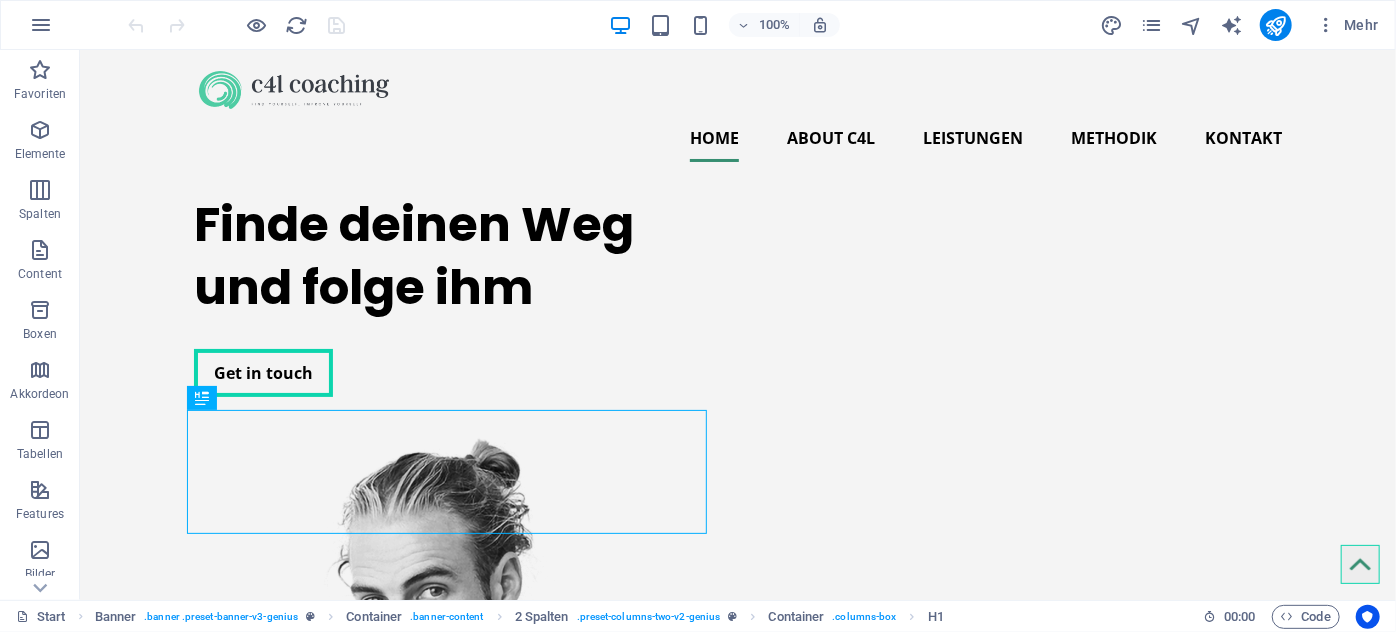 scroll, scrollTop: 0, scrollLeft: 0, axis: both 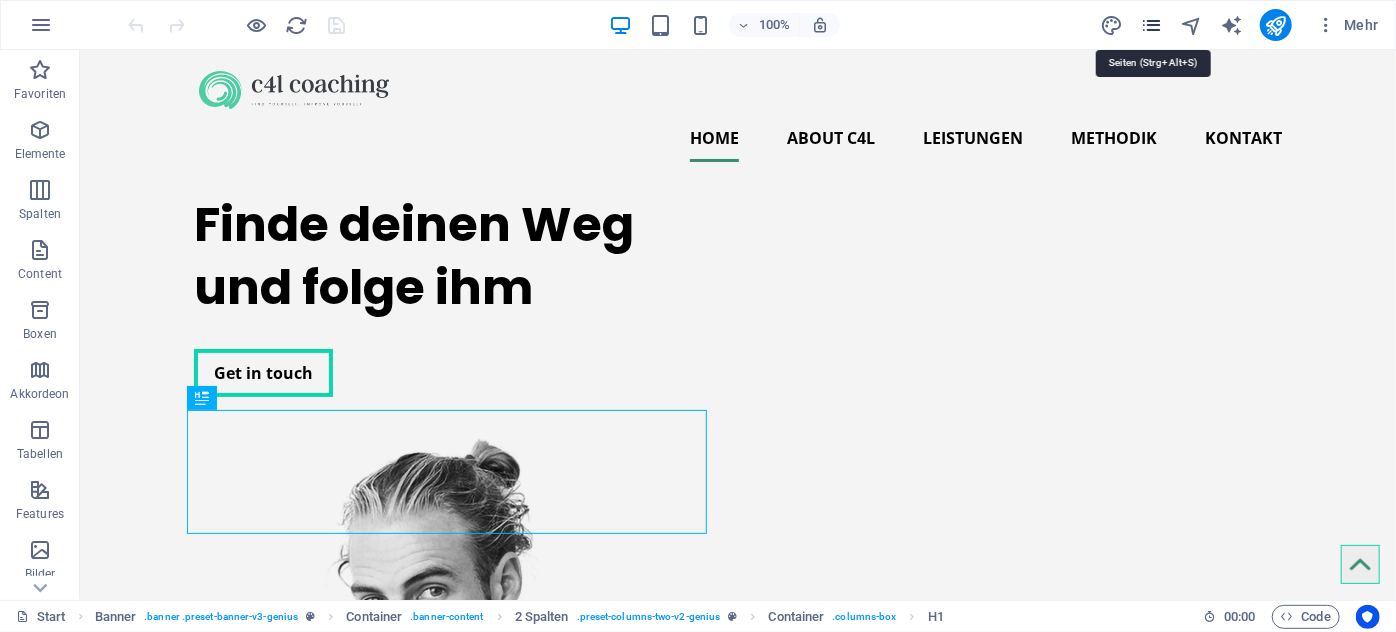 click at bounding box center (1151, 25) 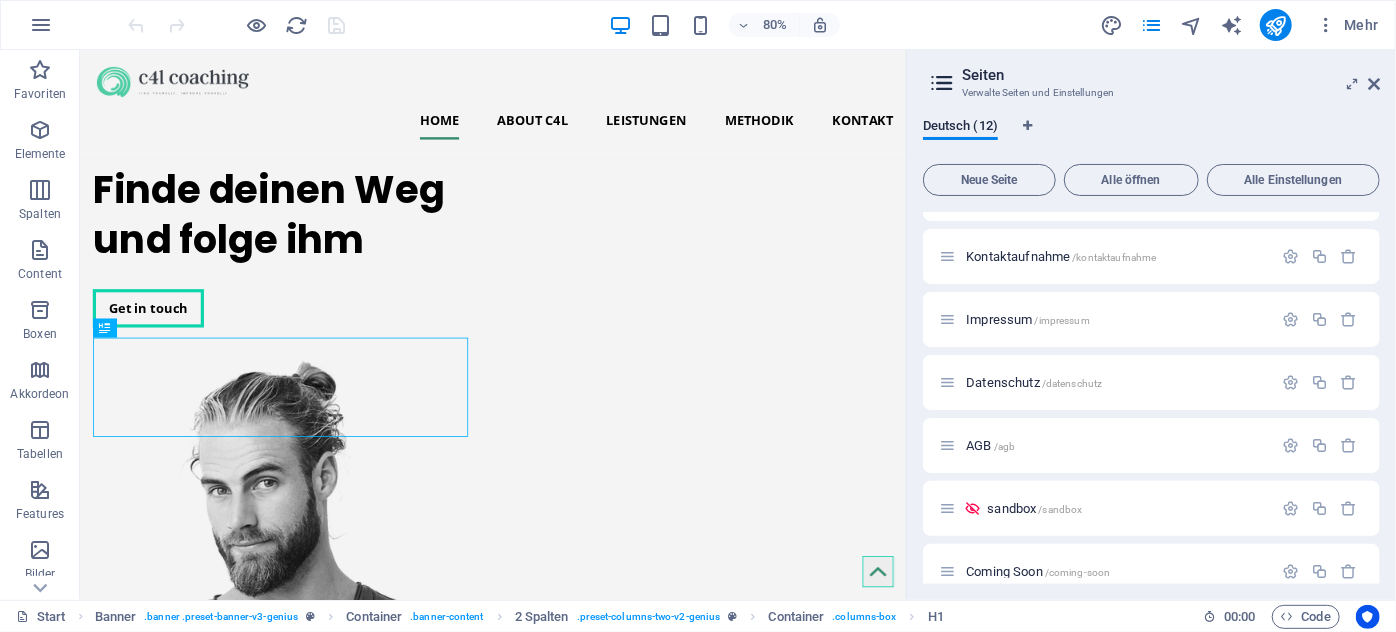 scroll, scrollTop: 384, scrollLeft: 0, axis: vertical 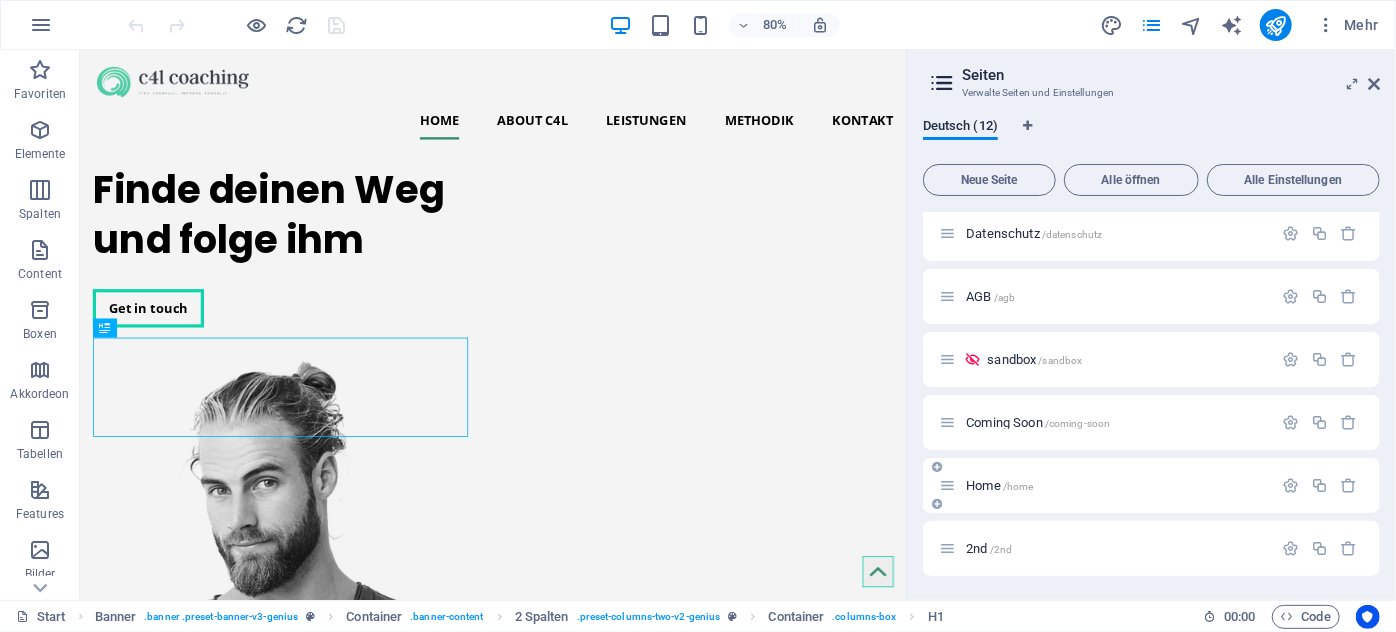click on "Home /home" at bounding box center [999, 485] 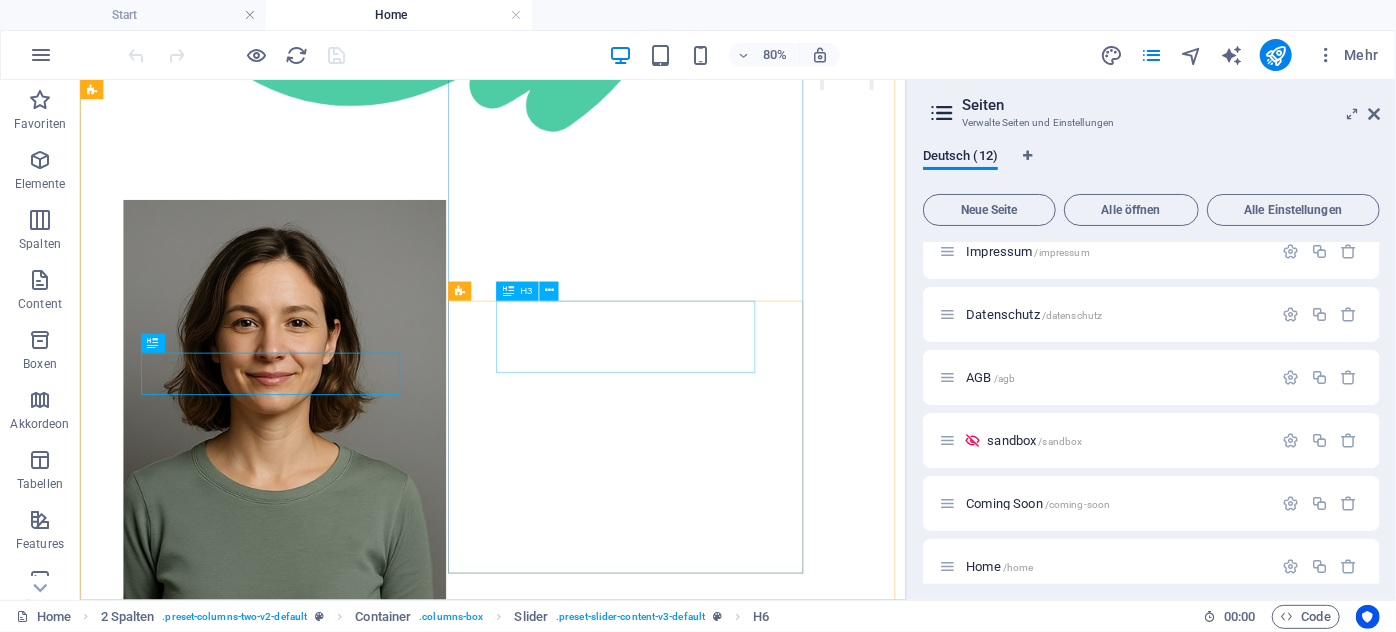scroll, scrollTop: 637, scrollLeft: 0, axis: vertical 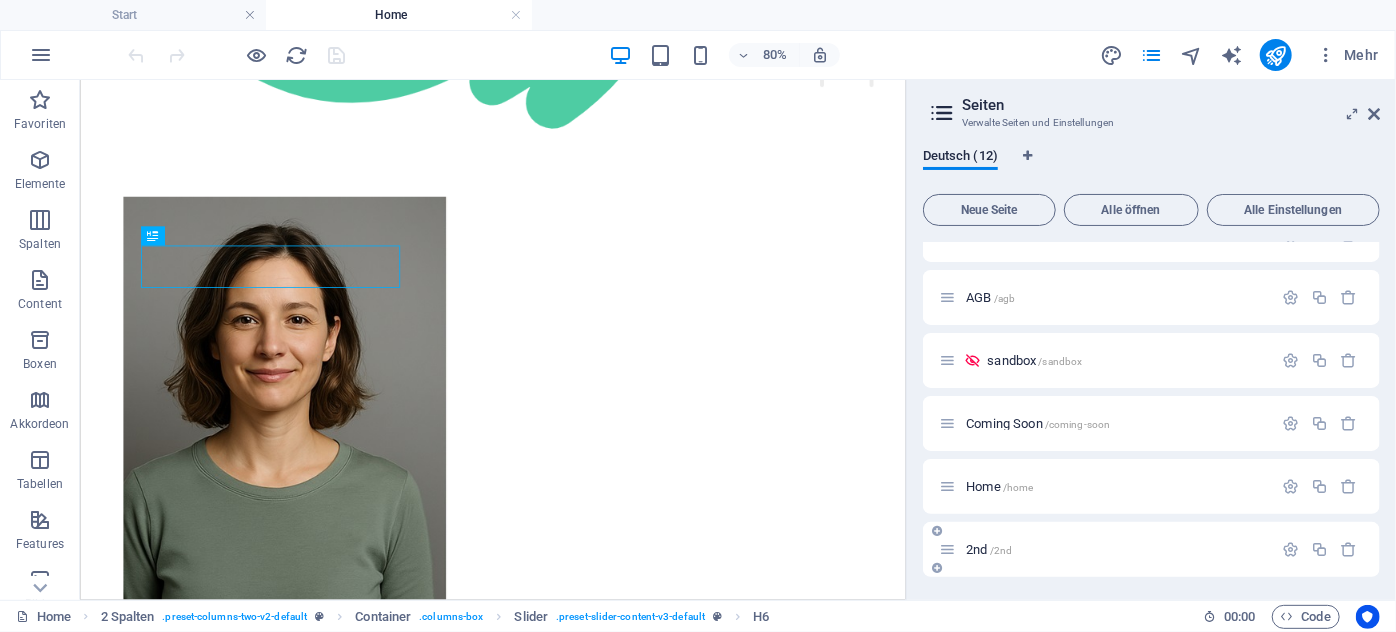click on "2nd /2nd" at bounding box center (989, 549) 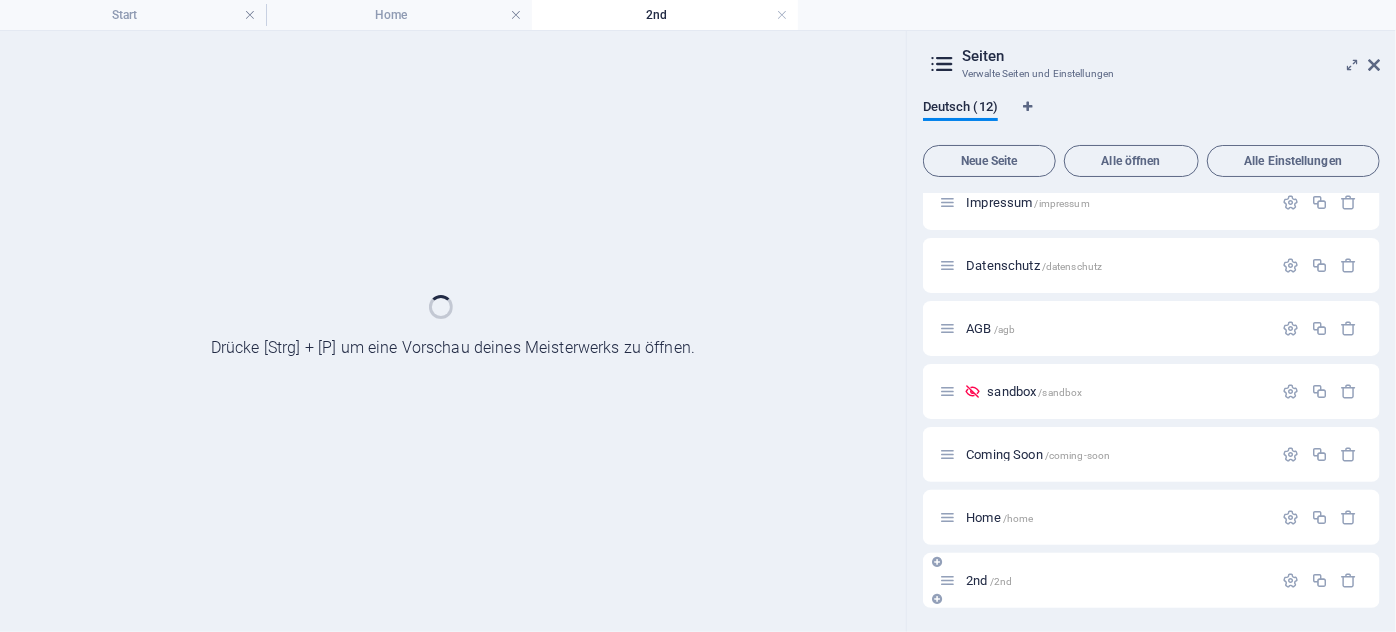 scroll, scrollTop: 333, scrollLeft: 0, axis: vertical 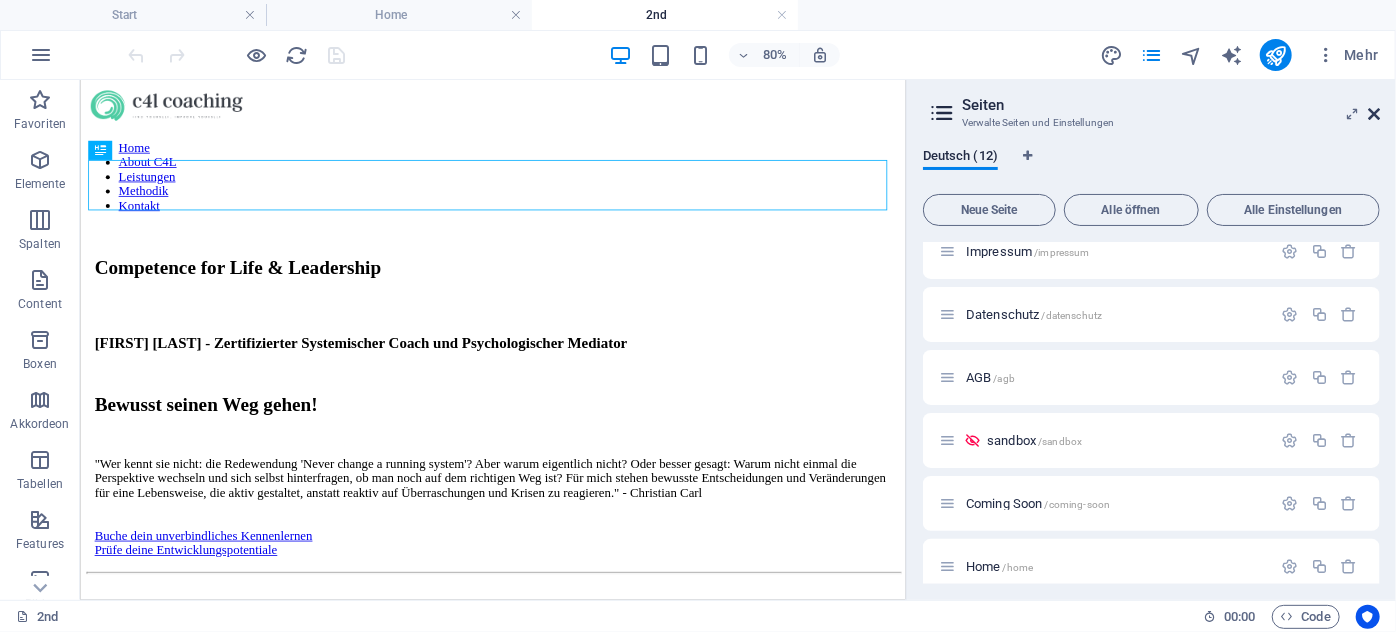 click at bounding box center [1374, 114] 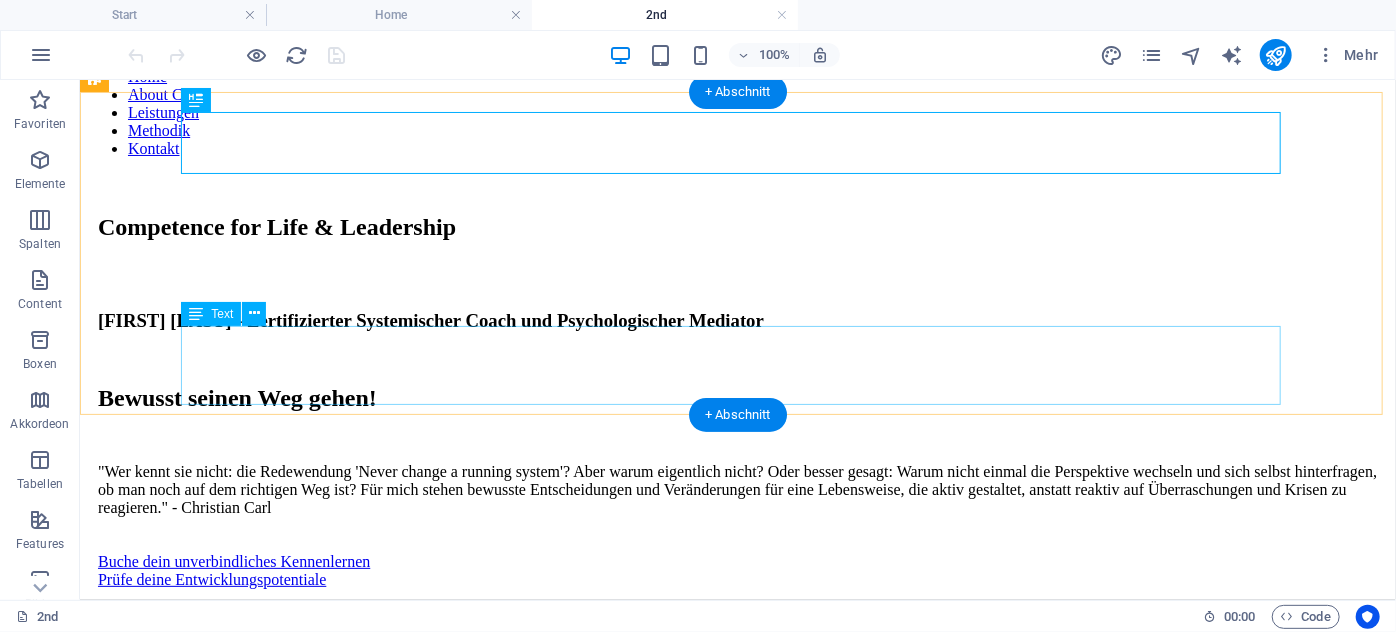 scroll, scrollTop: 90, scrollLeft: 0, axis: vertical 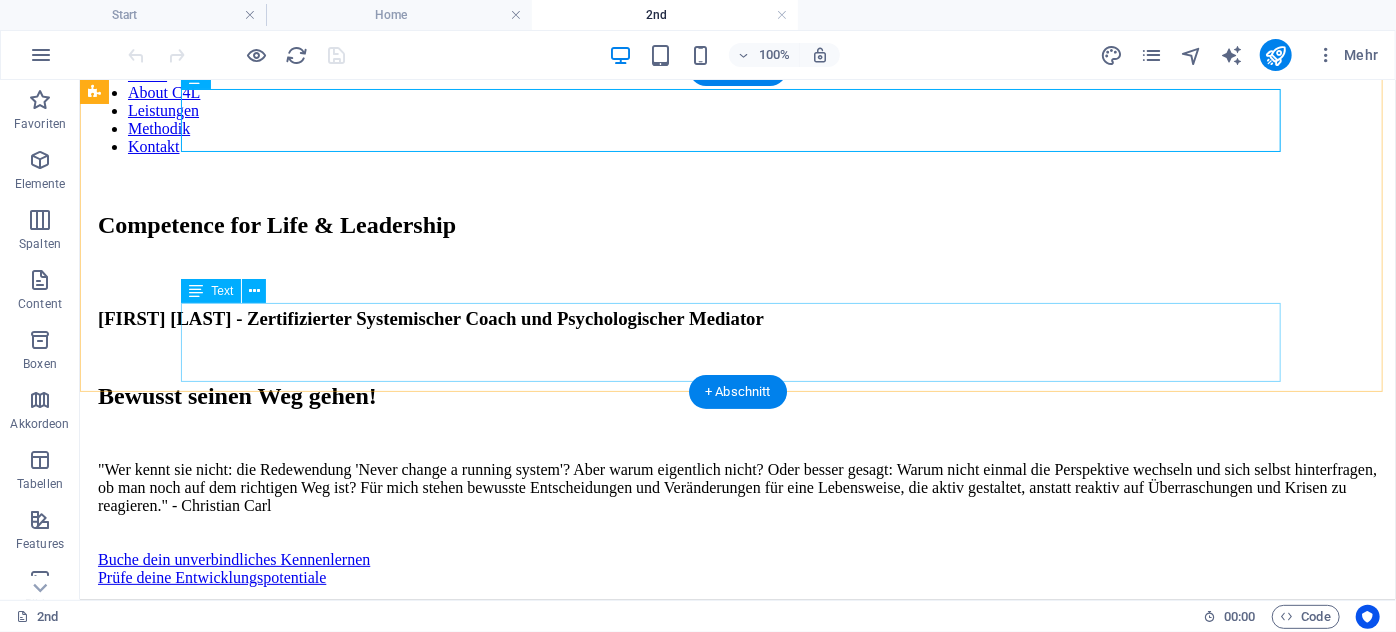 click on ""Wer kennt sie nicht: die Redewendung 'Never change a running system'? Aber warum eigentlich nicht? Oder besser gesagt: Warum nicht einmal die Perspektive wechseln und sich selbst hinterfragen, ob man noch auf dem richtigen Weg ist? Für mich stehen bewusste Entscheidungen und Veränderungen für eine Lebensweise, die aktiv gestaltet, anstatt reaktiv auf Überraschungen und Krisen zu reagieren." - Christian Carl" at bounding box center (737, 487) 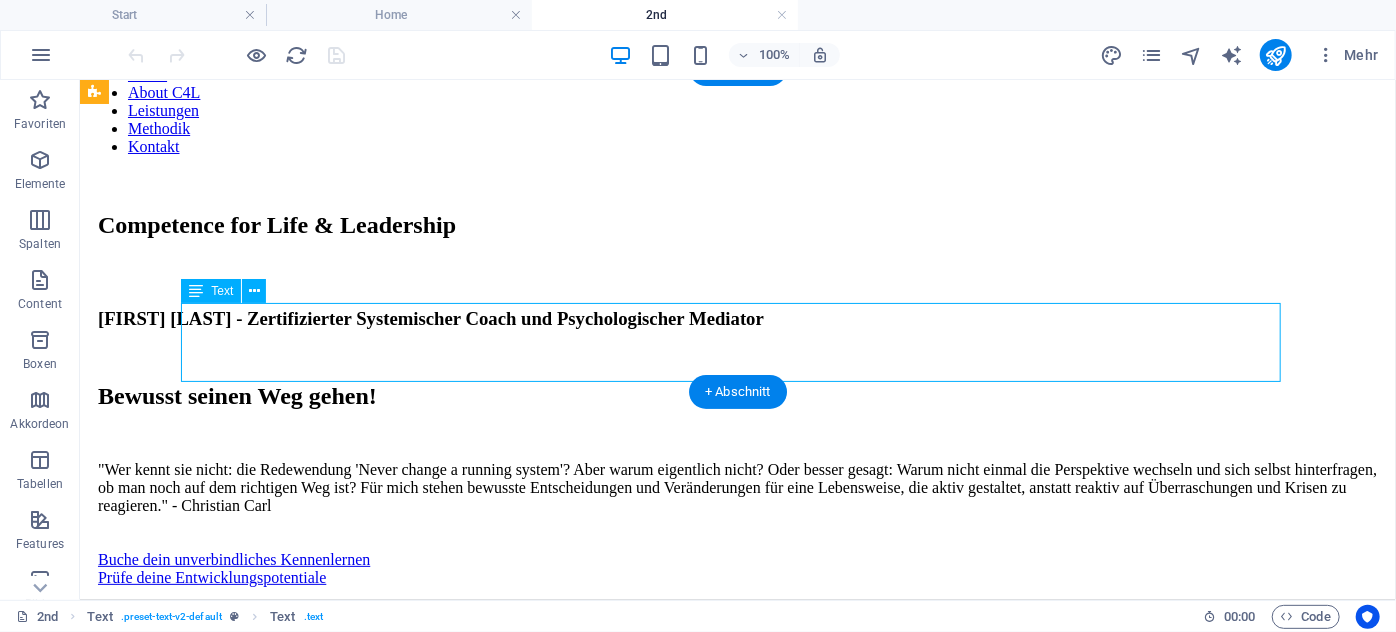 click on ""Wer kennt sie nicht: die Redewendung 'Never change a running system'? Aber warum eigentlich nicht? Oder besser gesagt: Warum nicht einmal die Perspektive wechseln und sich selbst hinterfragen, ob man noch auf dem richtigen Weg ist? Für mich stehen bewusste Entscheidungen und Veränderungen für eine Lebensweise, die aktiv gestaltet, anstatt reaktiv auf Überraschungen und Krisen zu reagieren." - Christian Carl" at bounding box center (737, 487) 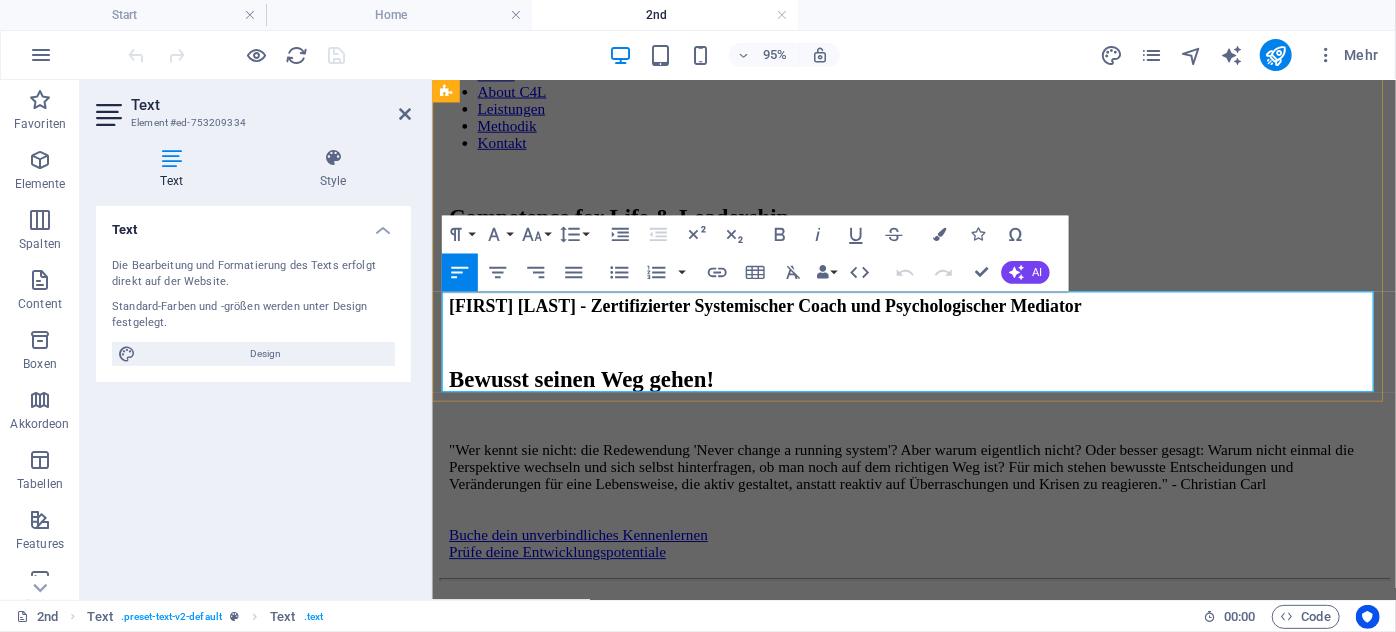 click on ""Wer kennt sie nicht: die Redewendung 'Never change a running system'? Aber warum eigentlich nicht? Oder besser gesagt: Warum nicht einmal die Perspektive wechseln und sich selbst hinterfragen, ob man noch auf dem richtigen Weg ist? Für mich stehen bewusste Entscheidungen und Veränderungen für eine Lebensweise, die aktiv gestaltet, anstatt reaktiv auf Überraschungen und Krisen zu reagieren." - Christian Carl" at bounding box center [938, 488] 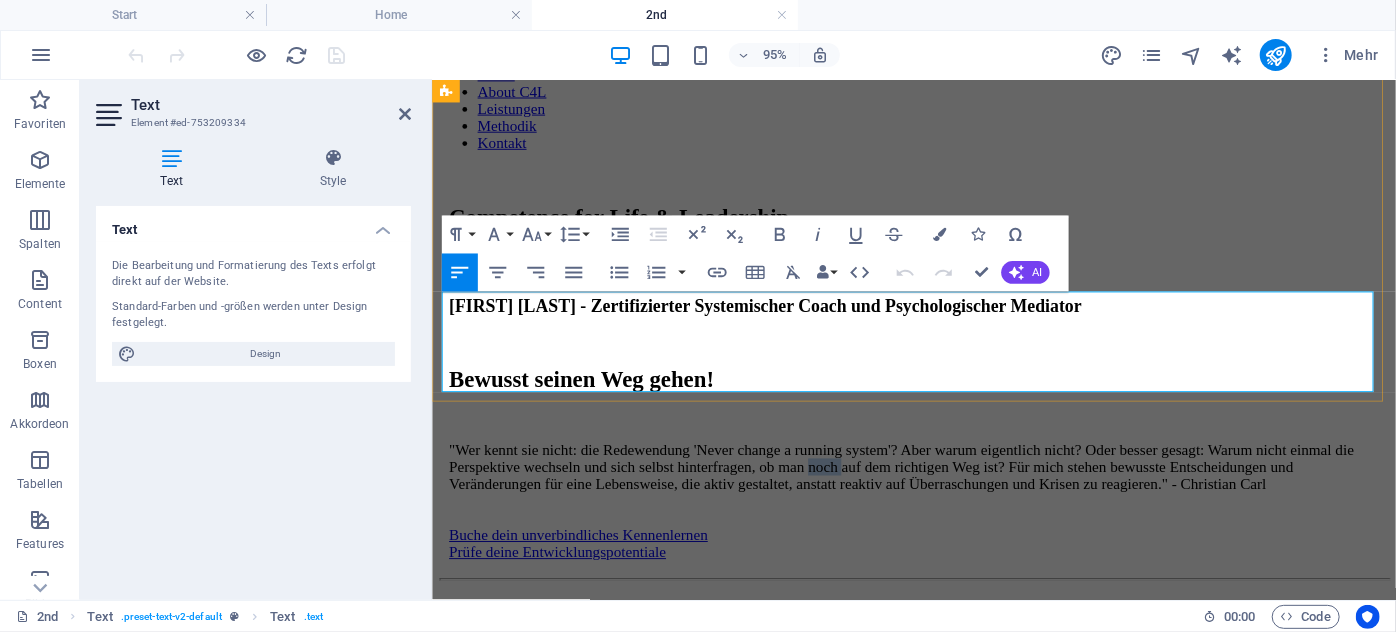 click on ""Wer kennt sie nicht: die Redewendung 'Never change a running system'? Aber warum eigentlich nicht? Oder besser gesagt: Warum nicht einmal die Perspektive wechseln und sich selbst hinterfragen, ob man noch auf dem richtigen Weg ist? Für mich stehen bewusste Entscheidungen und Veränderungen für eine Lebensweise, die aktiv gestaltet, anstatt reaktiv auf Überraschungen und Krisen zu reagieren." - Christian Carl" at bounding box center (938, 488) 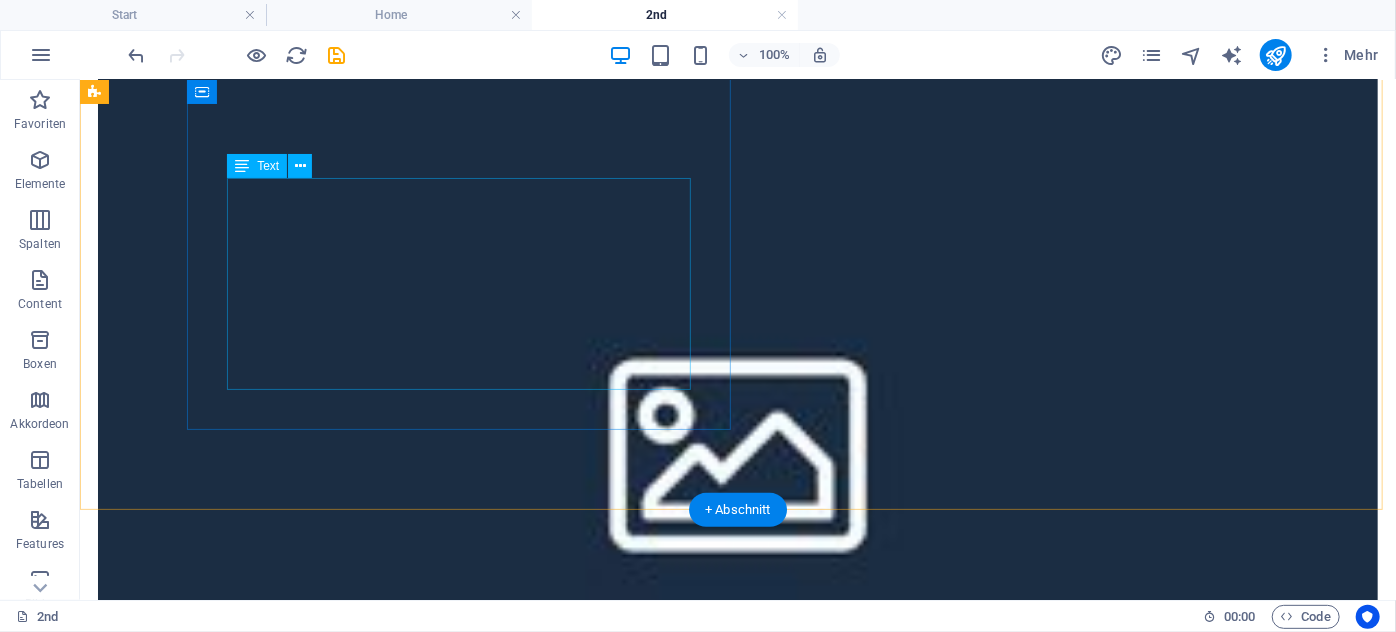 scroll, scrollTop: 1818, scrollLeft: 0, axis: vertical 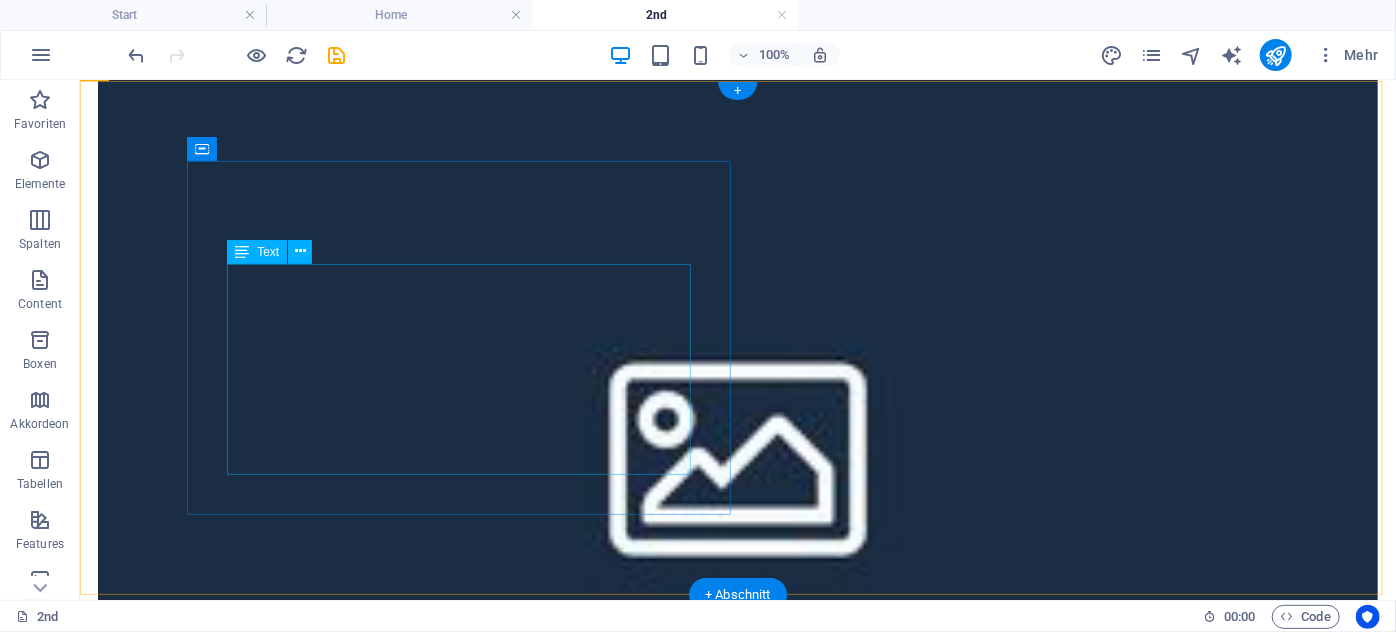 click on "Lasst mich etwas über mich erzählen. Ich bin [AGE], habe zwei Kinder ([AGE] & [AGE]) und wohne im schönen [CITY]. Nach Jahren in der IT und mit jahrelangen Führungsaufgaben, begann [YEAR] mein Weg zu hinterfragen, was ich bisher gemacht habe und was in den folgen Jahren kommen soll. Da mich am meisten die Arbeit mit Menschen gereizt hat, und dies zu meinen Big Five gehört, war klar in welche Richtung es gehen soll...  Erfahre mehr" at bounding box center (737, 2379) 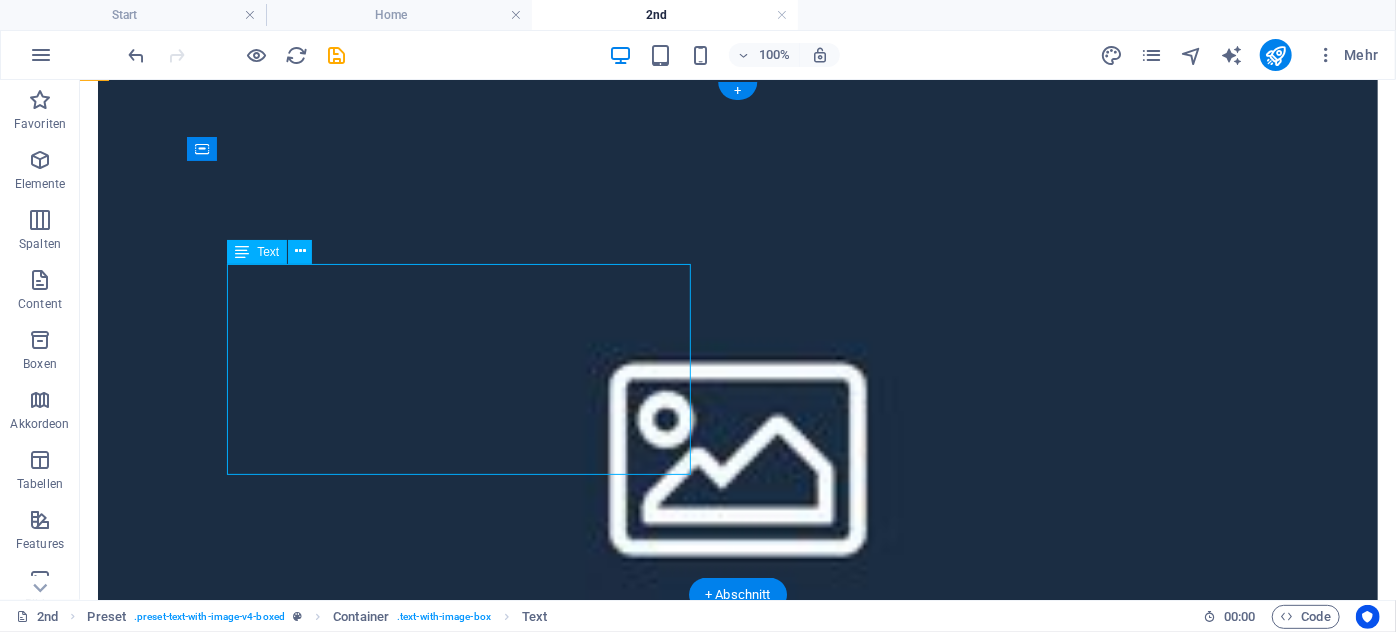 click on "Lasst mich etwas über mich erzählen. Ich bin [AGE], habe zwei Kinder ([AGE] & [AGE]) und wohne im schönen [CITY]. Nach Jahren in der IT und mit jahrelangen Führungsaufgaben, begann [YEAR] mein Weg zu hinterfragen, was ich bisher gemacht habe und was in den folgen Jahren kommen soll. Da mich am meisten die Arbeit mit Menschen gereizt hat, und dies zu meinen Big Five gehört, war klar in welche Richtung es gehen soll...  Erfahre mehr" at bounding box center [737, 2379] 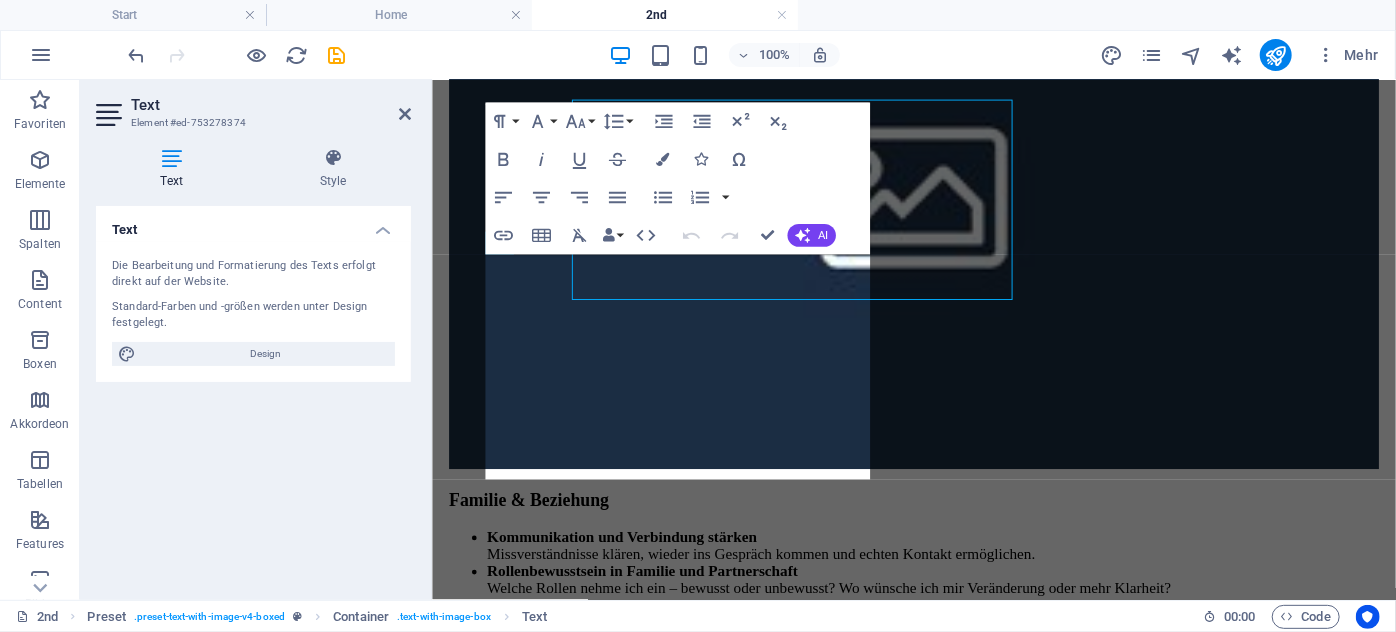 scroll, scrollTop: 1981, scrollLeft: 0, axis: vertical 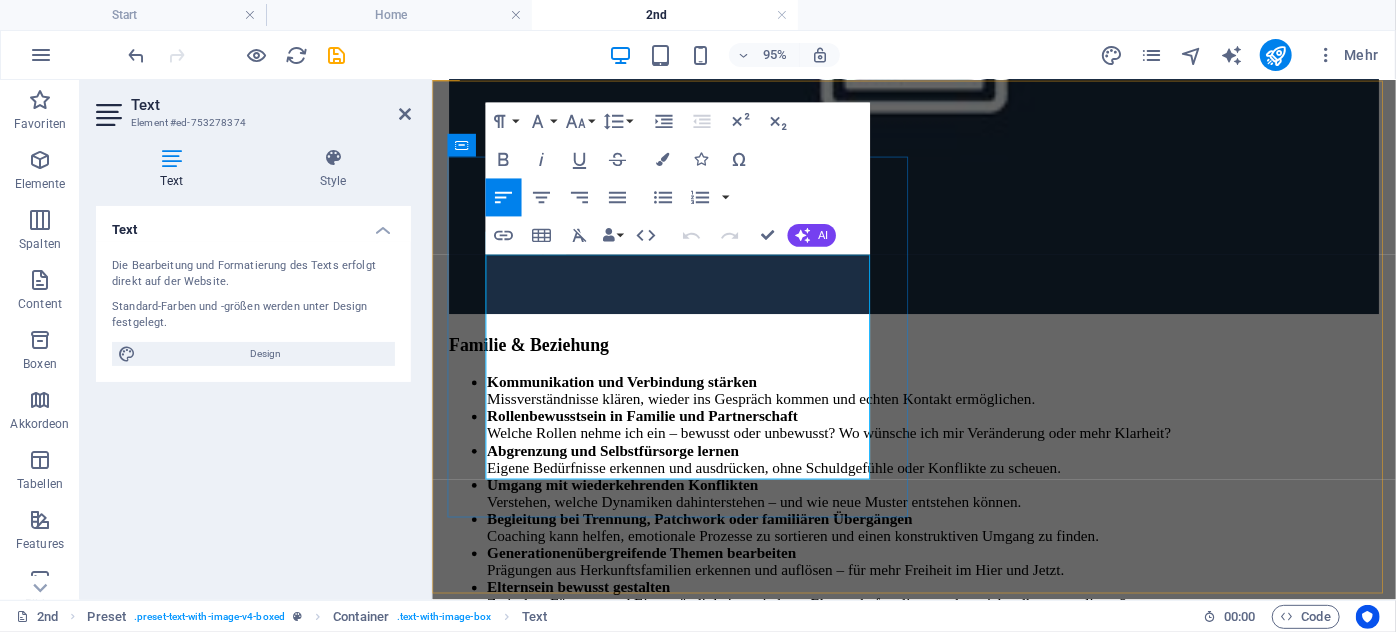 click on "Lasst mich etwas über mich erzählen. Ich bin [AGE], habe zwei Kinder ([AGE] & [AGE]) und wohne im schönen [CITY]. Nach Jahren in der IT und mit jahrelangen Führungsaufgaben, begann [YEAR] mein Weg zu hinterfragen, was ich bisher gemacht habe und was in den folgen Jahren kommen soll. Da mich am meisten die Arbeit mit Menschen gereizt hat, und dies zu meinen Big Five gehört, war klar in welche Richtung es gehen soll...  Erfahre mehr" at bounding box center (938, 1692) 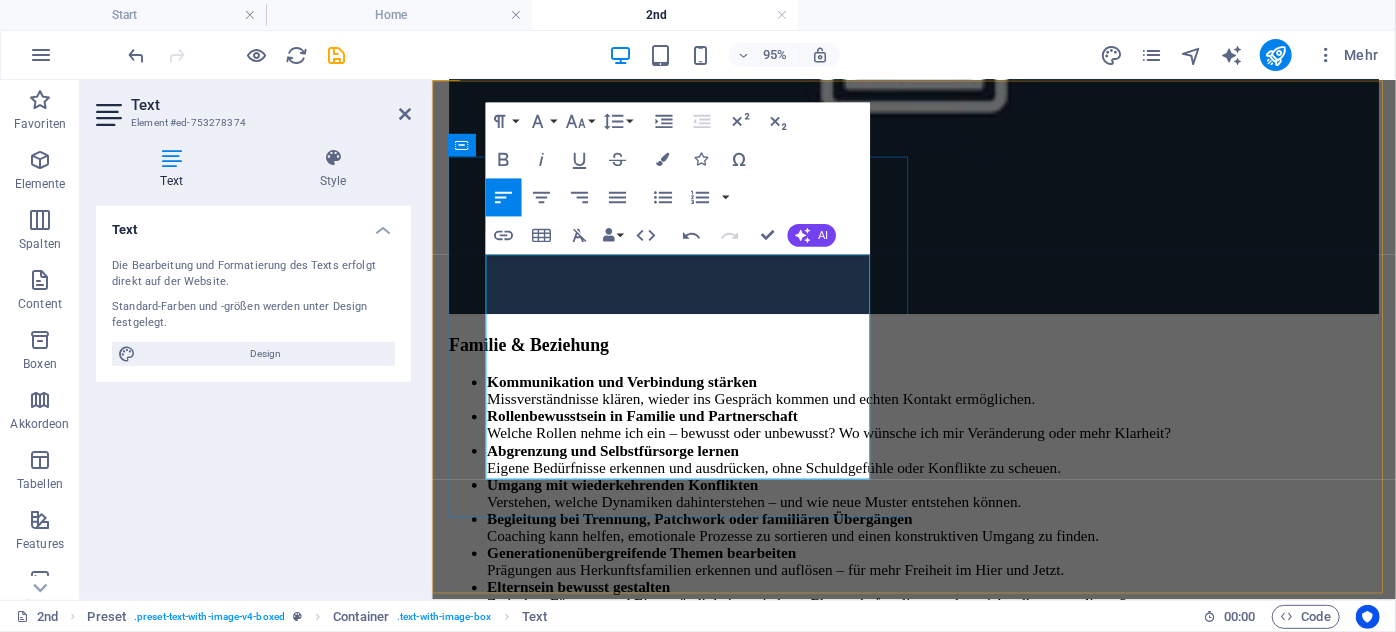 click on "Lasst mich etwas über mich erzählen. Ich bin [AGE], habe zwei Kinder ([AGE] & [AGE]) und wohne im schönen [CITY]. Nach Jahren in der IT und mit jahrelangen Führungsaufgaben, begann [YEAR] mein Weg zu hinterfragen, was ich bisher gemacht habe und was in den folgenden Jahren kommen soll. Da mich am meisten die Arbeit mit Menschen gereizt hat, und dies zu meinen Big Five gehört, war klar in welche Richtung es gehen soll...  Erfahre mehr" at bounding box center (938, 1692) 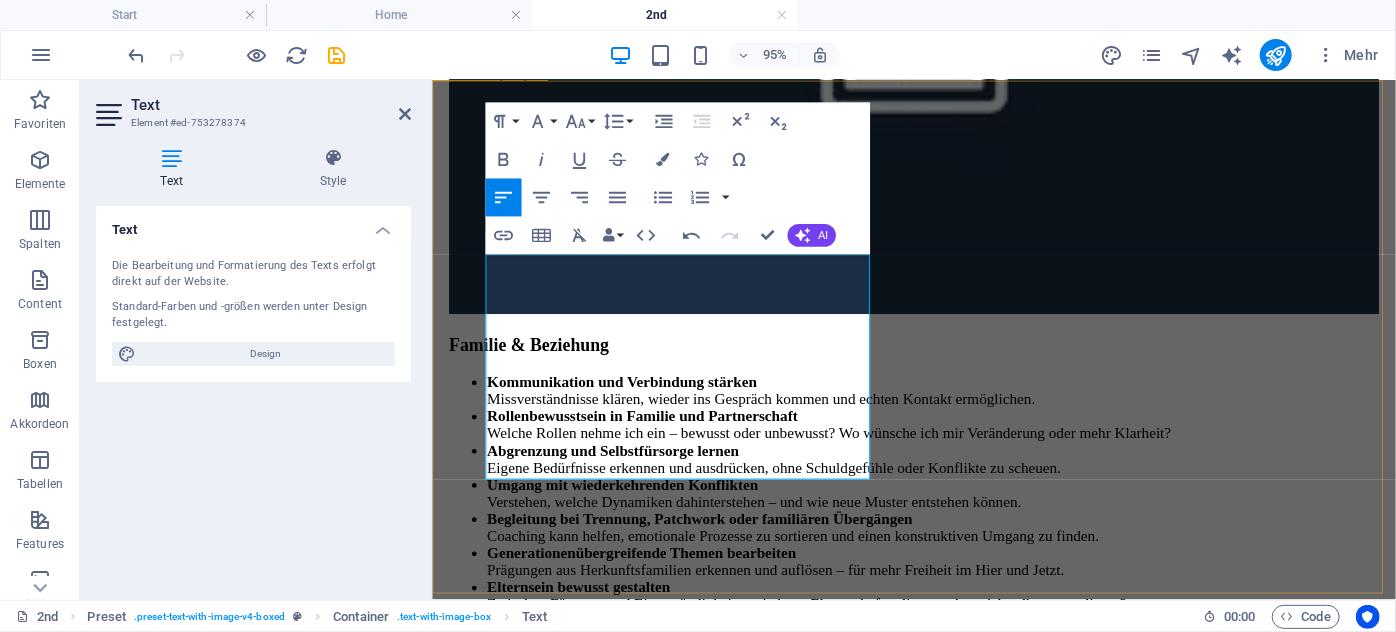 click on "Mehr über mich Lasst mich etwas über mich erzählen. Ich bin [AGE], habe zwei Kinder ([AGE] & [AGE]) und wohne im schönen [CITY]. Nach Jahren in der IT und mit jahrelangen Führungsaufgaben, begann 2023 mein Weg zu hinterfragen, was ich bisher gemacht habe und was in den folgenden Jahren kommen soll. Da mich die Arbeit mit Menschen am meisten  gereizt hat, und dies zu meinen Big Five gehört, war klar in welche Richtung es gehen soll...  Erfahre mehr Ziehe hier Inhalte hinein oder  Elemente hinzufügen  Zwischenablage einfügen" at bounding box center (938, 1937) 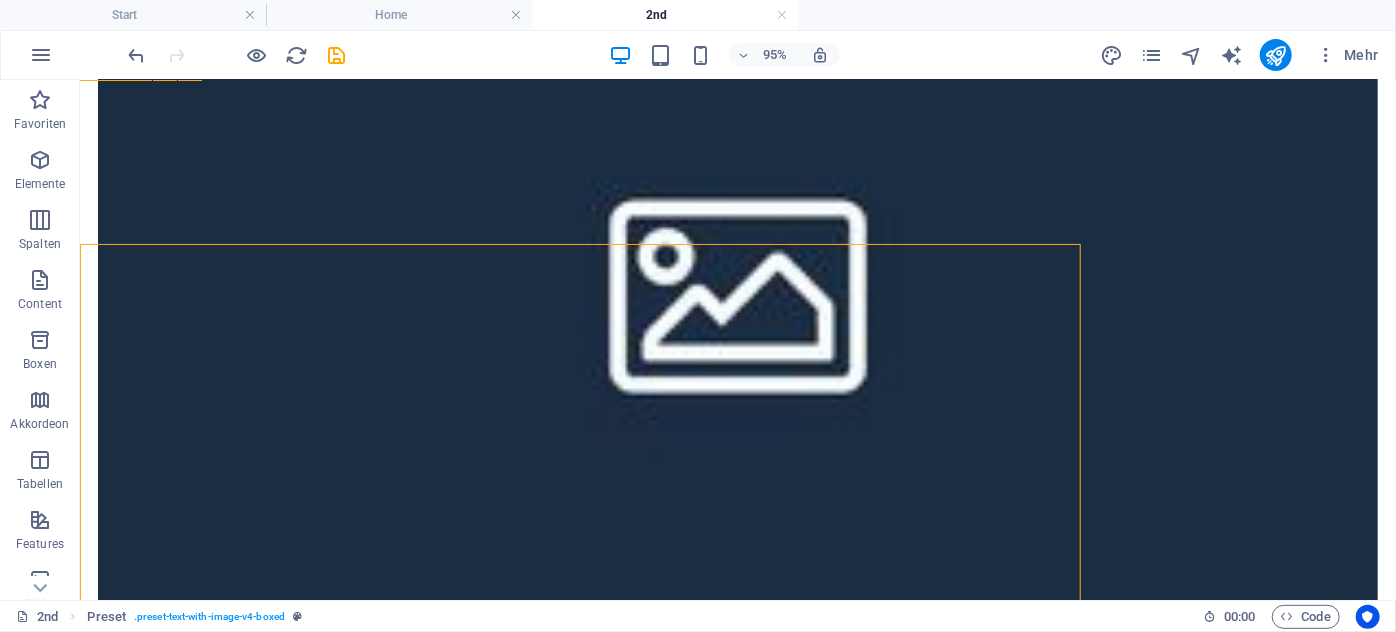 scroll, scrollTop: 1818, scrollLeft: 0, axis: vertical 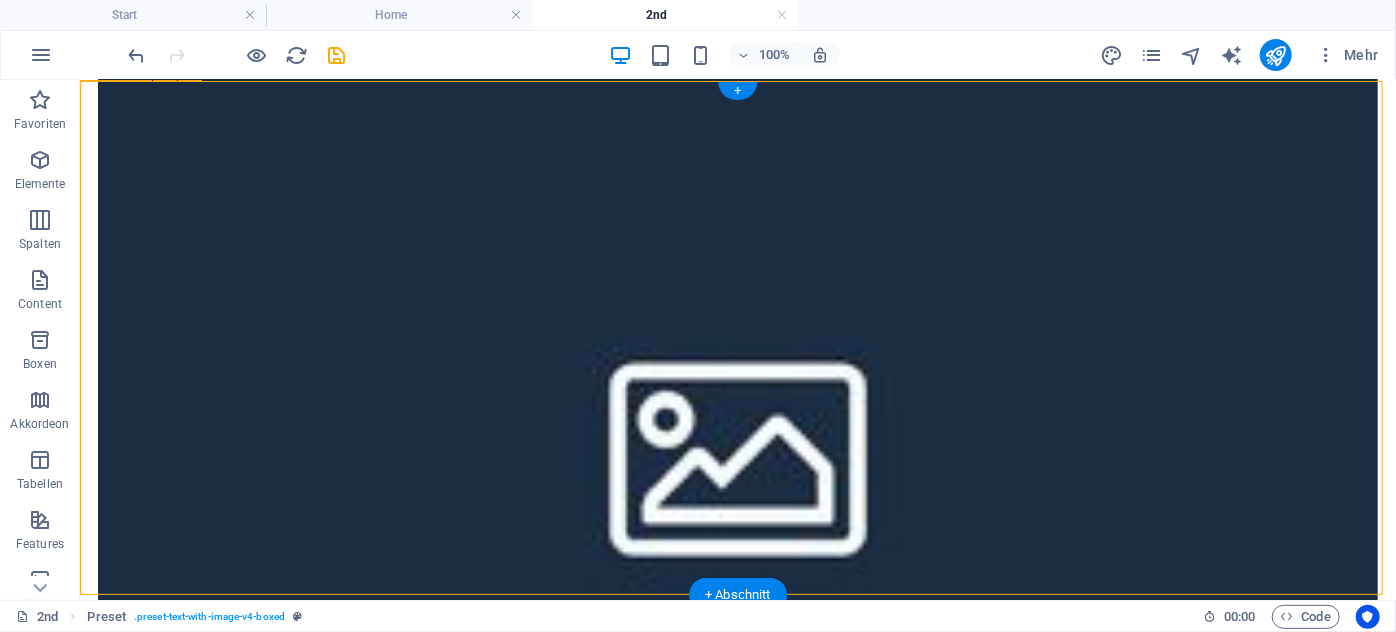 click on "Mehr über mich Lasst mich etwas über mich erzählen. Ich bin [AGE], habe zwei Kinder ([AGE] & [AGE]) und wohne im schönen [CITY]. Nach Jahren in der IT und mit jahrelangen Führungsaufgaben, begann 2023 mein Weg zu hinterfragen, was ich bisher gemacht habe und was in den folgenden Jahren kommen soll. Da mich die Arbeit mit Menschen am meisten gereizt hat, und dies zu meinen Big Five gehört, war klar in welche Richtung es gehen soll...  Erfahre mehr Ziehe hier Inhalte hinein oder  Elemente hinzufügen  Zwischenablage einfügen" at bounding box center [737, 2611] 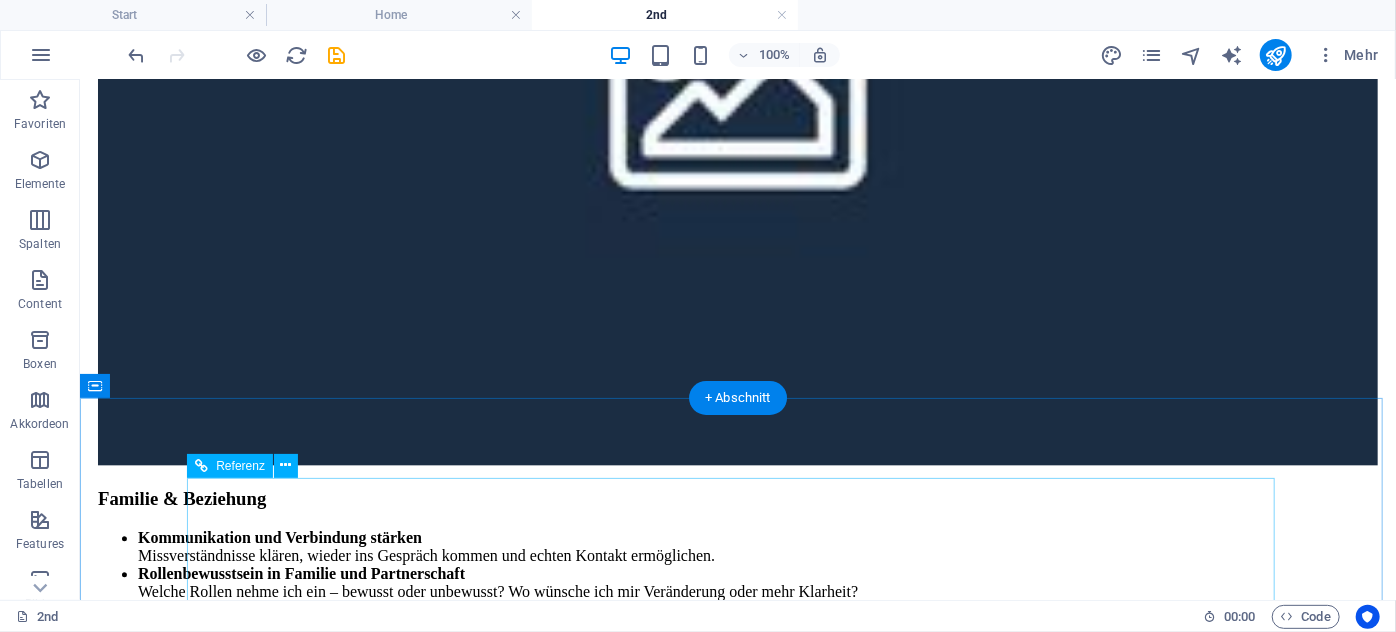 scroll, scrollTop: 2200, scrollLeft: 0, axis: vertical 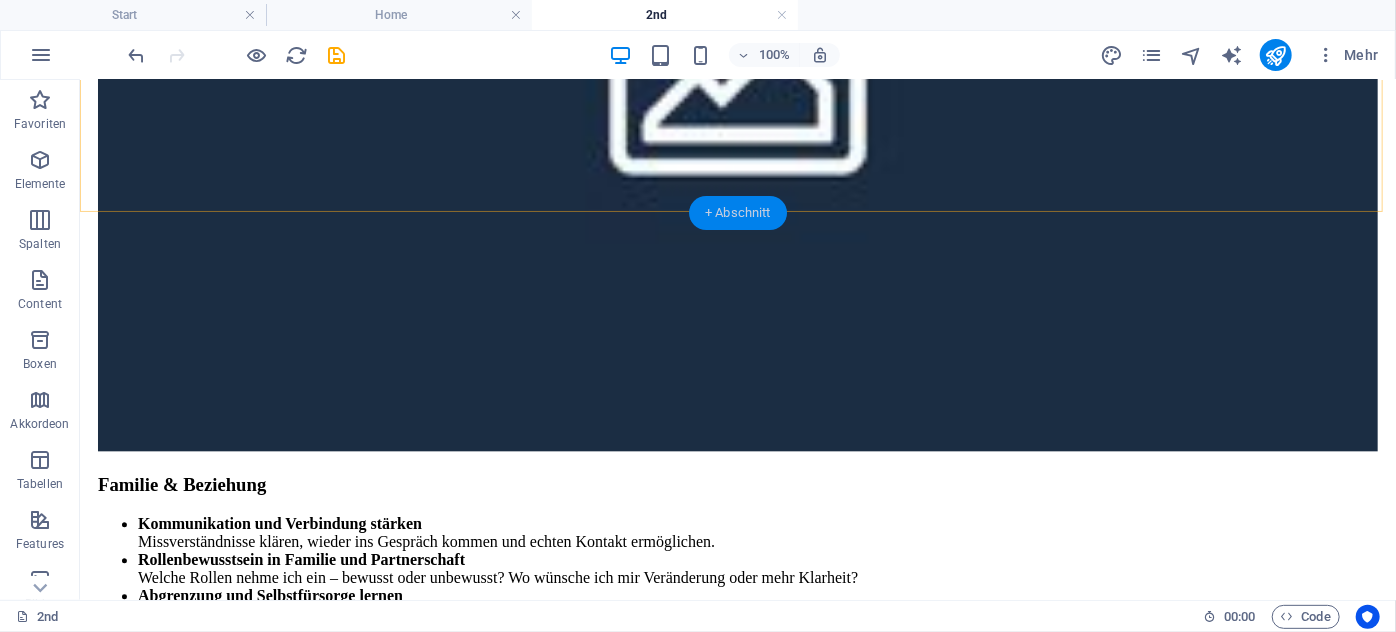 click on "+ Abschnitt" at bounding box center [738, 213] 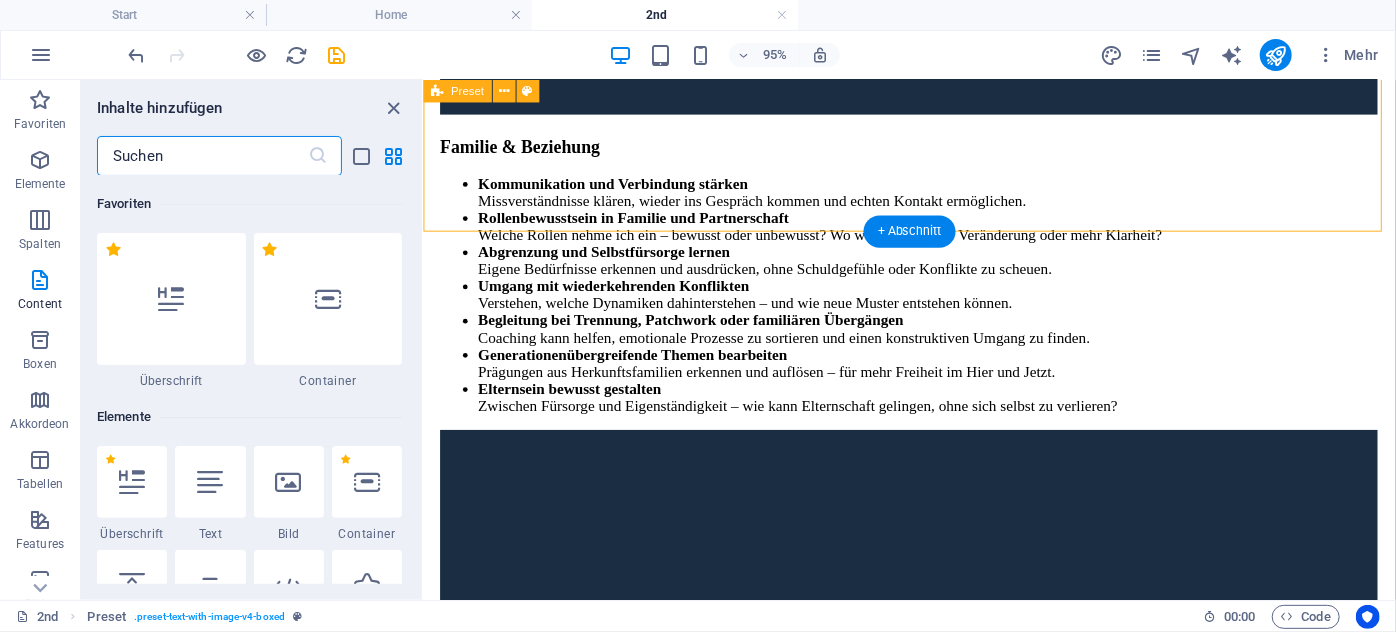 scroll, scrollTop: 2337, scrollLeft: 0, axis: vertical 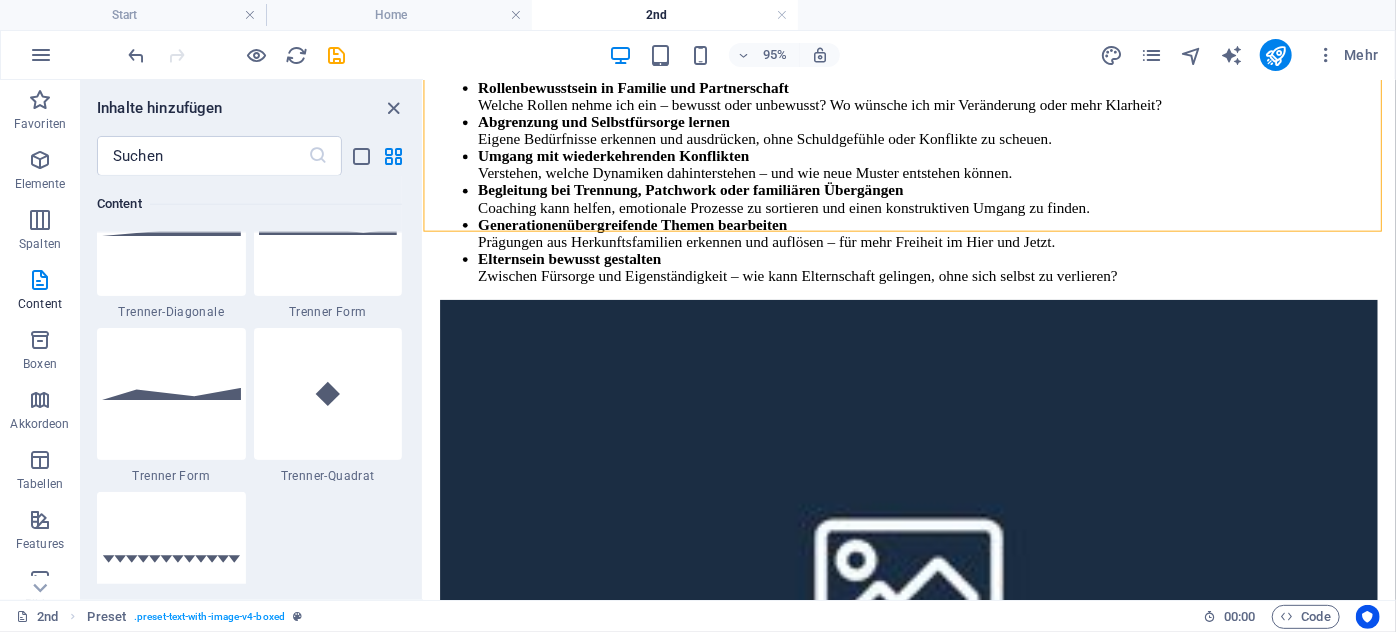 drag, startPoint x: 176, startPoint y: 12, endPoint x: 282, endPoint y: 47, distance: 111.62885 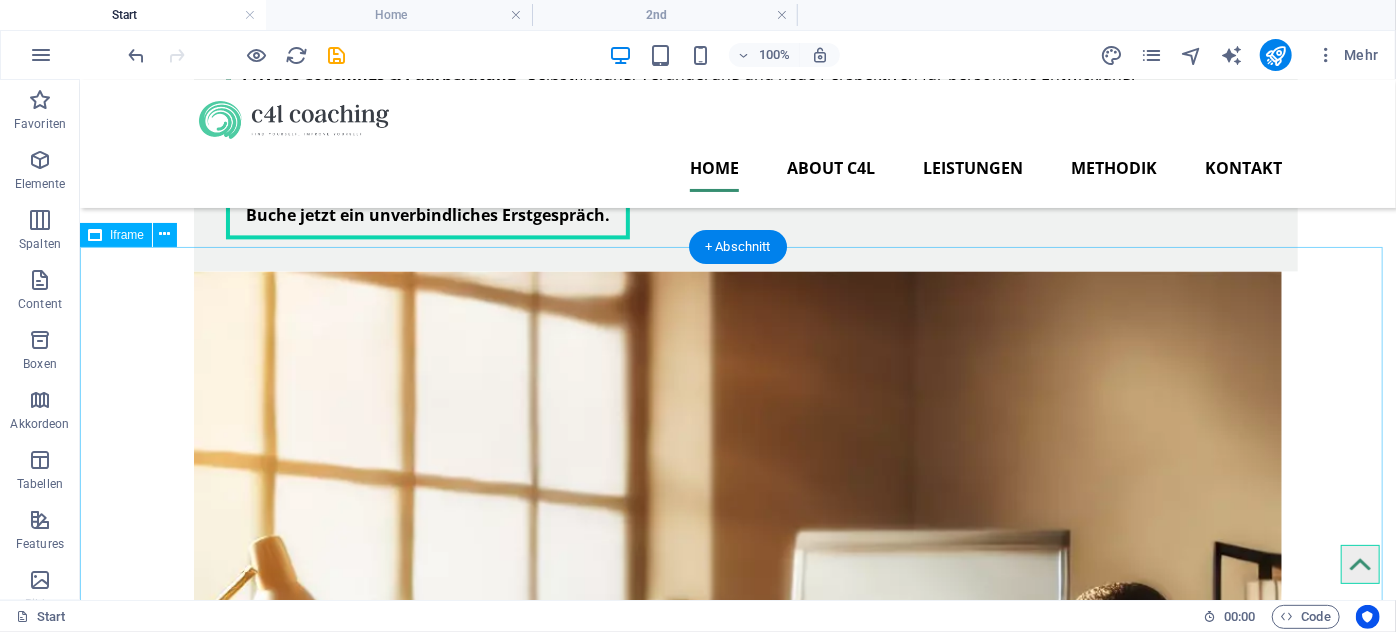 scroll, scrollTop: 2181, scrollLeft: 0, axis: vertical 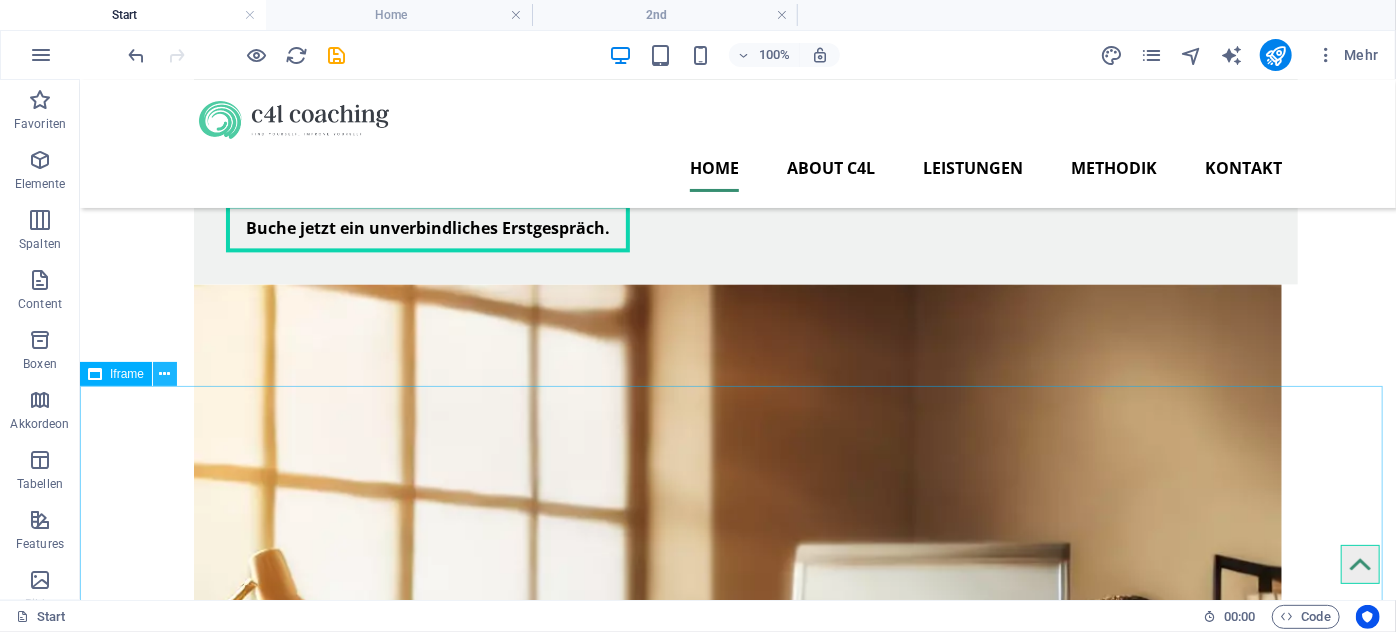 click at bounding box center (165, 374) 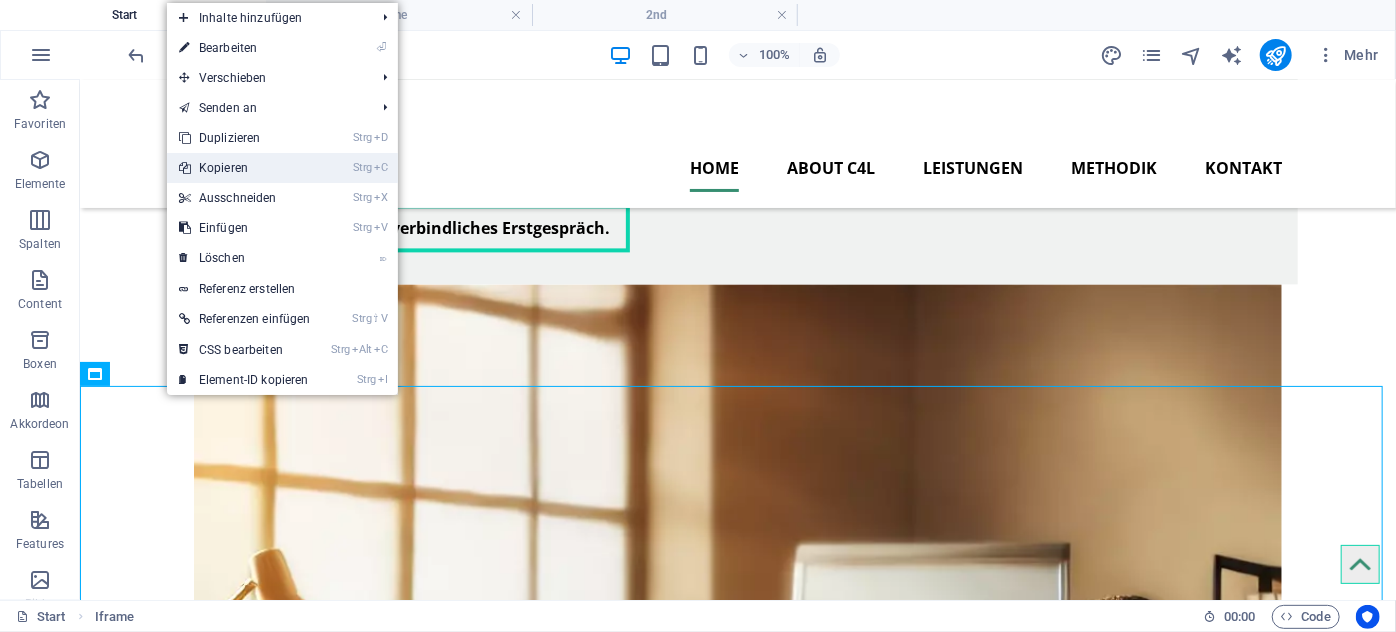 click on "Strg C  Kopieren" at bounding box center [245, 168] 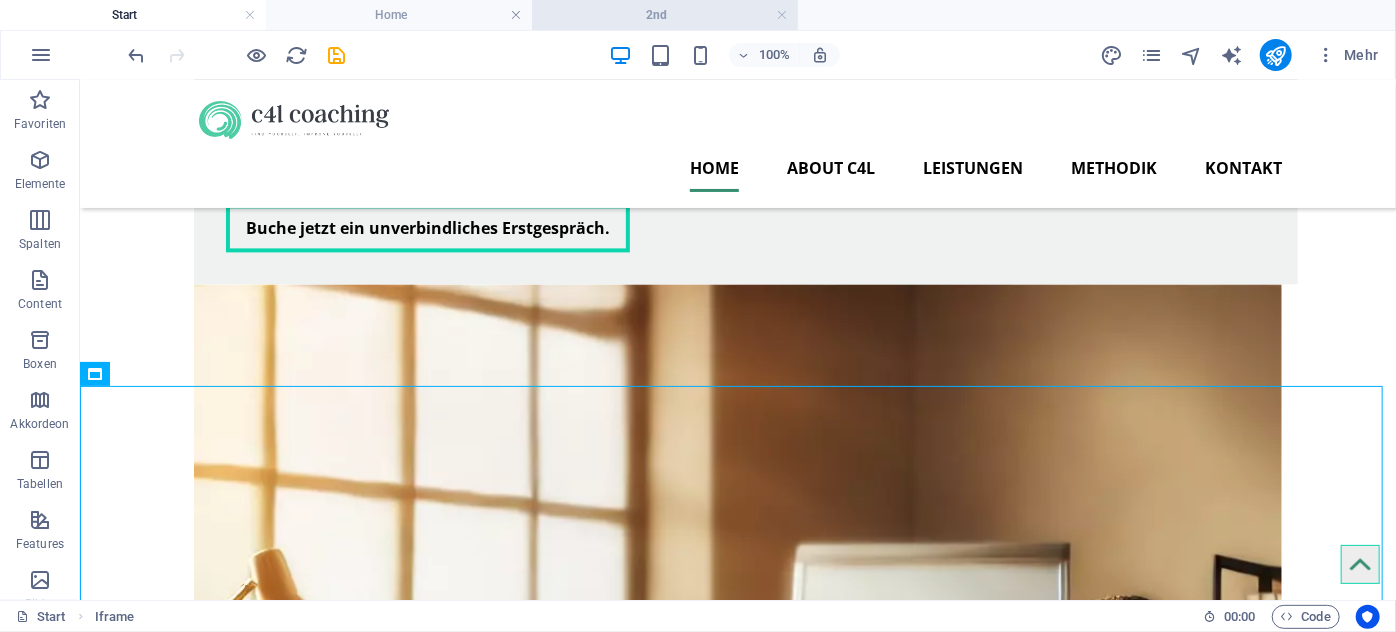 click on "2nd" at bounding box center [665, 15] 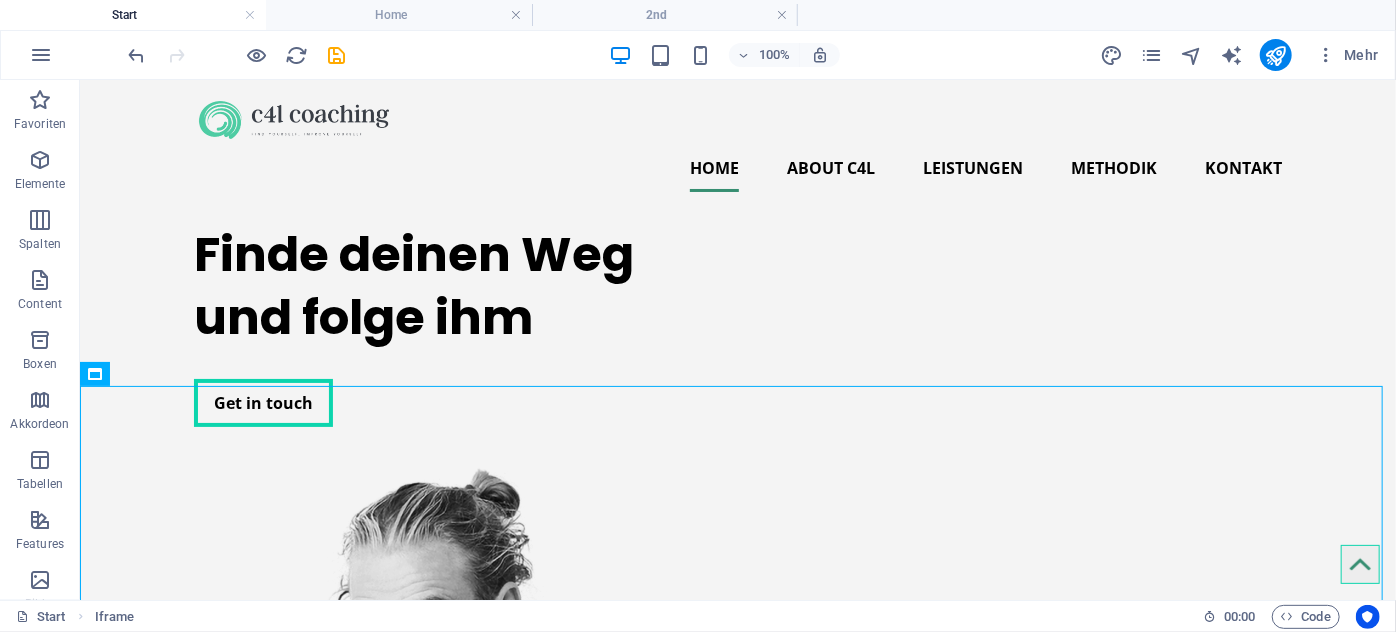 scroll, scrollTop: 2337, scrollLeft: 0, axis: vertical 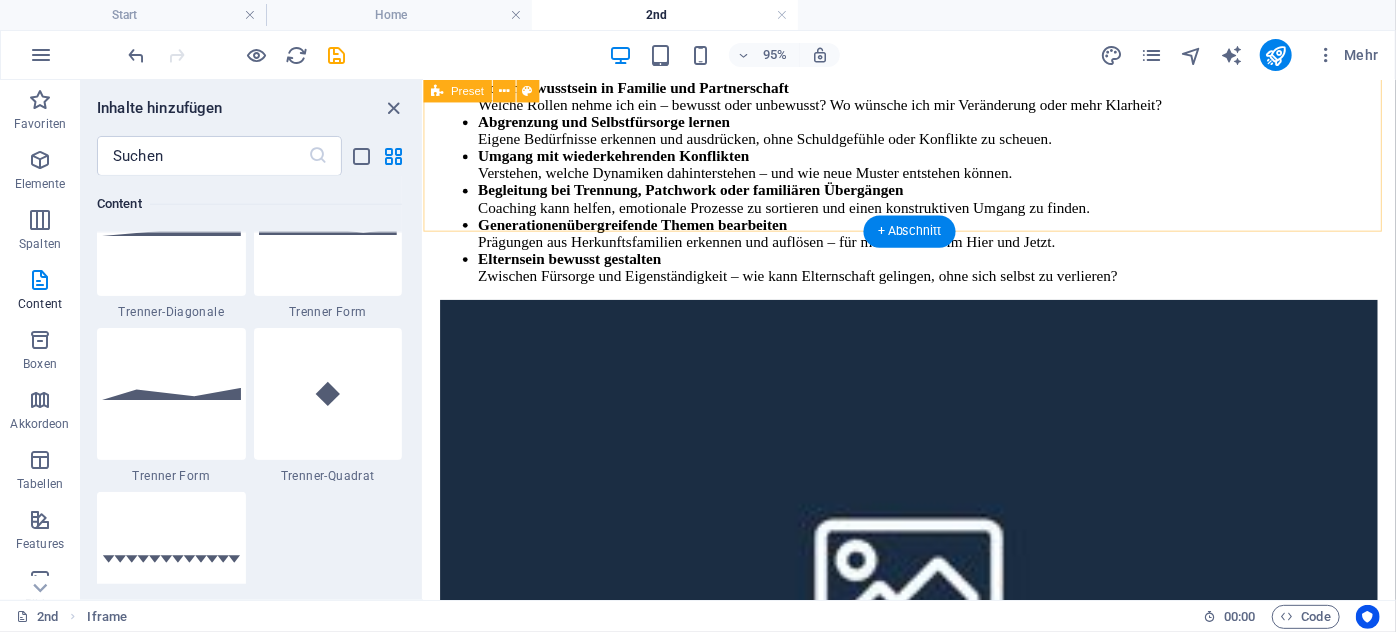 click on "Mehr über mich Lasst mich etwas über mich erzählen. Ich bin [AGE], habe zwei Kinder ([AGE] & [AGE]) und wohne im schönen [CITY]. Nach Jahren in der IT und mit jahrelangen Führungsaufgaben, begann 2023 mein Weg zu hinterfragen, was ich bisher gemacht habe und was in den folgenden Jahren kommen soll. Da mich die Arbeit mit Menschen am meisten gereizt hat, und dies zu meinen Big Five gehört, war klar in welche Richtung es gehen soll...  Erfahre mehr Ziehe hier Inhalte hinein oder  Elemente hinzufügen  Zwischenablage einfügen" at bounding box center (934, 1596) 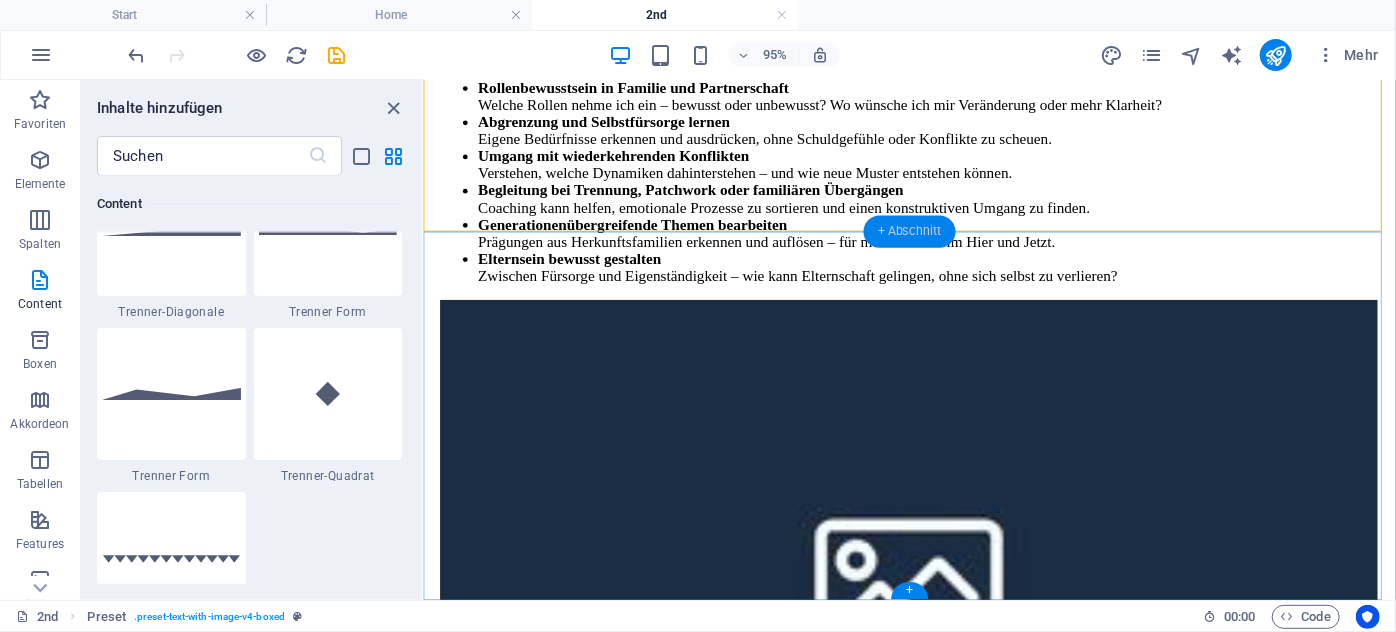 click on "+ Abschnitt" at bounding box center (910, 232) 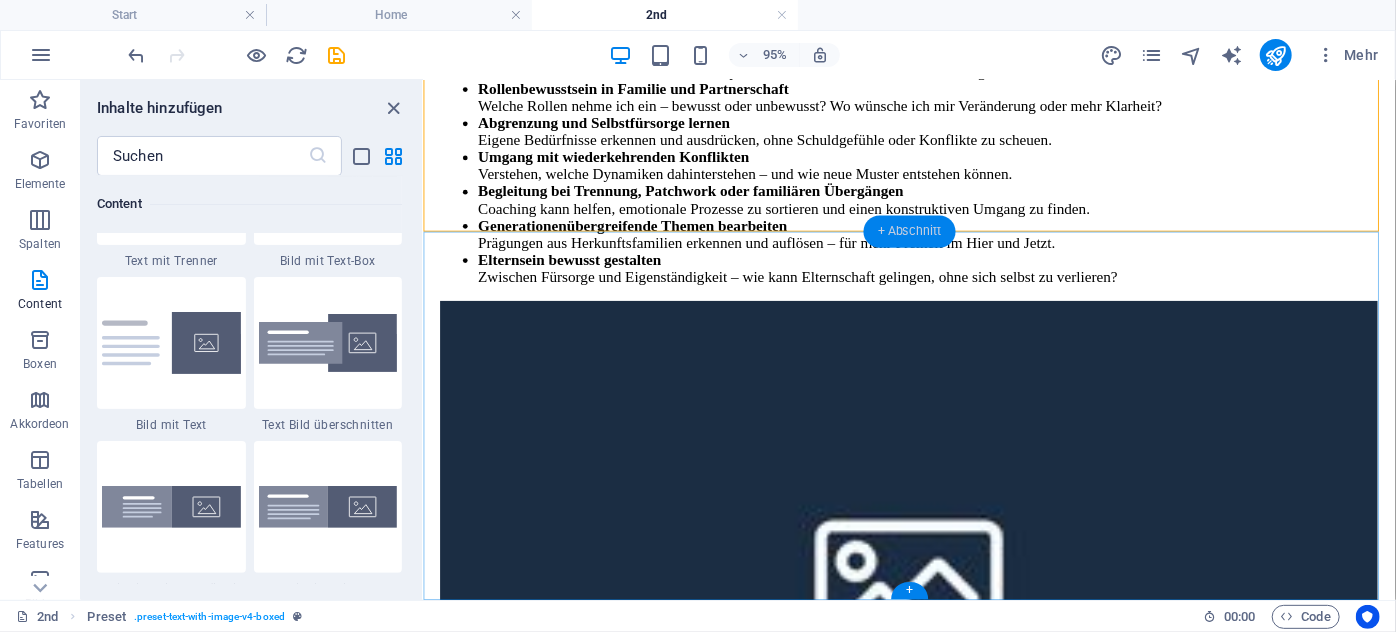 scroll, scrollTop: 3501, scrollLeft: 0, axis: vertical 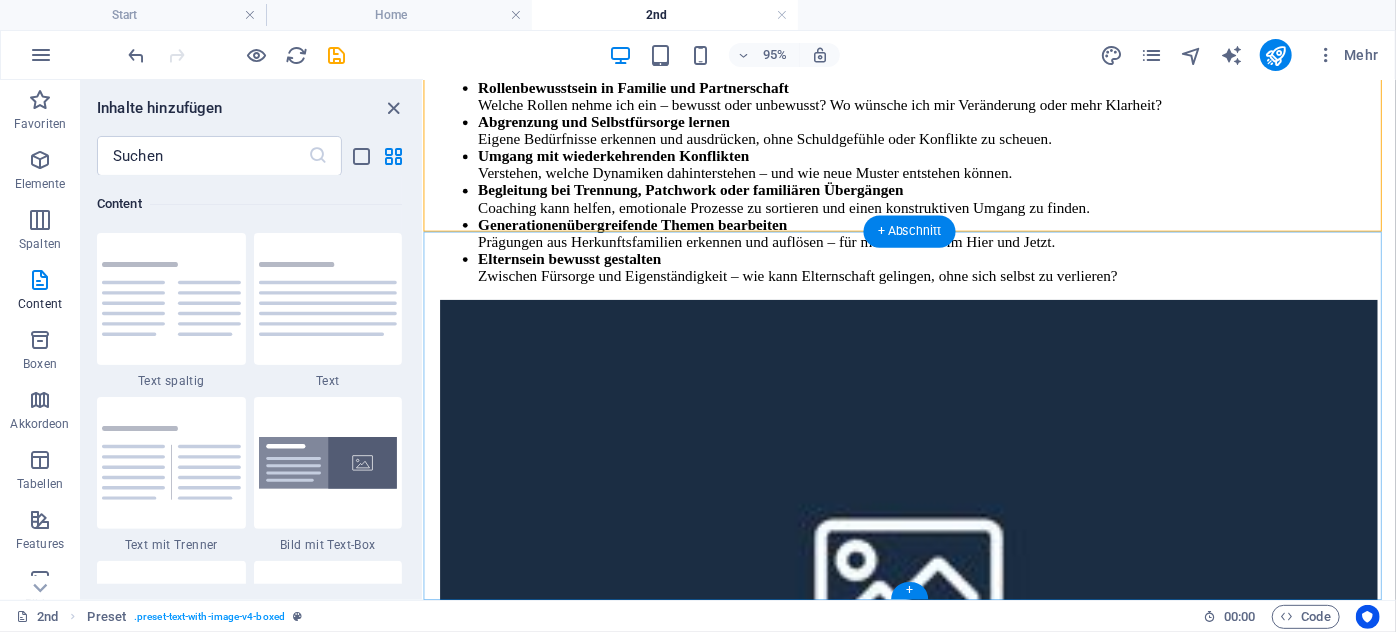 drag, startPoint x: 1339, startPoint y: 314, endPoint x: 537, endPoint y: 275, distance: 802.9477 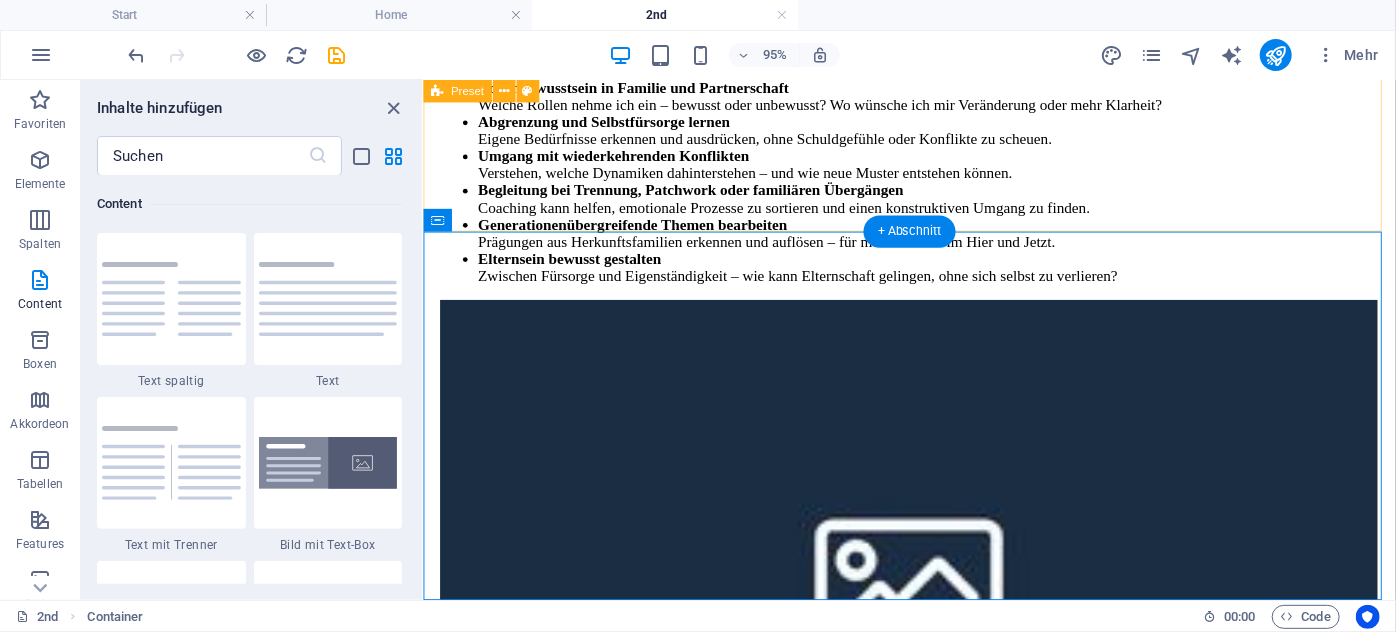 click on "Mehr über mich Lasst mich etwas über mich erzählen. Ich bin [AGE], habe zwei Kinder ([AGE] & [AGE]) und wohne im schönen [CITY]. Nach Jahren in der IT und mit jahrelangen Führungsaufgaben, begann 2023 mein Weg zu hinterfragen, was ich bisher gemacht habe und was in den folgenden Jahren kommen soll. Da mich die Arbeit mit Menschen am meisten gereizt hat, und dies zu meinen Big Five gehört, war klar in welche Richtung es gehen soll...  Erfahre mehr Ziehe hier Inhalte hinein oder  Elemente hinzufügen  Zwischenablage einfügen" at bounding box center (934, 1596) 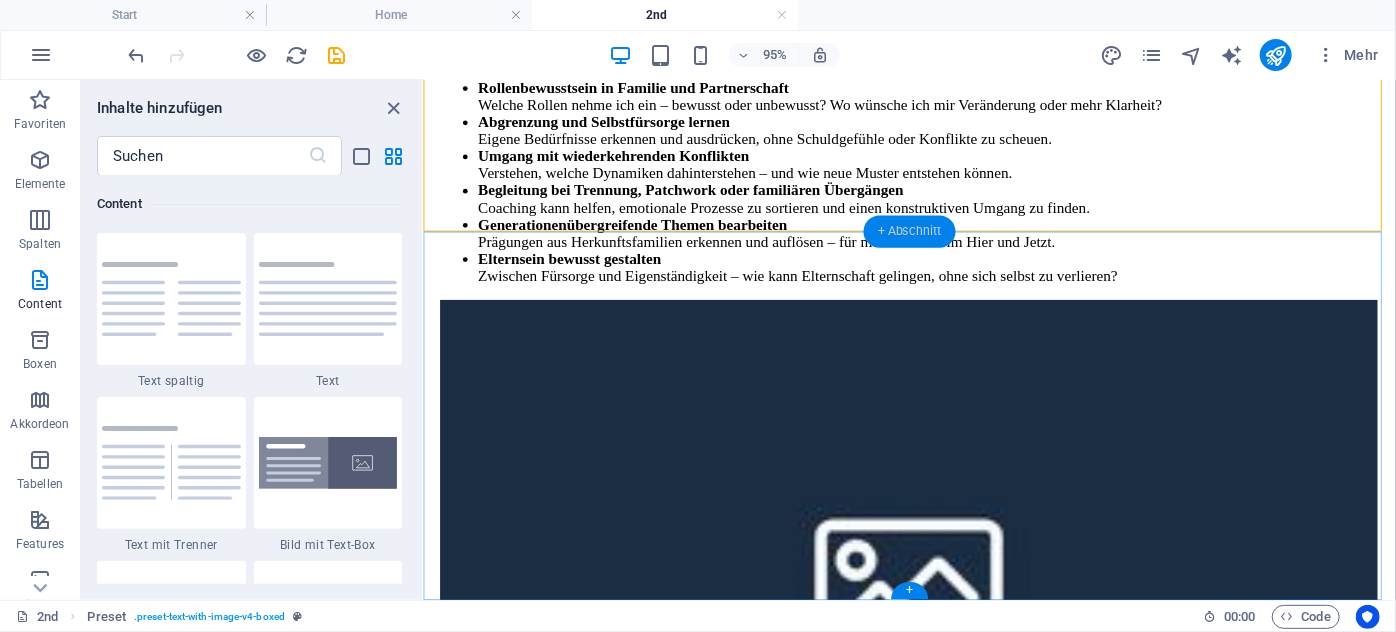 click on "+ Abschnitt" at bounding box center [910, 232] 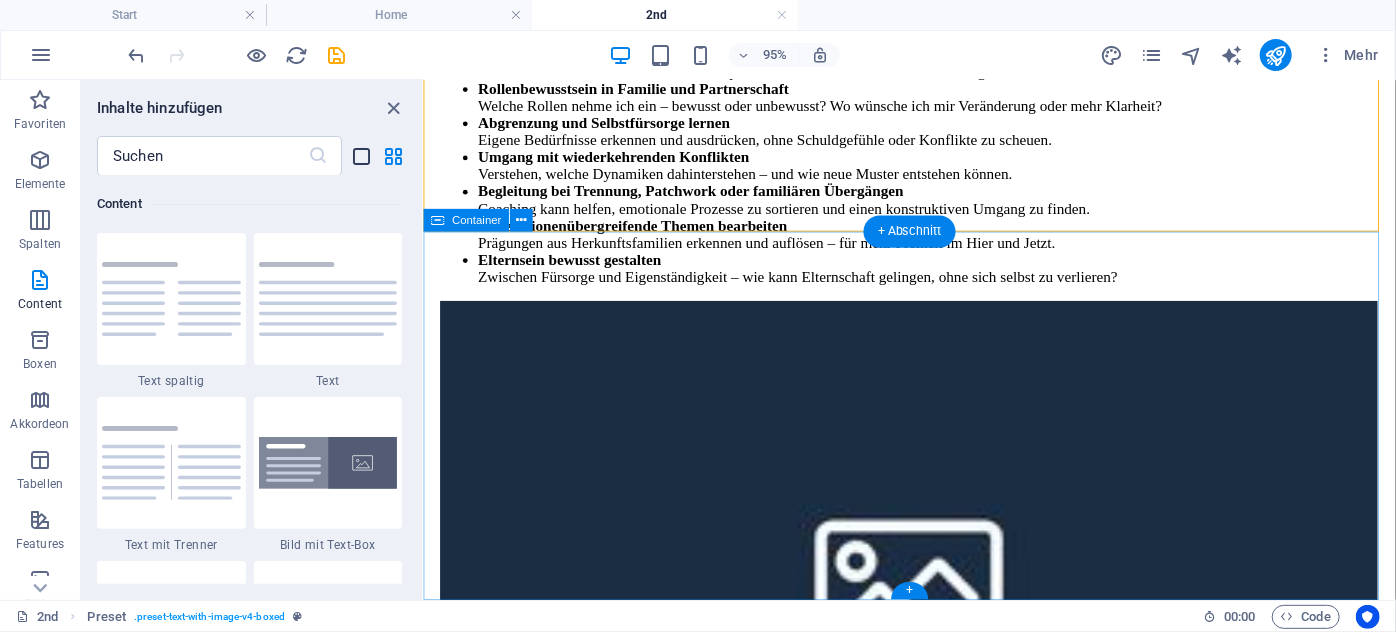 scroll, scrollTop: 2337, scrollLeft: 0, axis: vertical 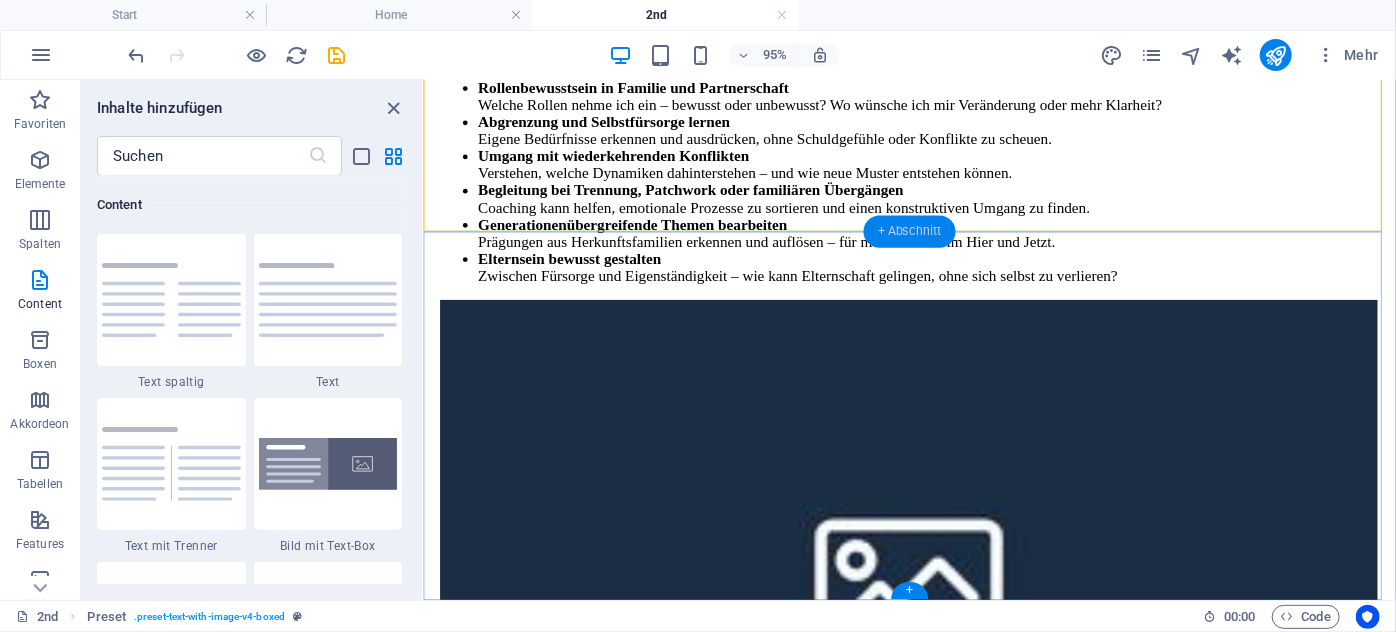 click on "+ Abschnitt" at bounding box center (910, 232) 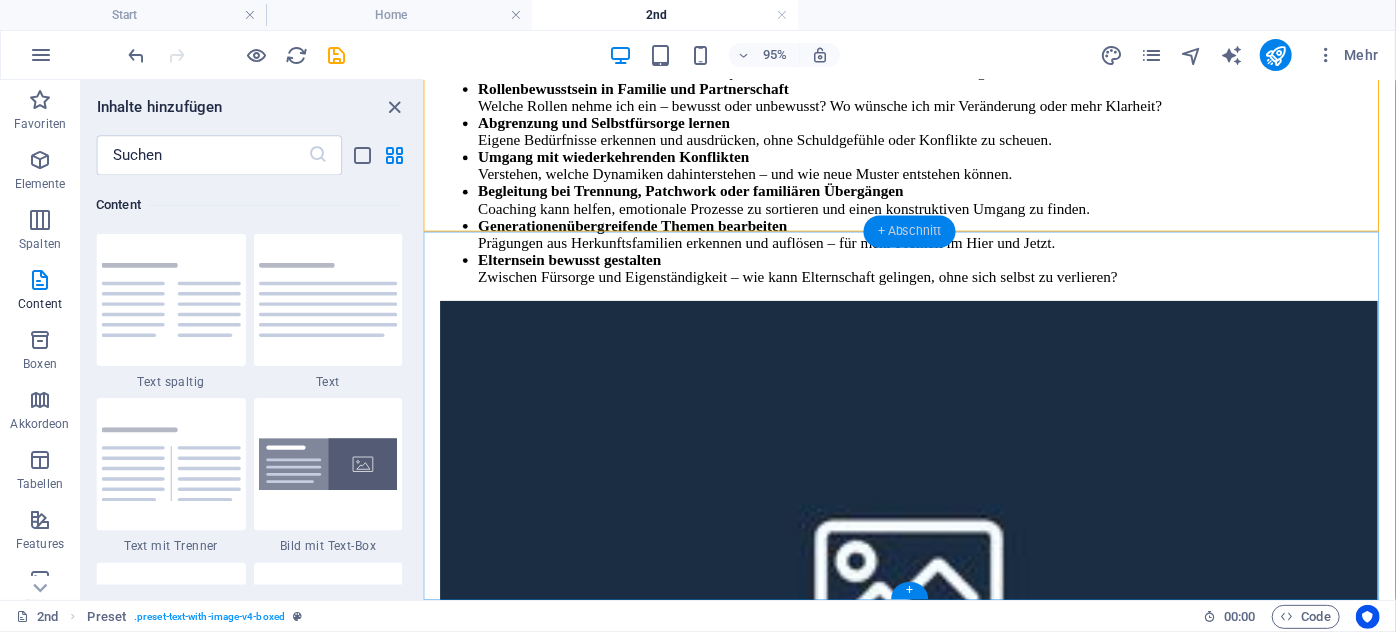 scroll, scrollTop: 2337, scrollLeft: 0, axis: vertical 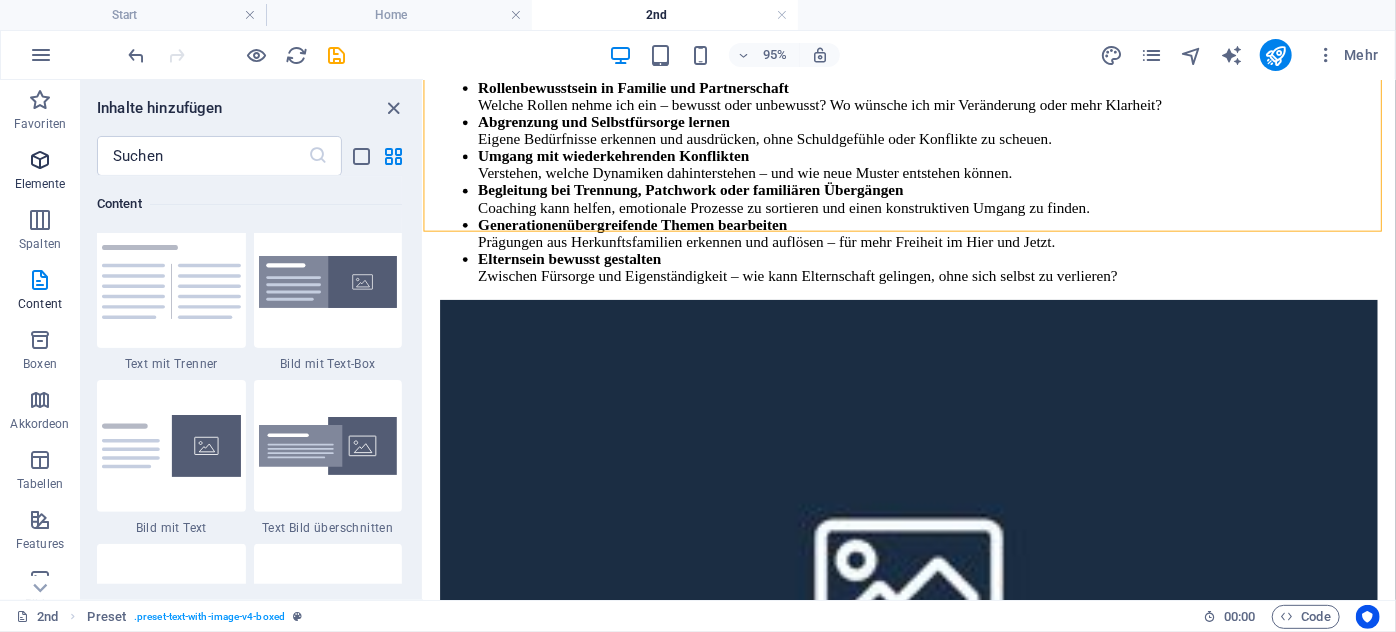 click at bounding box center (40, 160) 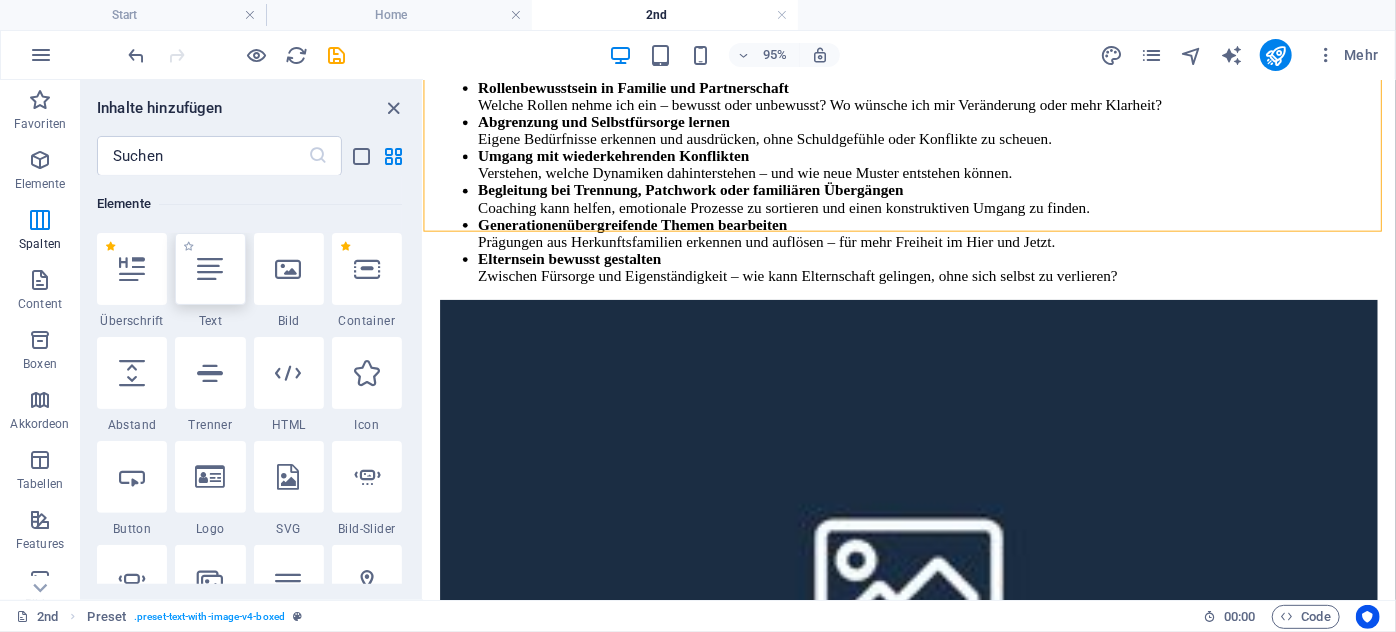 scroll, scrollTop: 213, scrollLeft: 0, axis: vertical 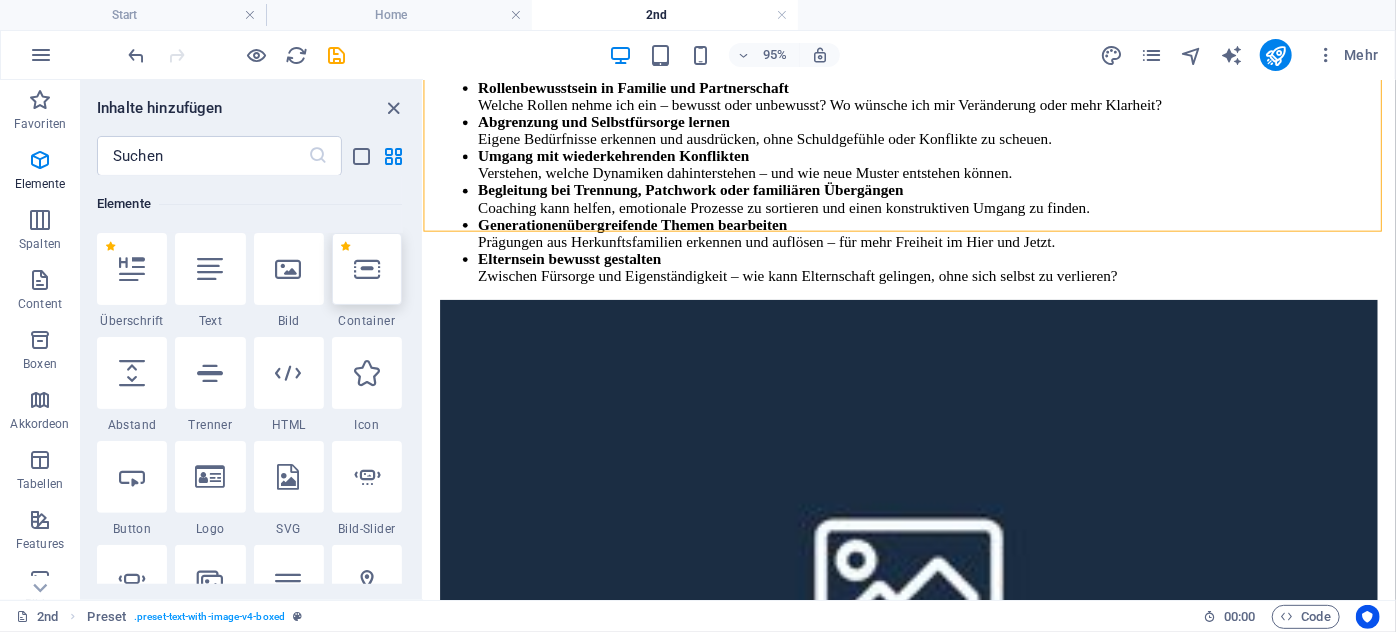 click at bounding box center (367, 269) 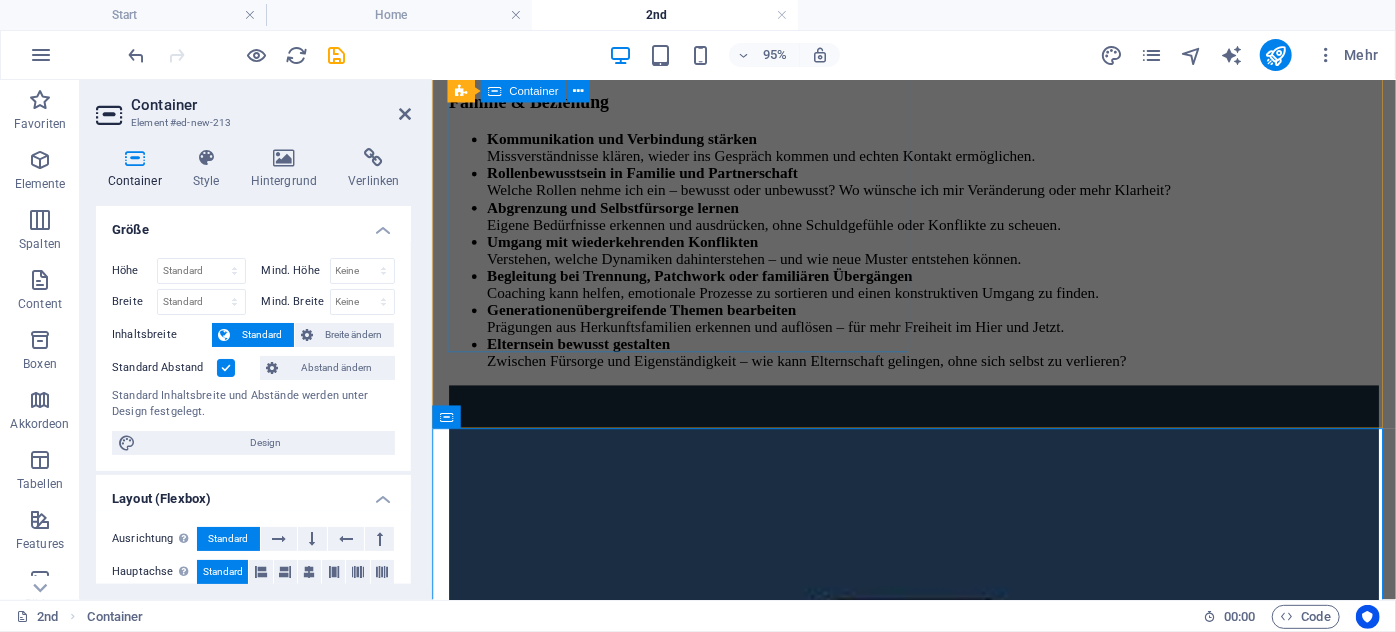 scroll, scrollTop: 2337, scrollLeft: 0, axis: vertical 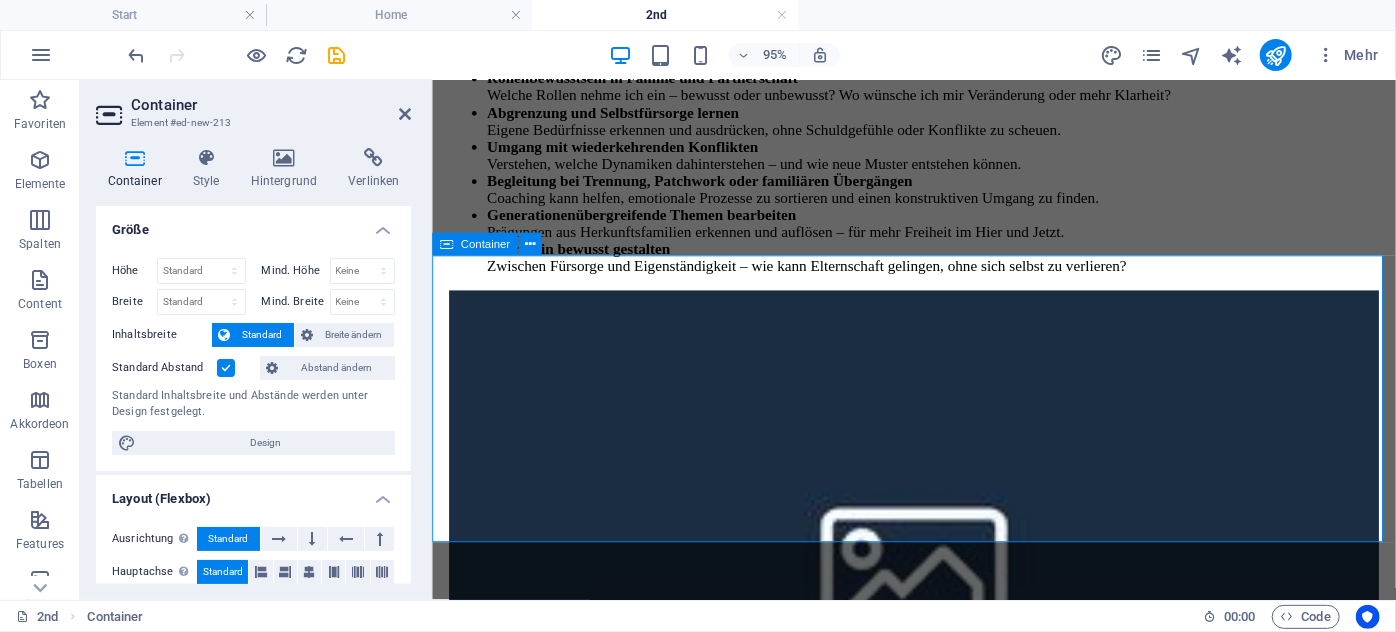 click on "Ziehe hier Inhalte hinein oder  Elemente hinzufügen  Zwischenablage einfügen" at bounding box center (938, 1972) 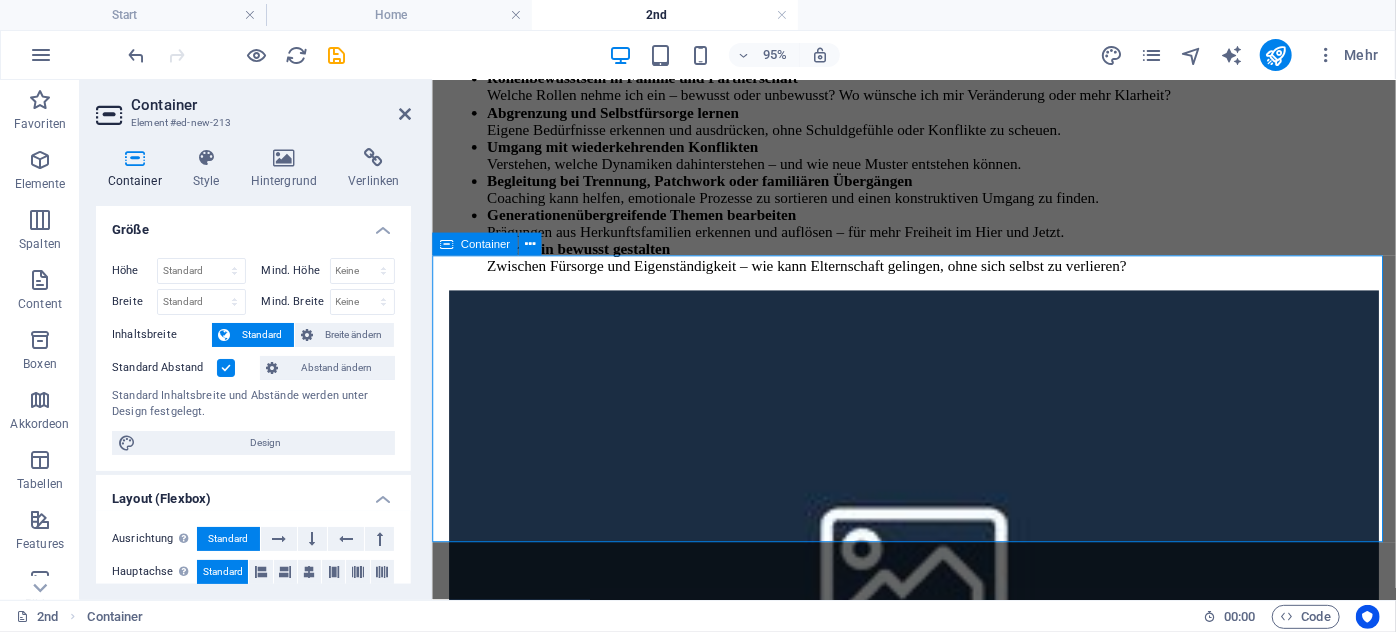 click on "Zwischenablage einfügen" at bounding box center [1014, 2002] 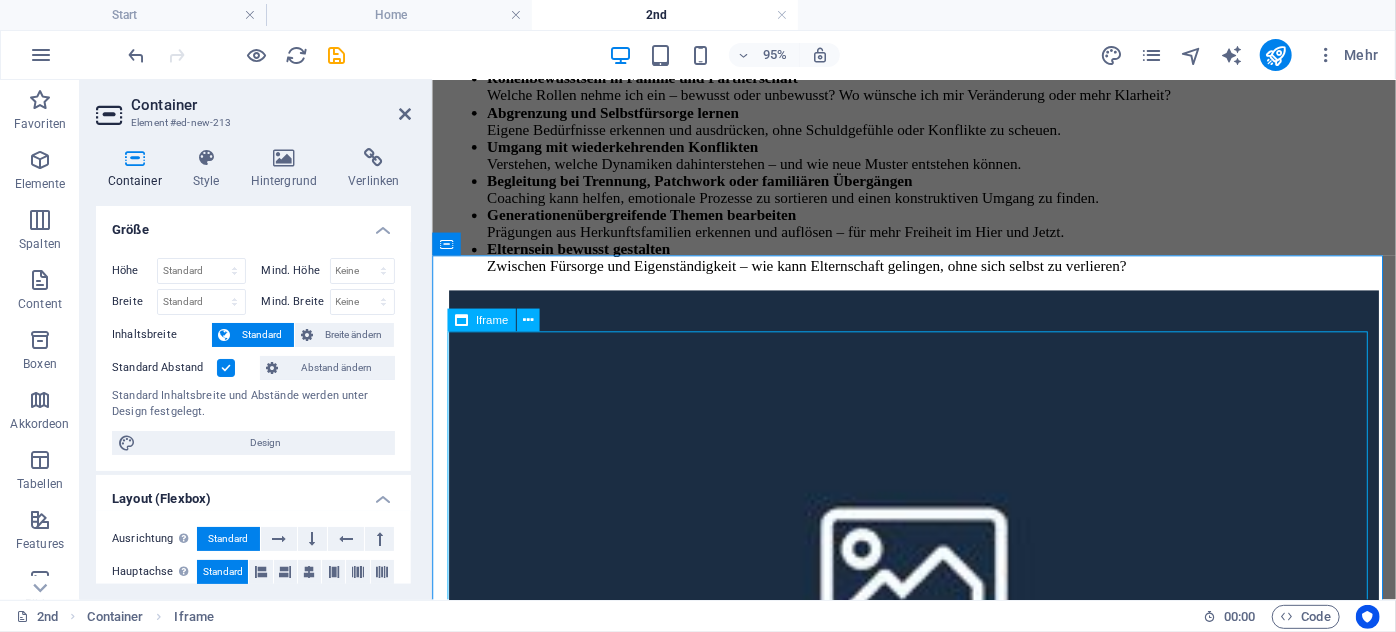 scroll, scrollTop: 2174, scrollLeft: 0, axis: vertical 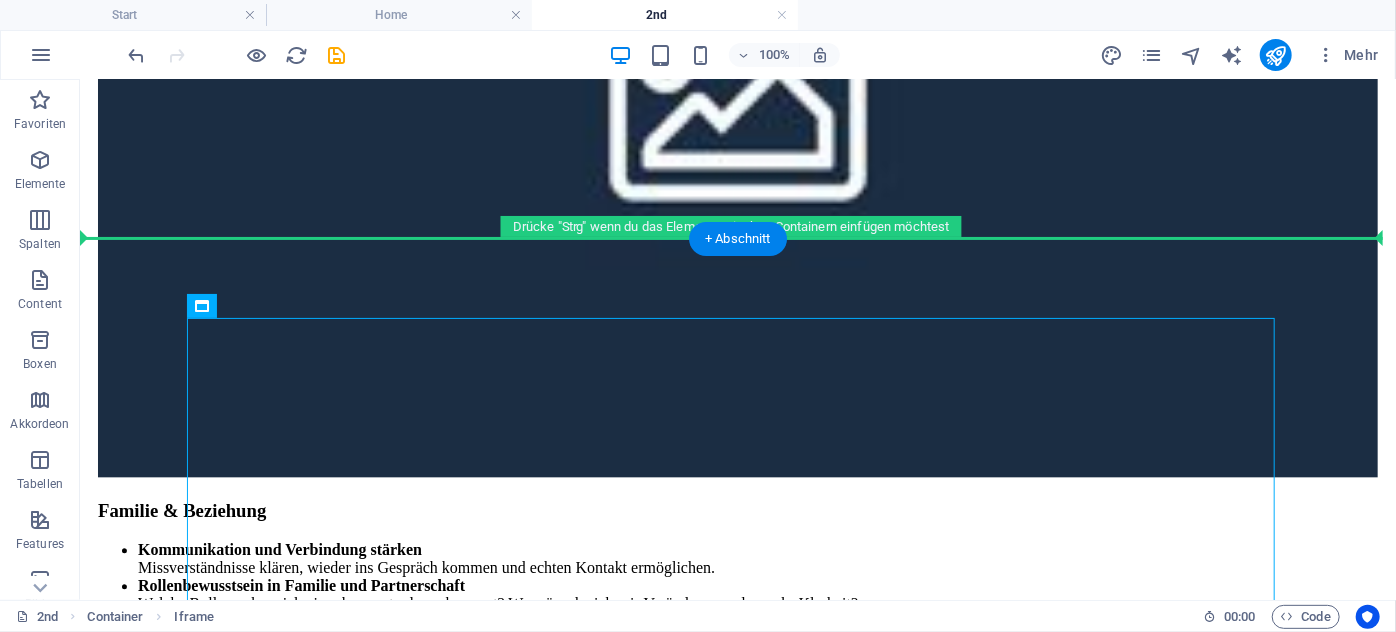 drag, startPoint x: 566, startPoint y: 400, endPoint x: 351, endPoint y: 230, distance: 274.08942 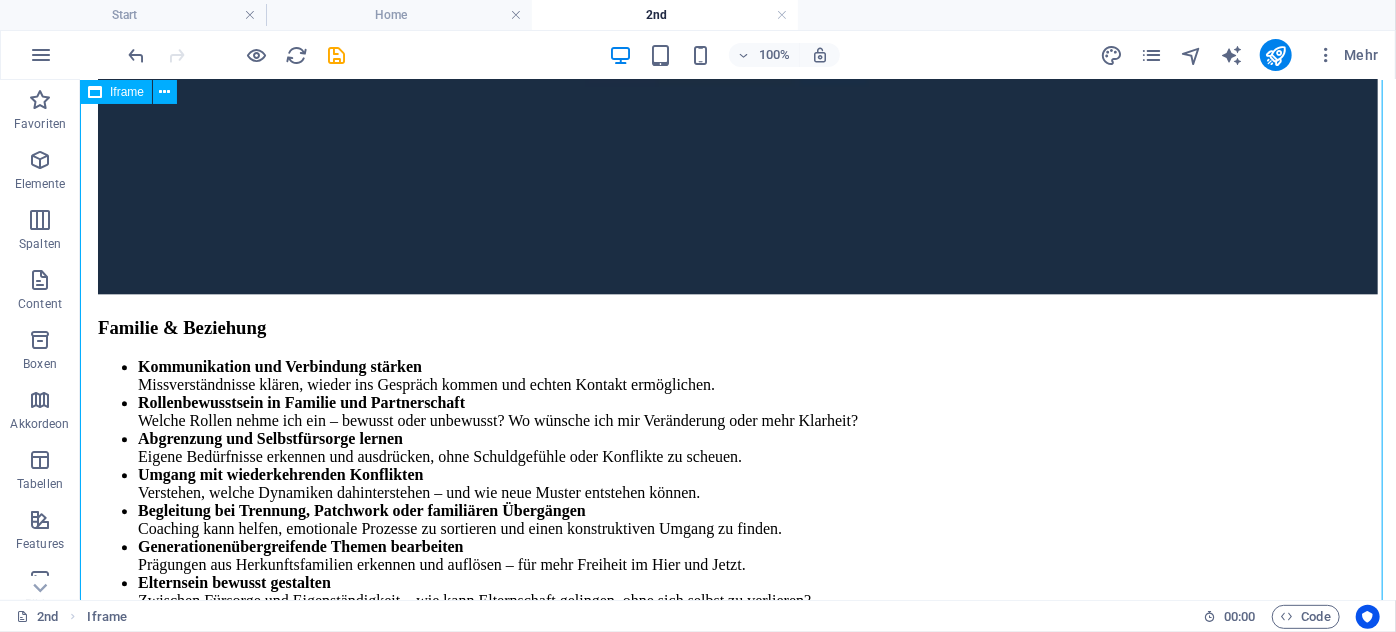scroll, scrollTop: 2356, scrollLeft: 0, axis: vertical 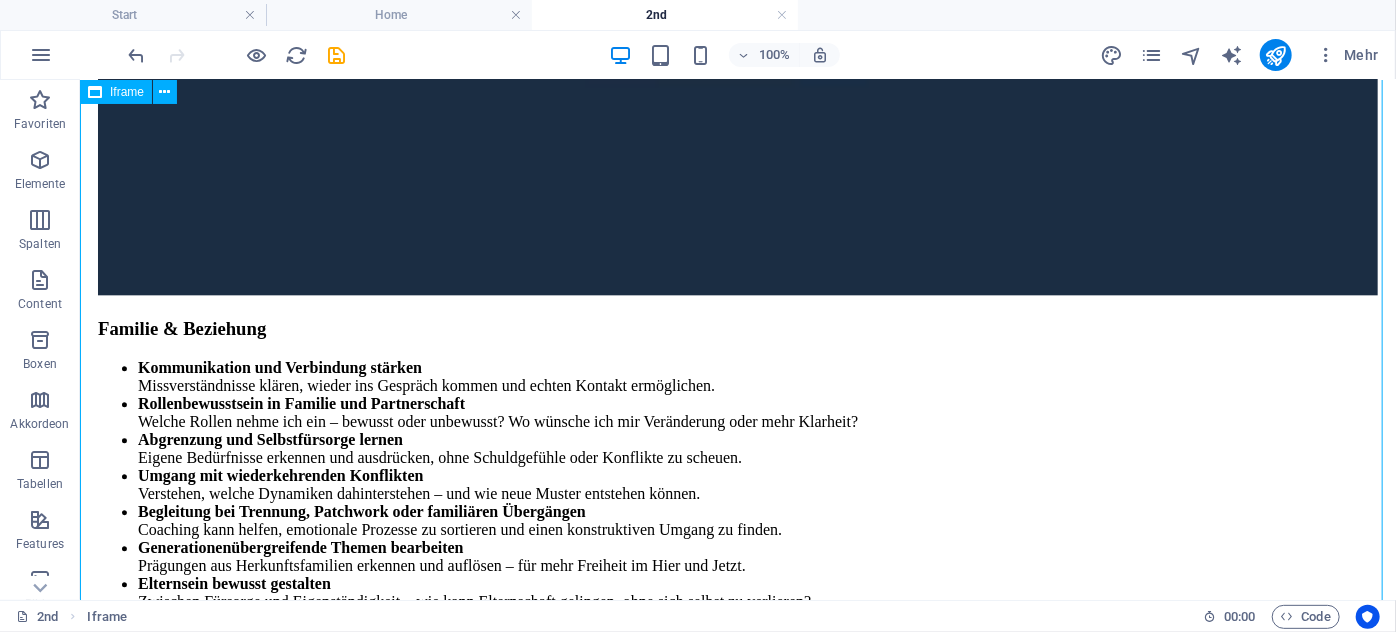 click on "</div>" at bounding box center [737, 3282] 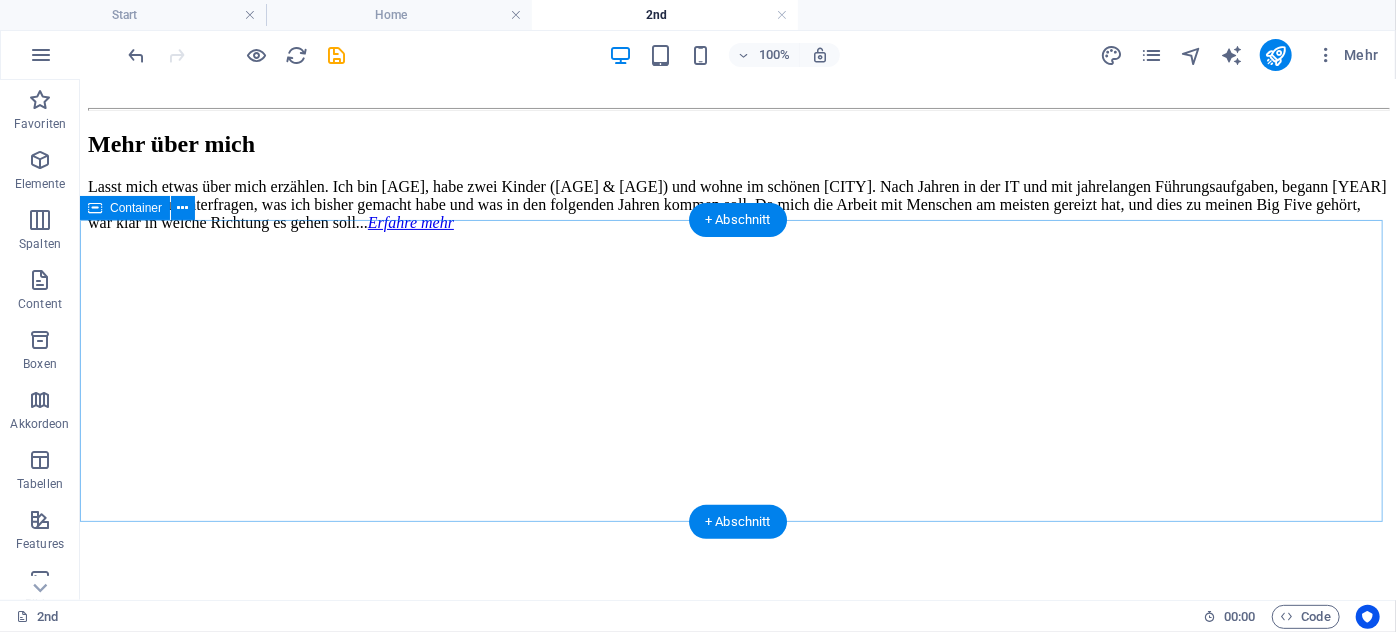 scroll, scrollTop: 3992, scrollLeft: 0, axis: vertical 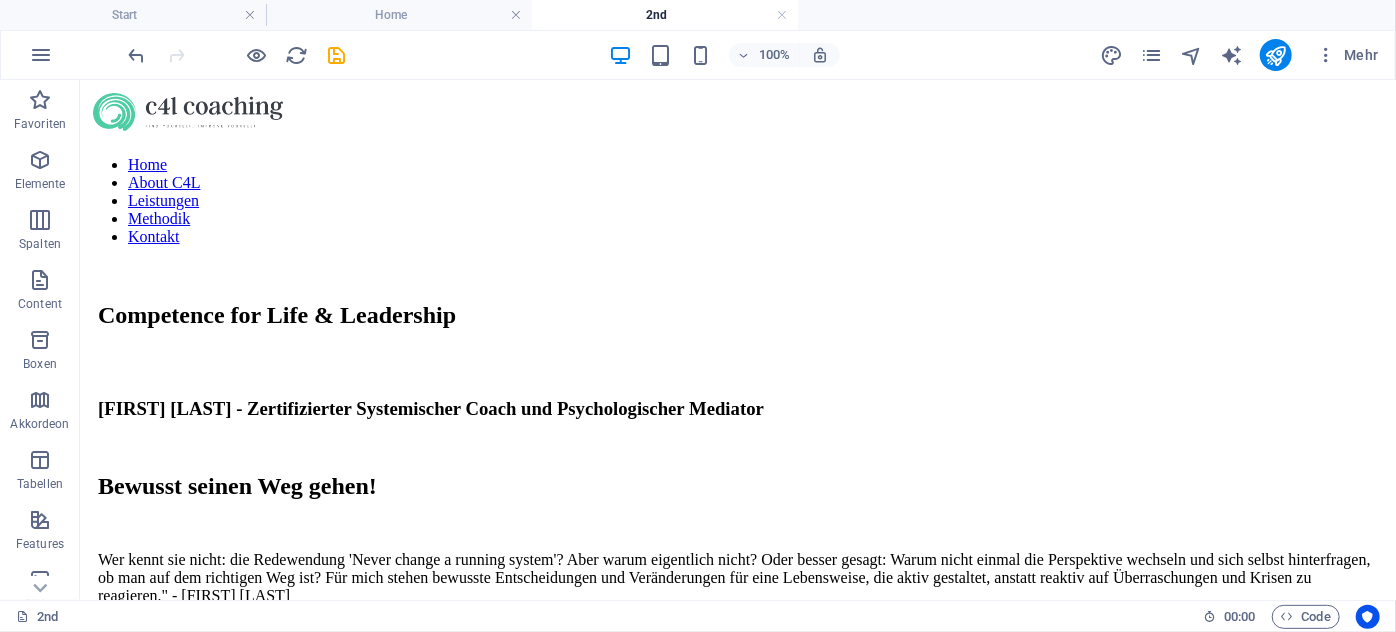 drag, startPoint x: 1393, startPoint y: 540, endPoint x: 1444, endPoint y: 158, distance: 385.3894 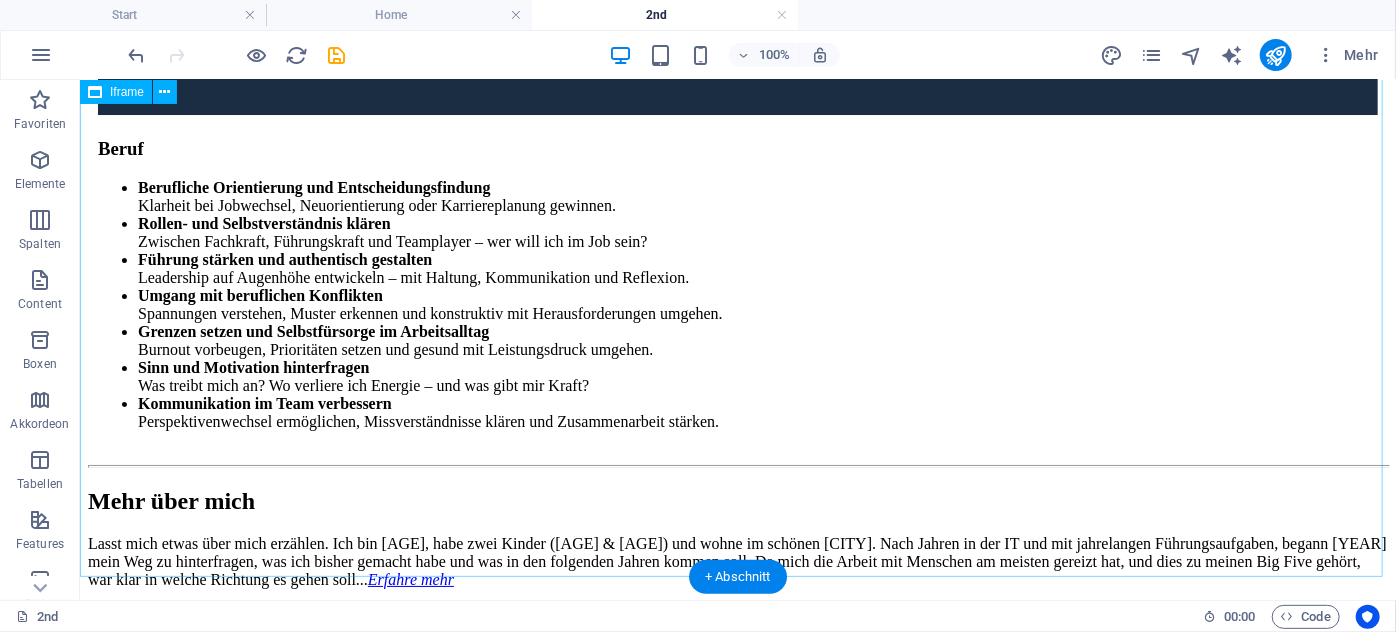 scroll, scrollTop: 4000, scrollLeft: 0, axis: vertical 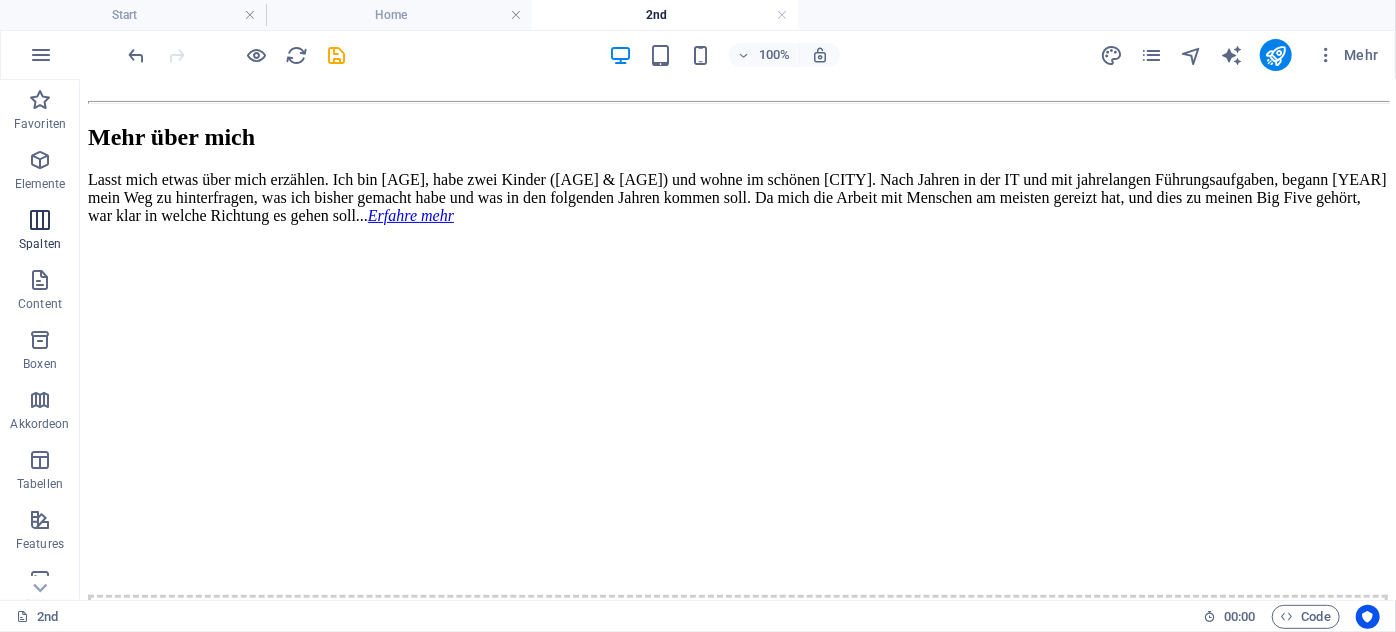 click at bounding box center [40, 220] 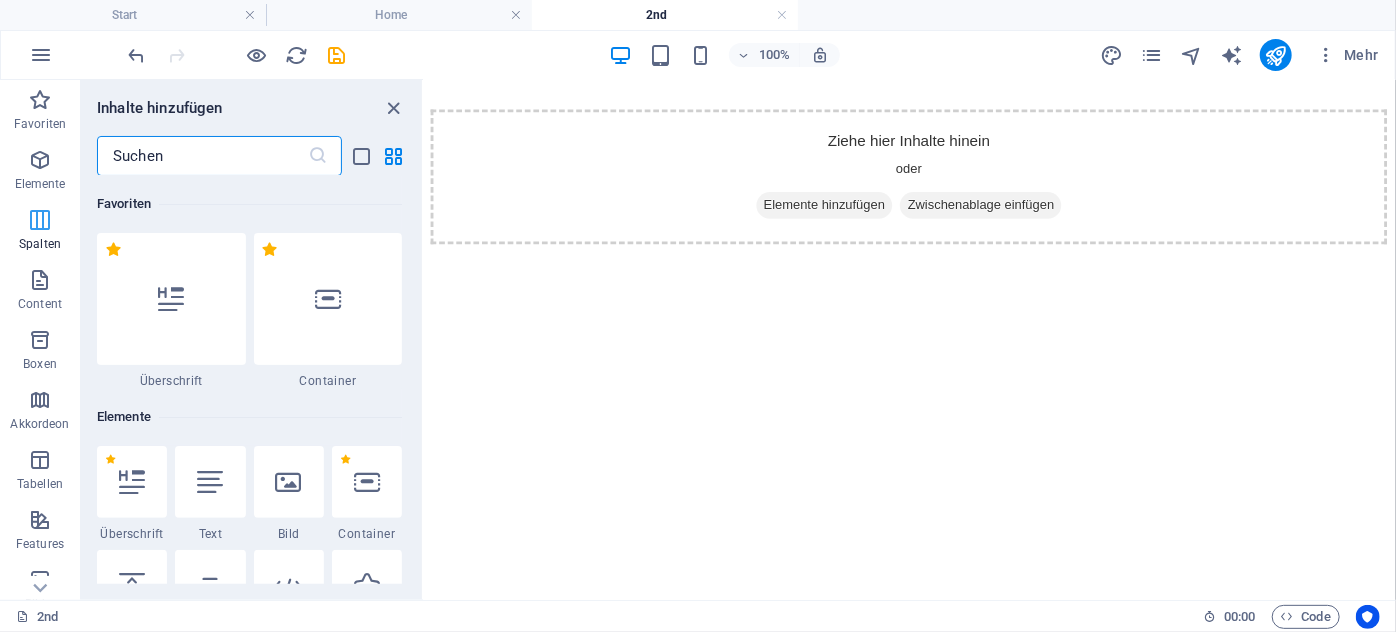 scroll, scrollTop: 4164, scrollLeft: 0, axis: vertical 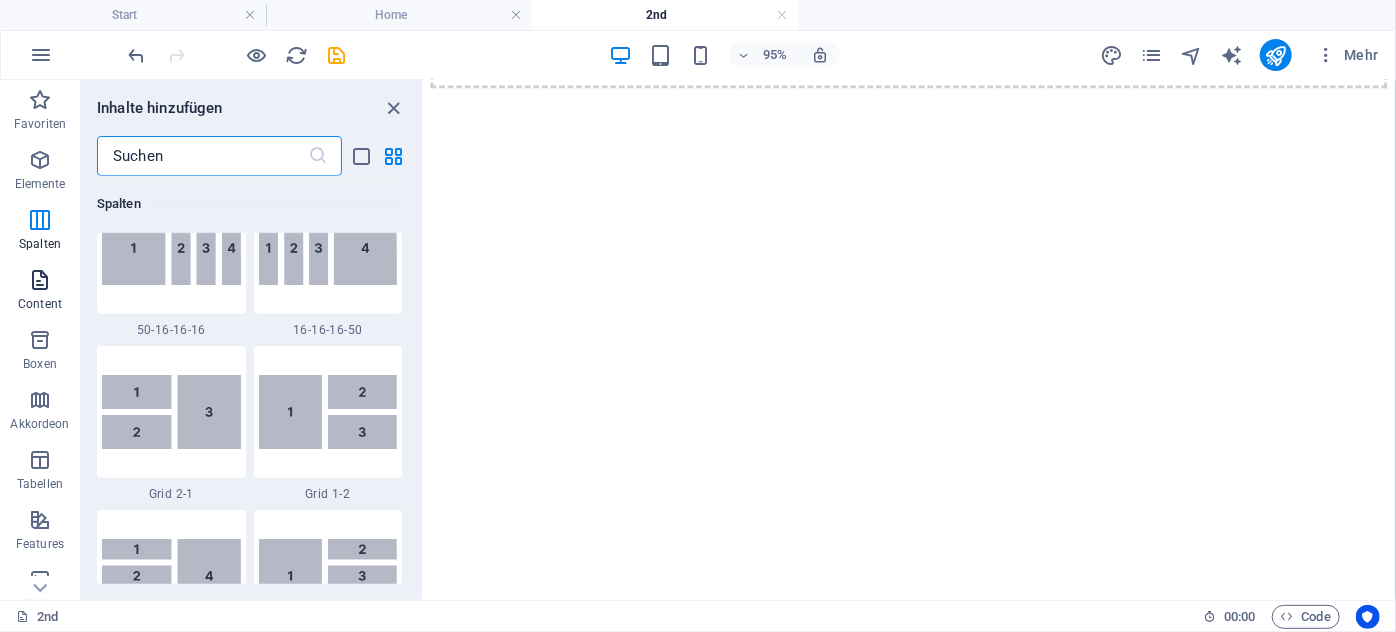 click at bounding box center (40, 280) 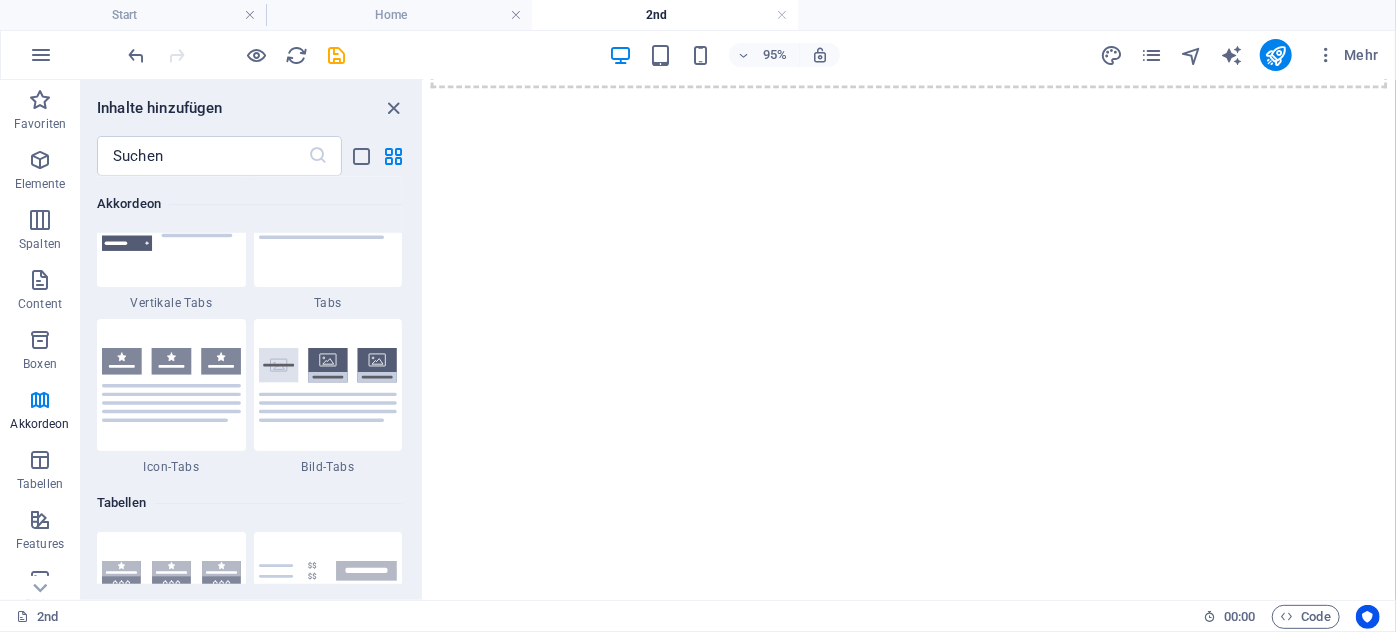 scroll, scrollTop: 6681, scrollLeft: 0, axis: vertical 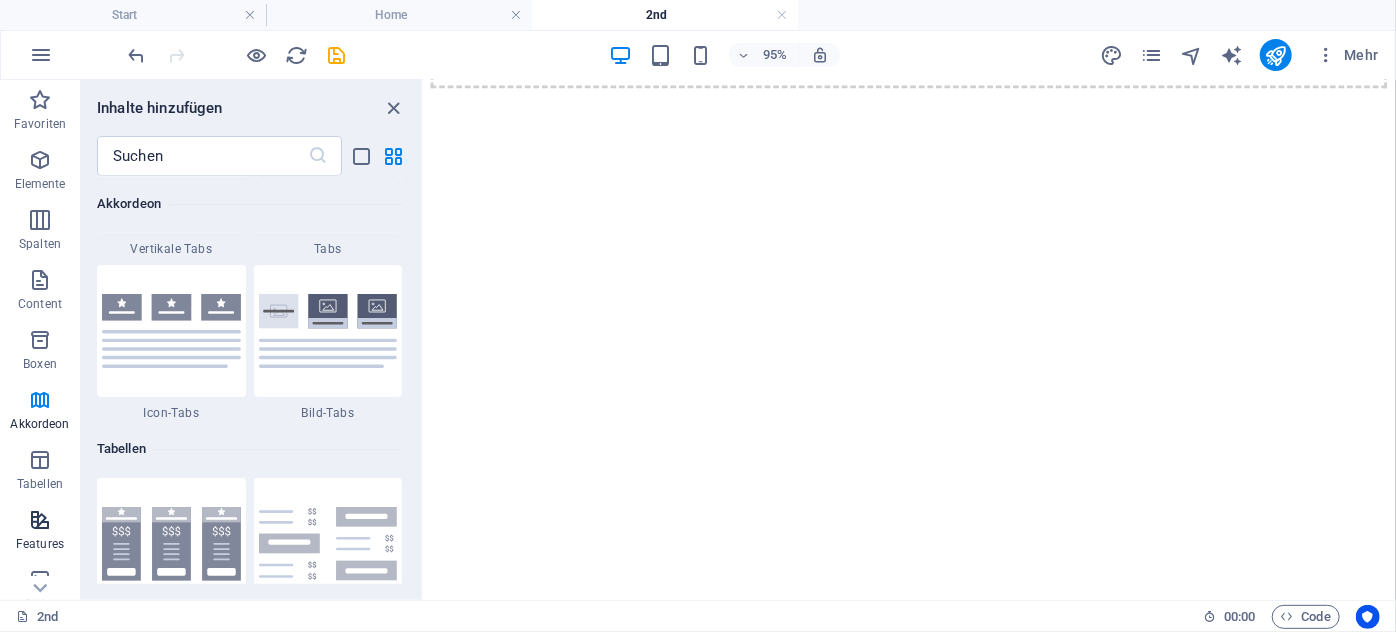 click on "Features" at bounding box center (40, 532) 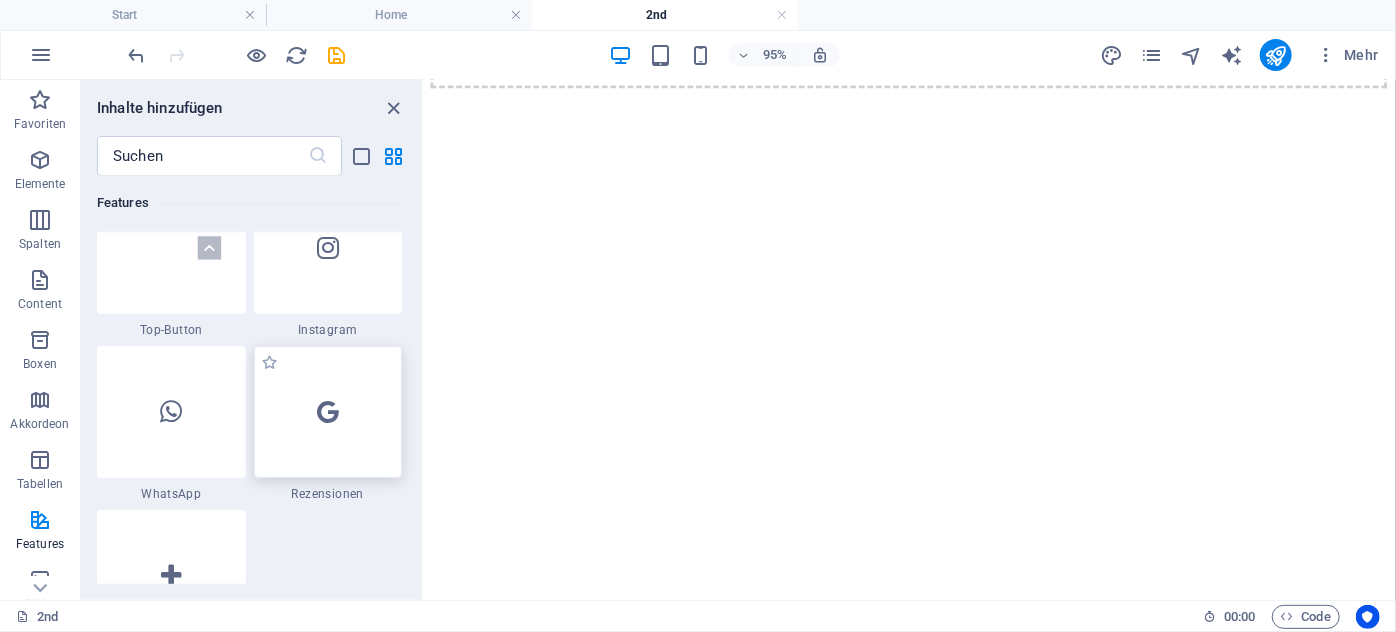 scroll, scrollTop: 9795, scrollLeft: 0, axis: vertical 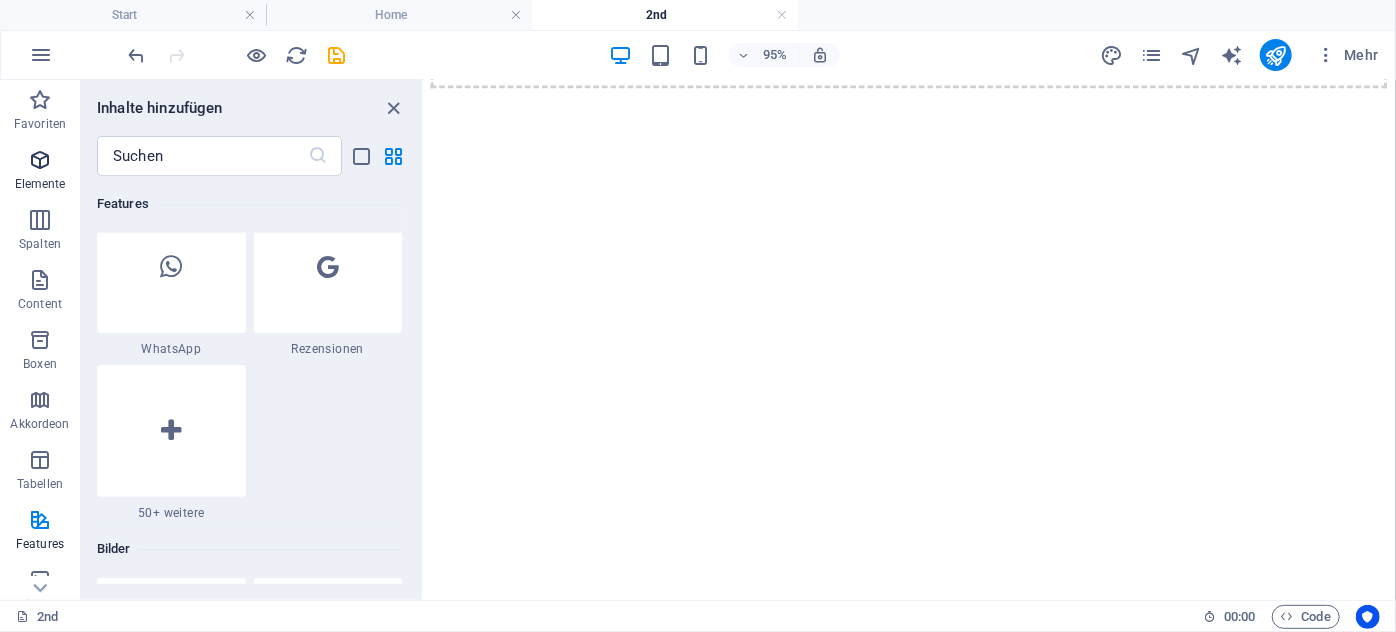 click at bounding box center (40, 160) 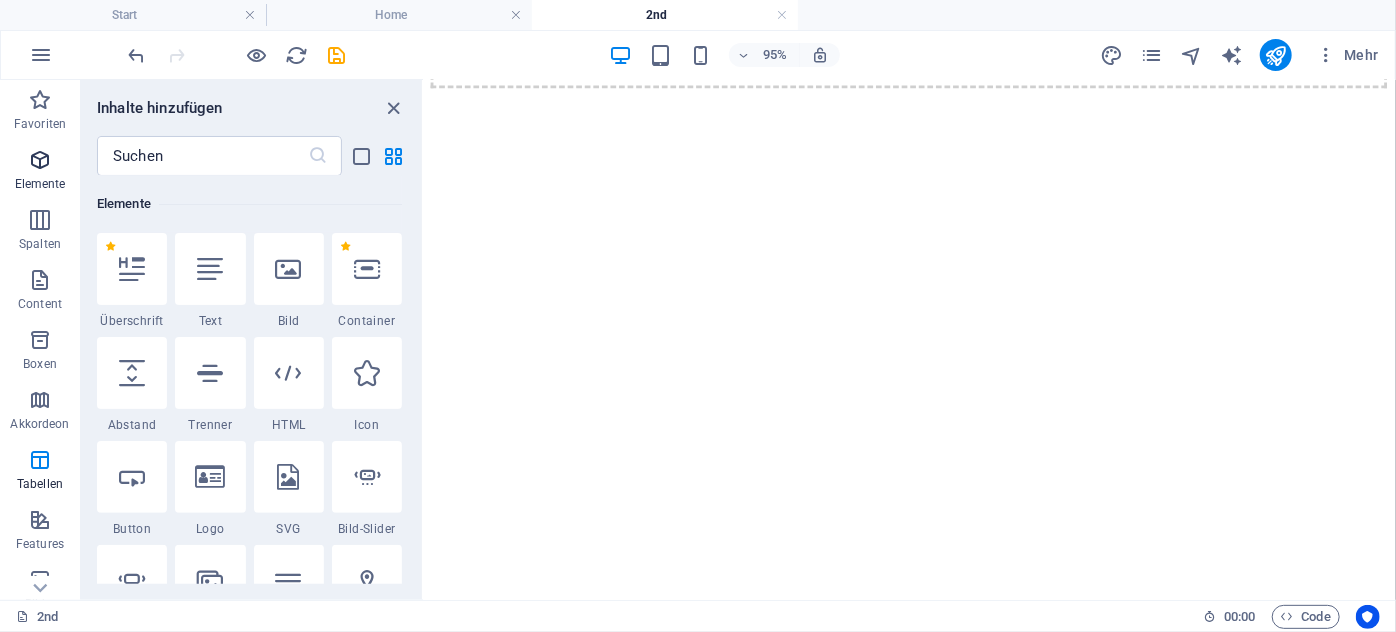 scroll, scrollTop: 212, scrollLeft: 0, axis: vertical 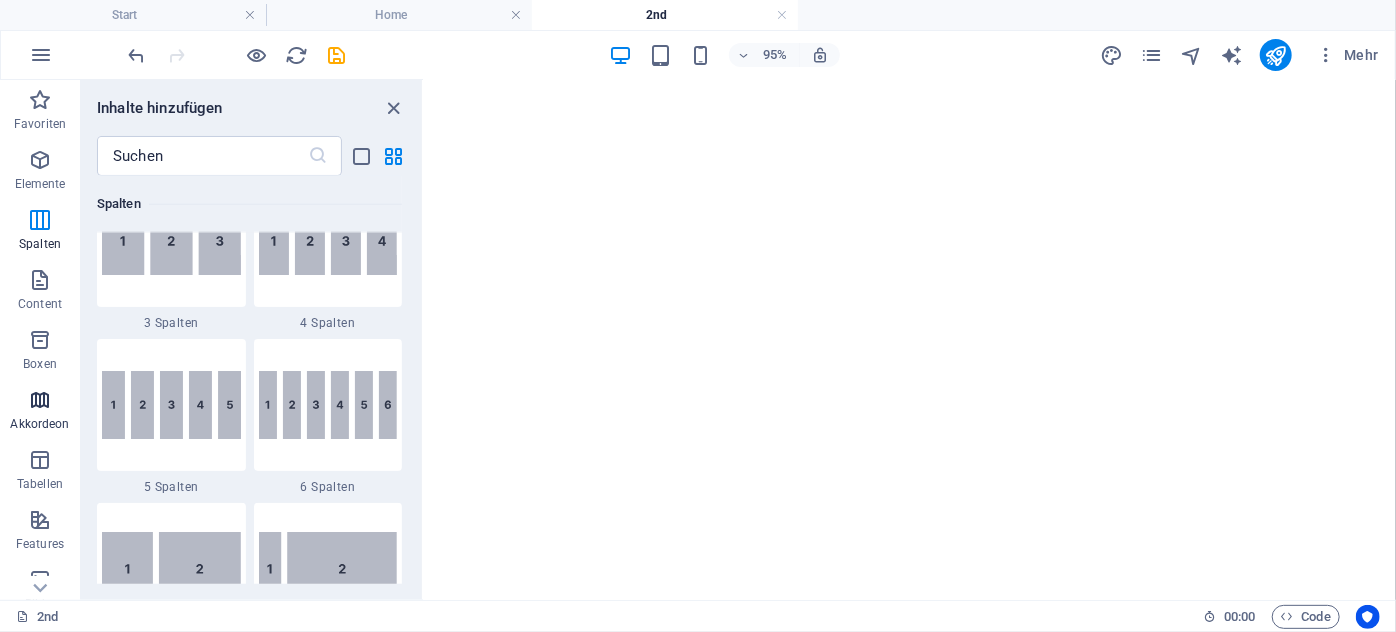 click on "Akkordeon" at bounding box center [40, 412] 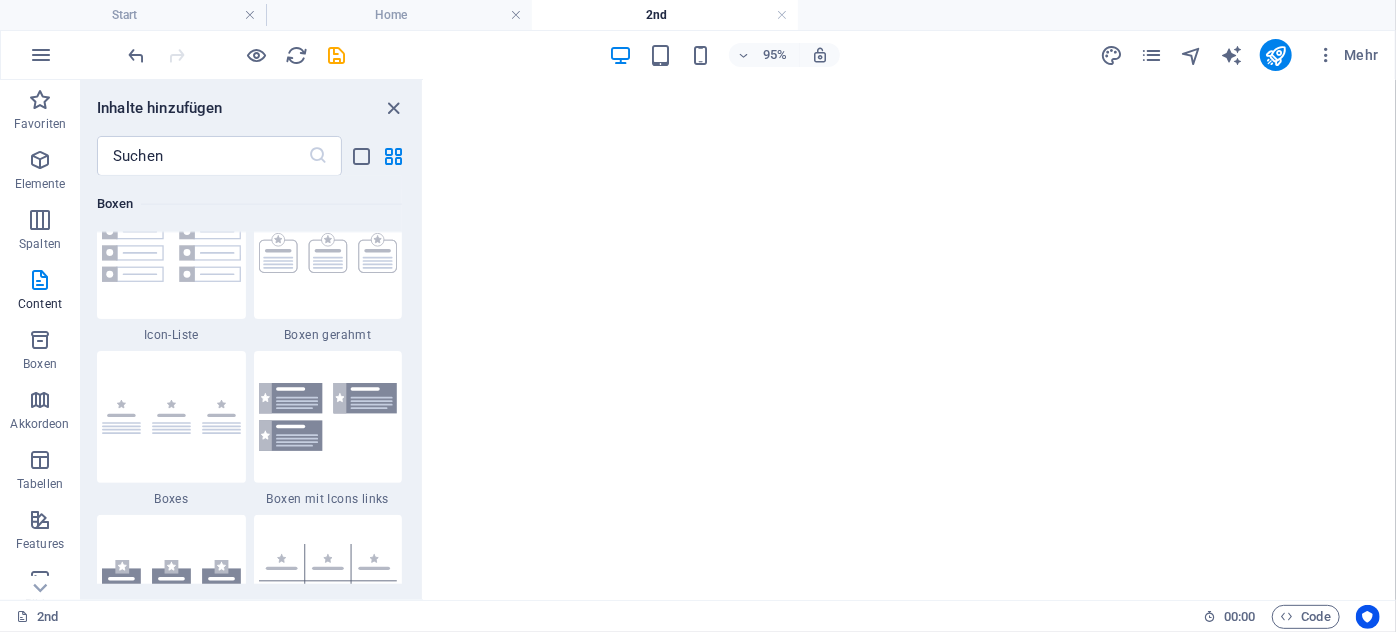 scroll, scrollTop: 6385, scrollLeft: 0, axis: vertical 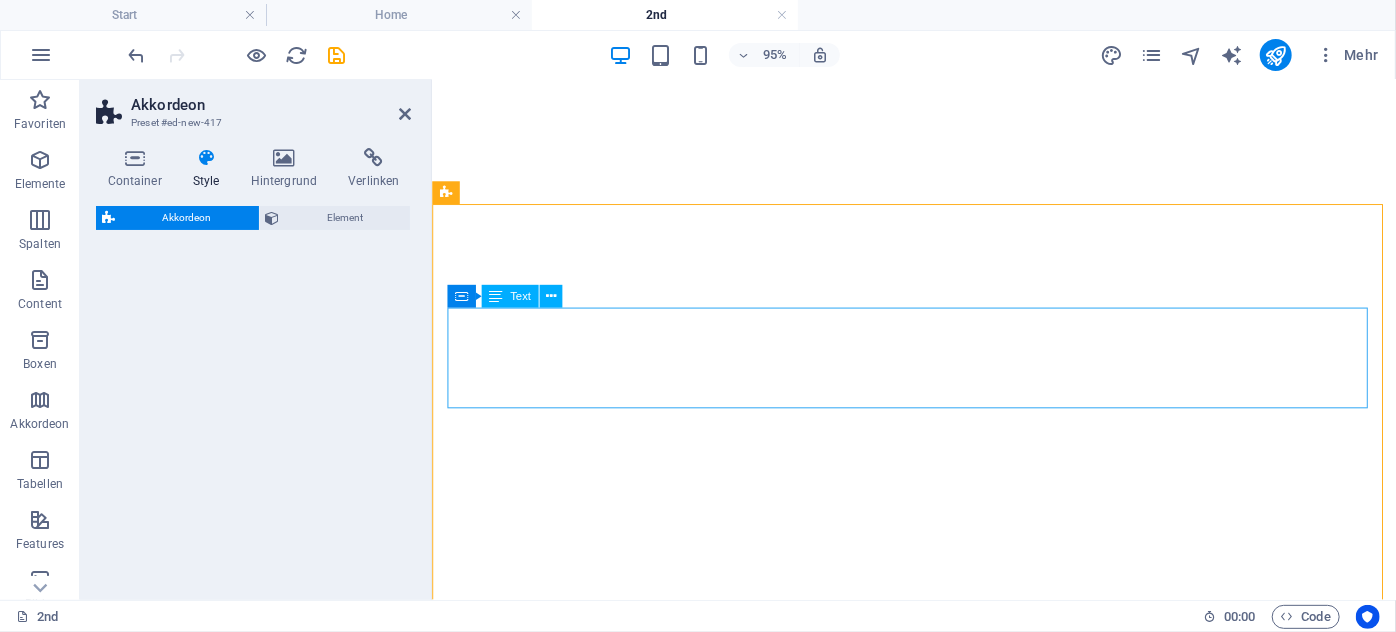 select on "rem" 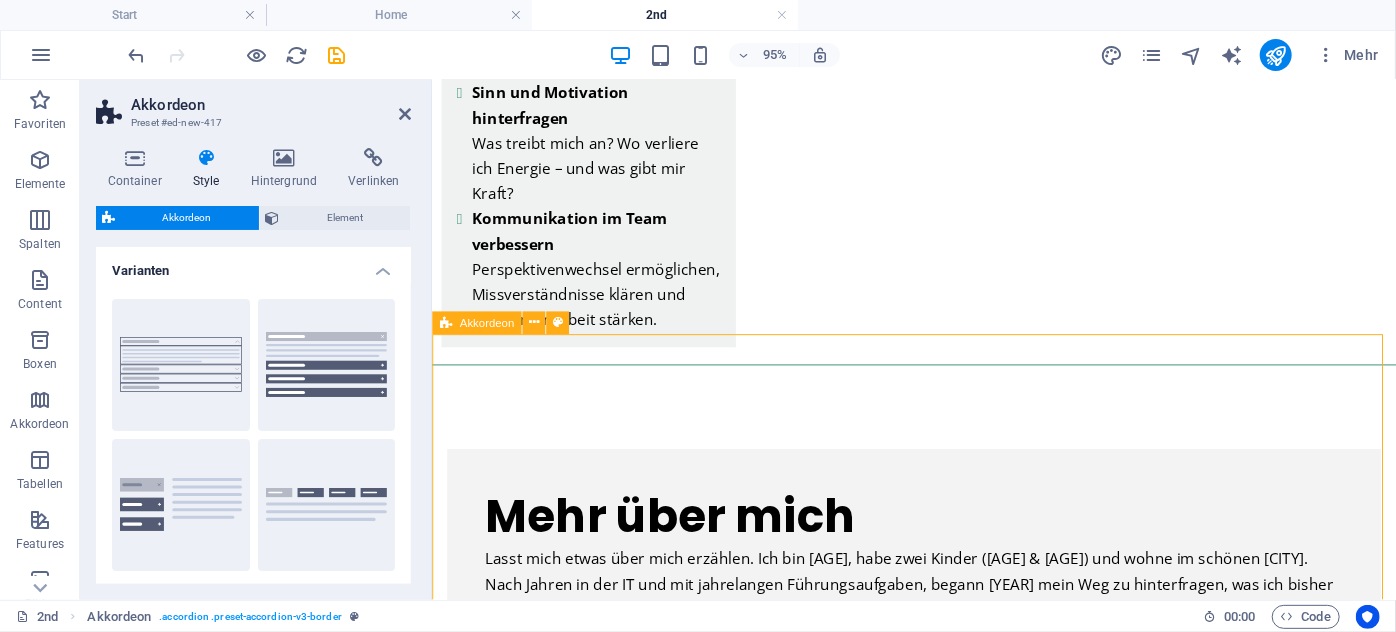 scroll, scrollTop: 4191, scrollLeft: 0, axis: vertical 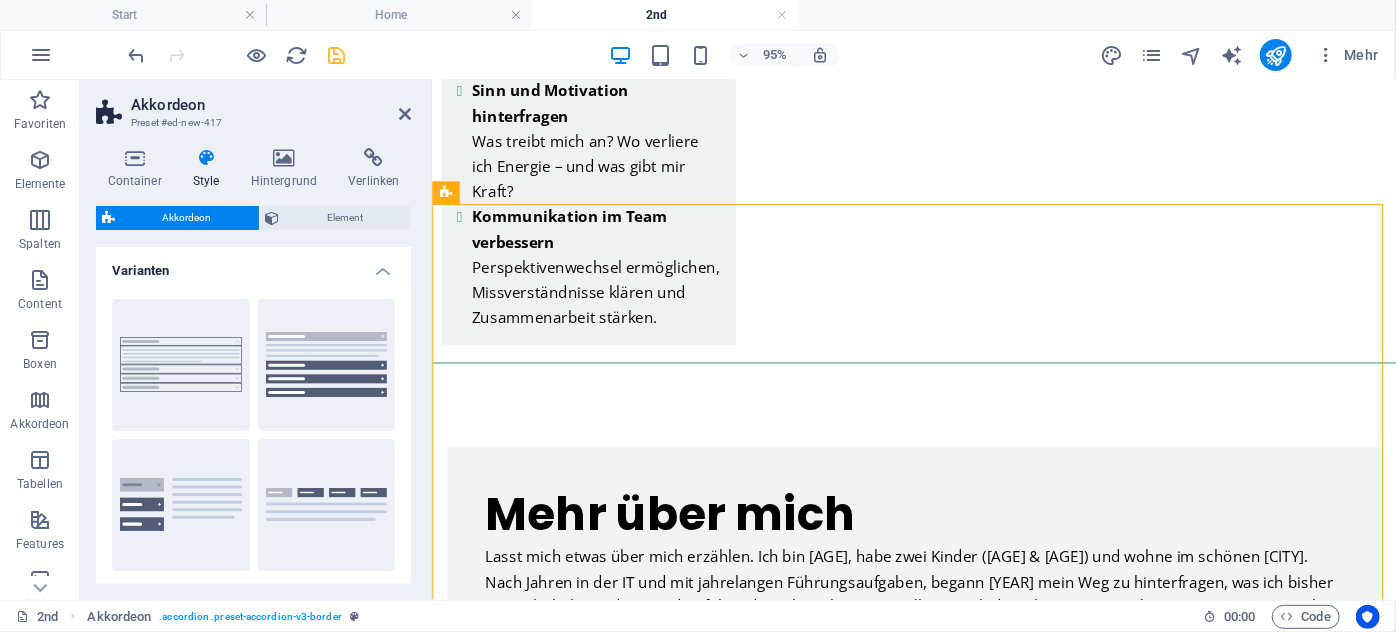 click at bounding box center (337, 55) 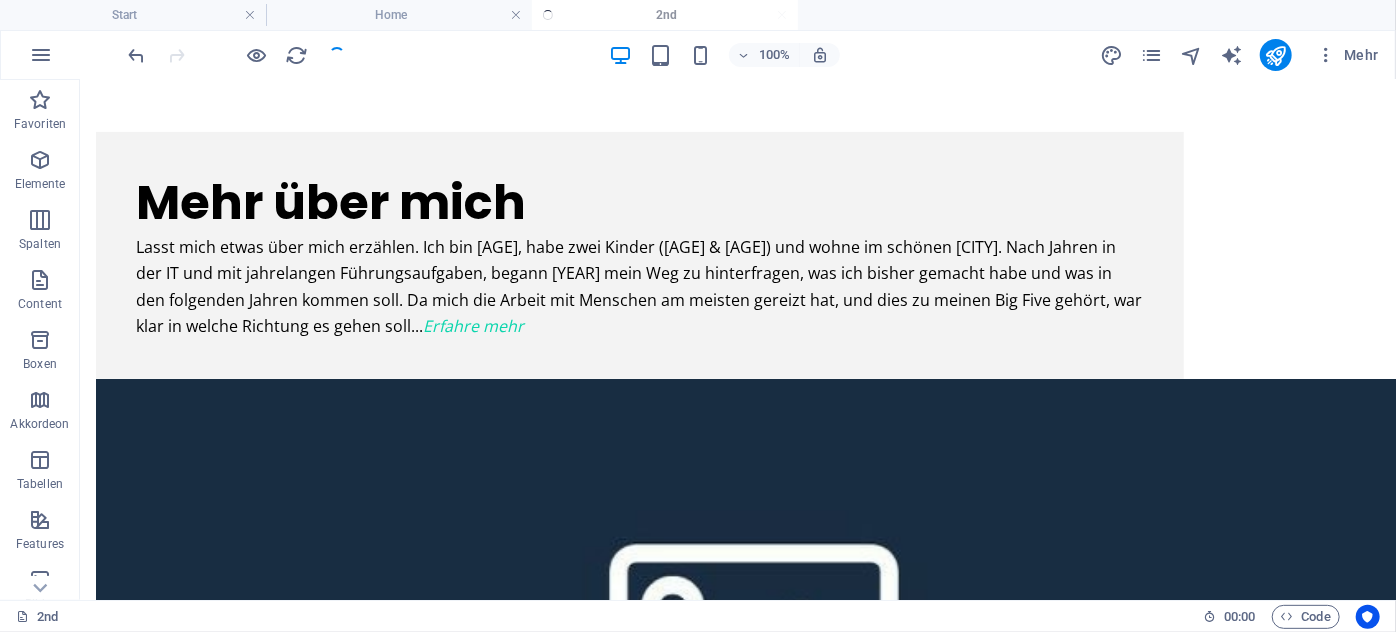scroll, scrollTop: 4002, scrollLeft: 0, axis: vertical 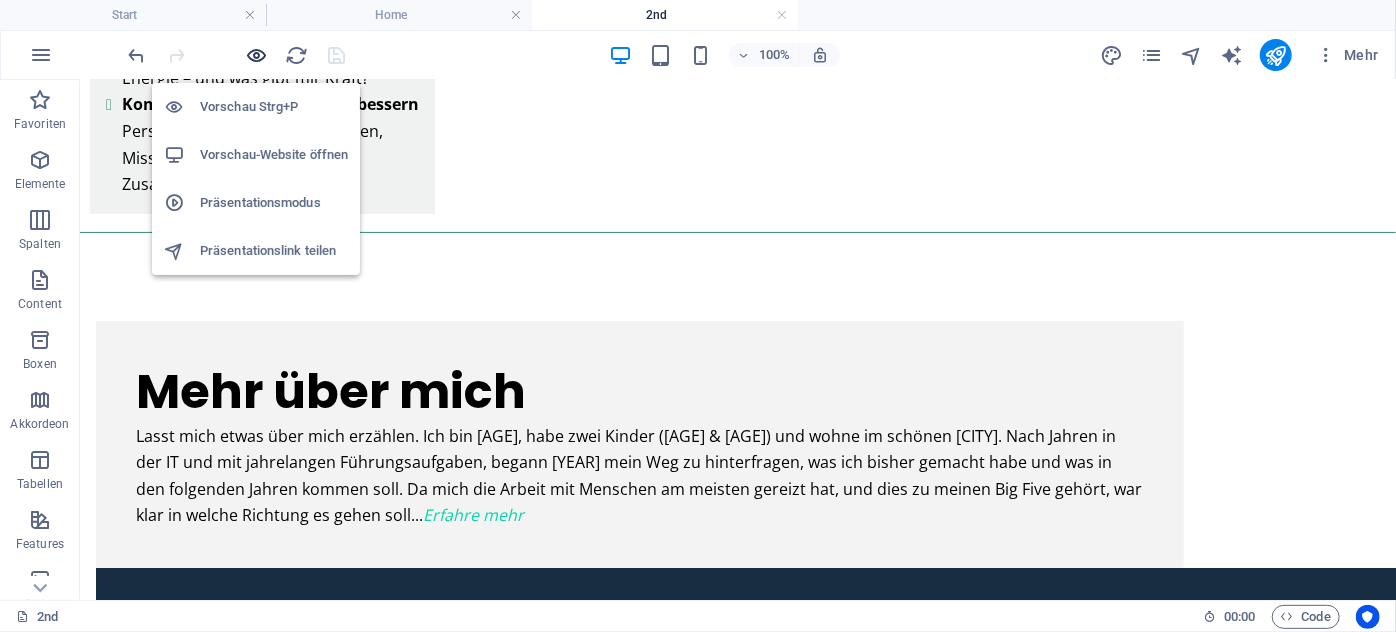 click at bounding box center [257, 55] 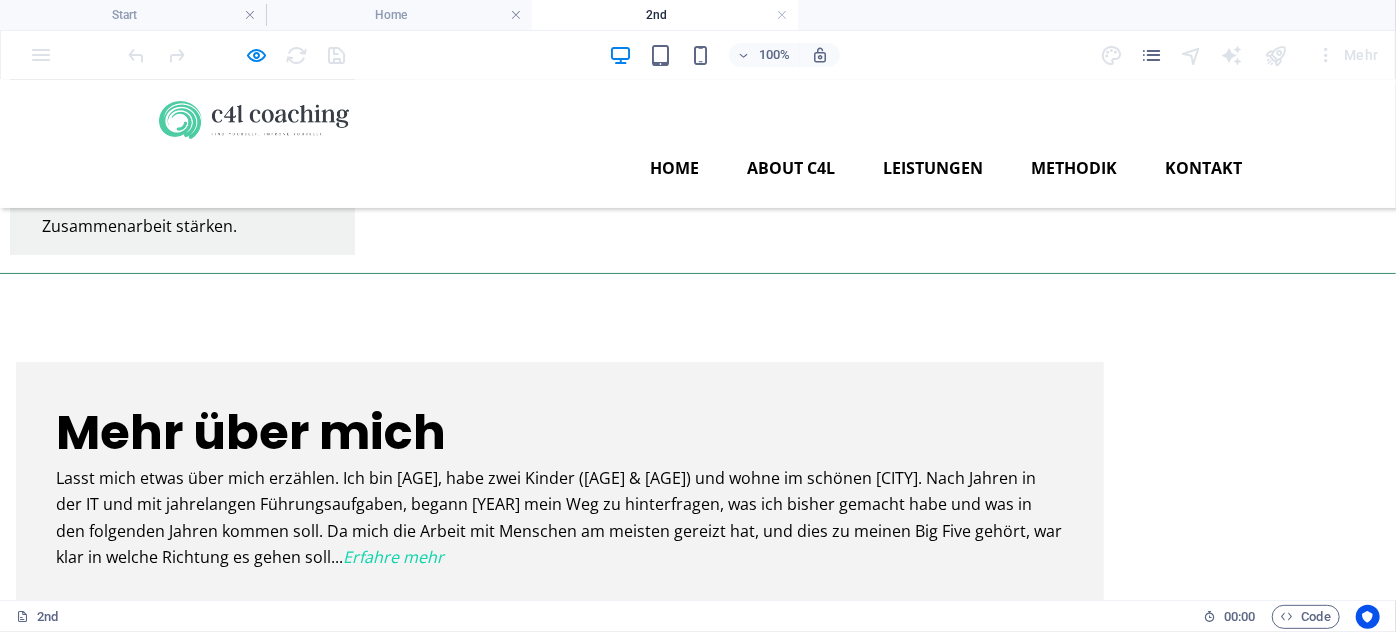 scroll, scrollTop: 3911, scrollLeft: 0, axis: vertical 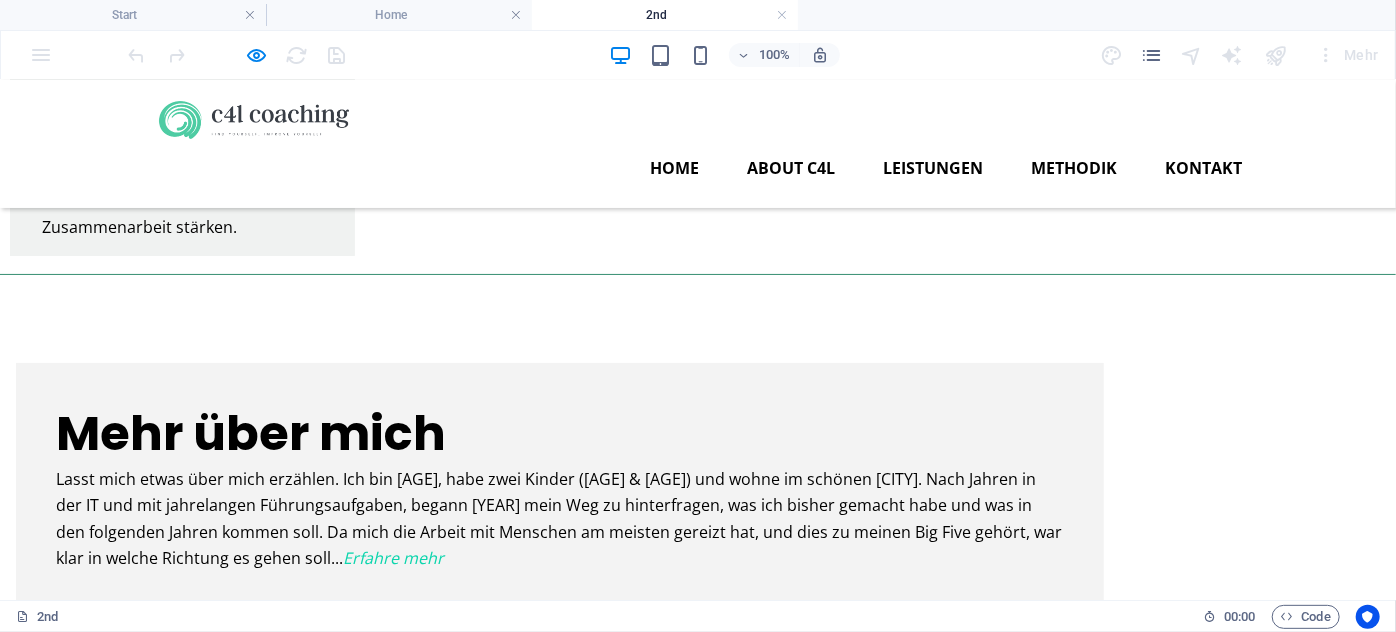 click on "Headline" at bounding box center [560, 2951] 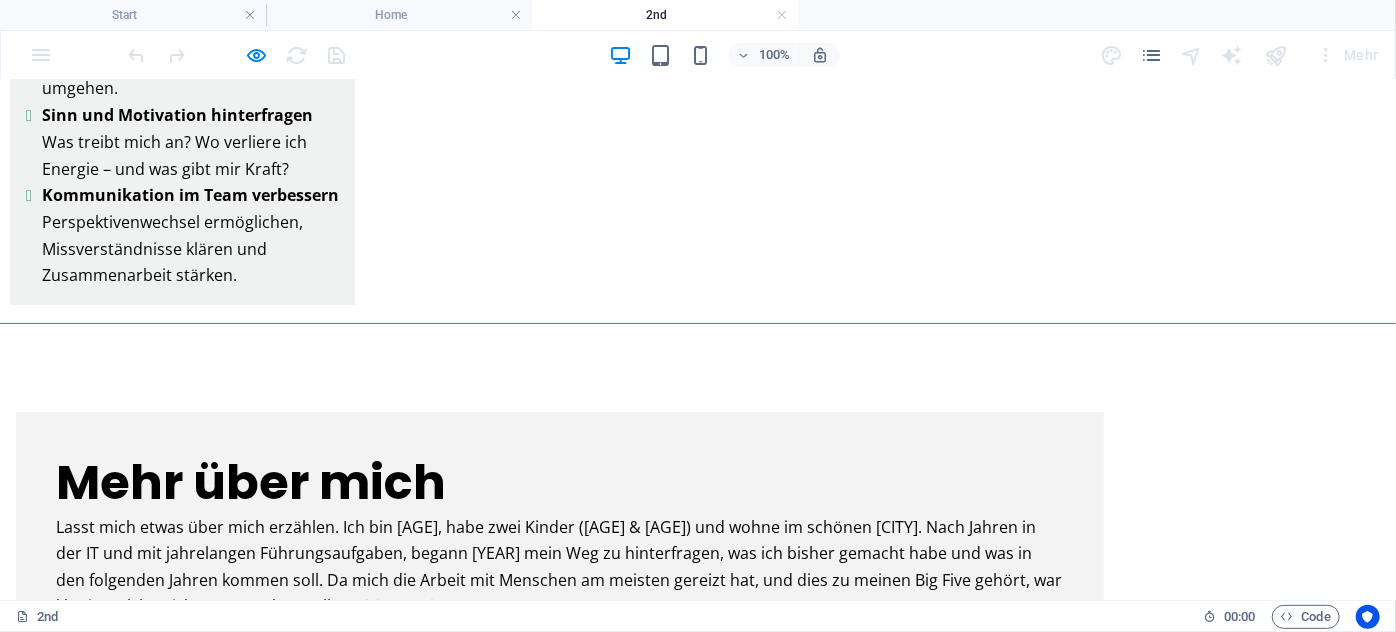 click on "Headline" at bounding box center (560, 2999) 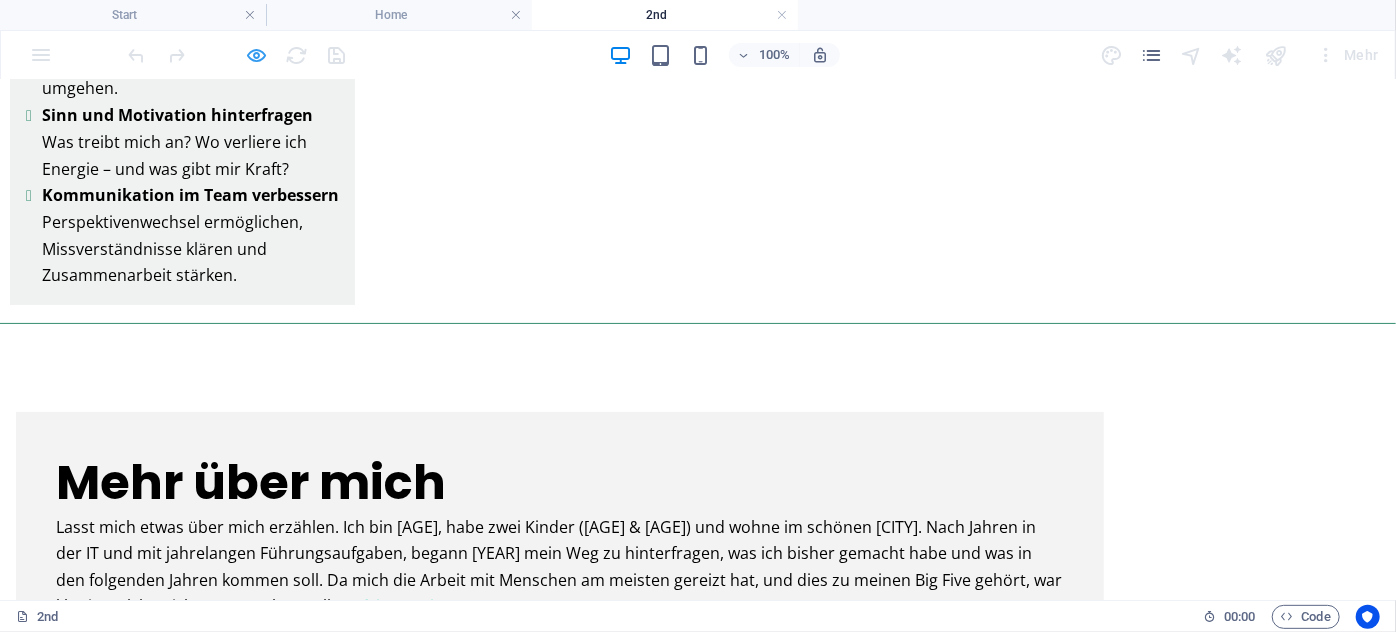 click at bounding box center [257, 55] 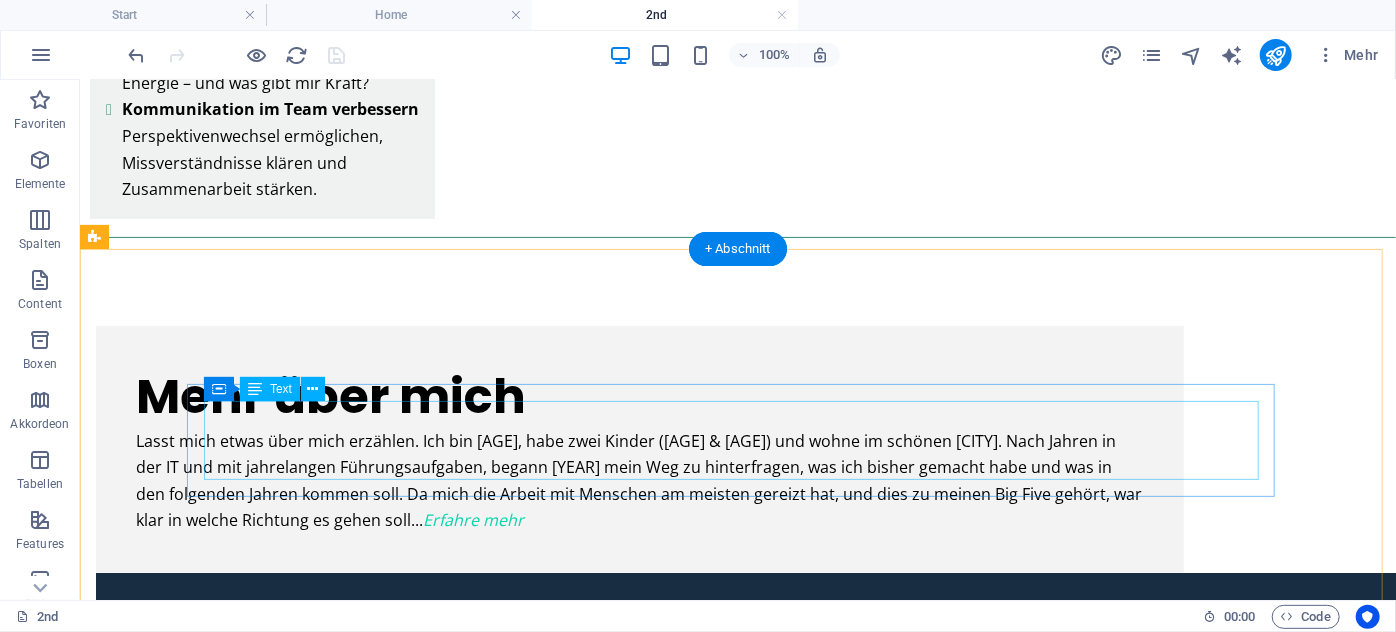 scroll, scrollTop: 4002, scrollLeft: 0, axis: vertical 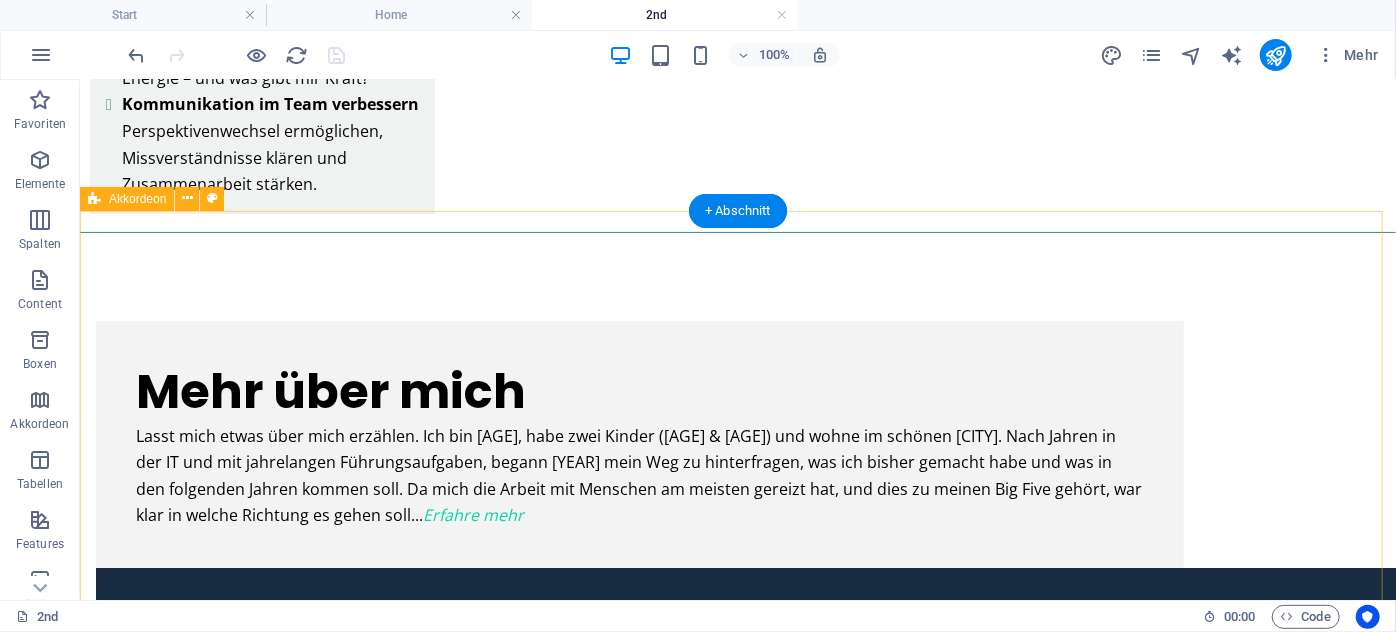 click on "Headline Lorem ipsum dolor sit amet, consectetur adipisicing elit. Maiores ipsum repellat minus nihil. Labore, delectus, nam dignissimos ea repudiandae minima voluptatum magni pariatur possimus quia accusamus harum facilis corporis animi nisi. Enim, pariatur, impedit quia repellat harum ipsam laboriosam voluptas dicta illum nisi obcaecati reprehenderit quis placeat recusandae tenetur aperiam. Headline Lorem ipsum dolor sit amet, consectetur adipisicing elit. Maiores ipsum repellat minus nihil. Labore, delectus, nam dignissimos ea repudiandae minima voluptatum magni pariatur possimus quia accusamus harum facilis corporis animi nisi. Enim, pariatur, impedit quia repellat harum ipsam laboriosam voluptas dicta illum nisi obcaecati reprehenderit quis placeat recusandae tenetur aperiam. Headline Headline" at bounding box center (737, 3363) 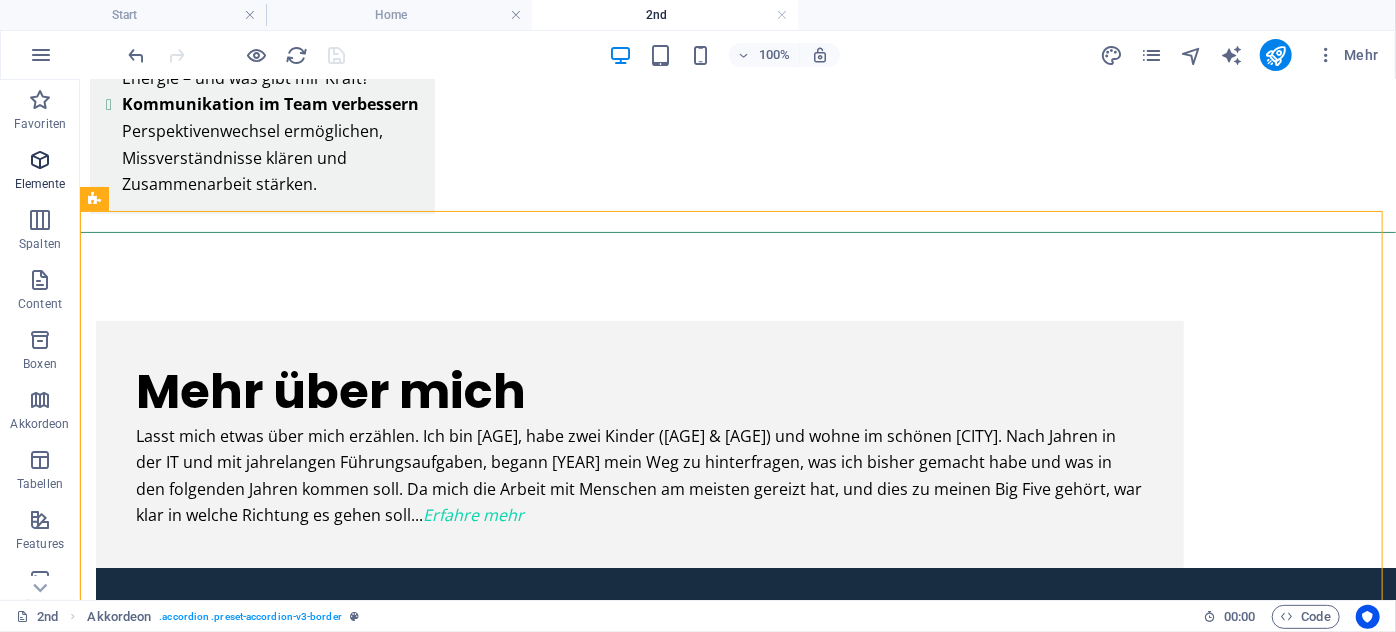 click on "Elemente" at bounding box center (40, 172) 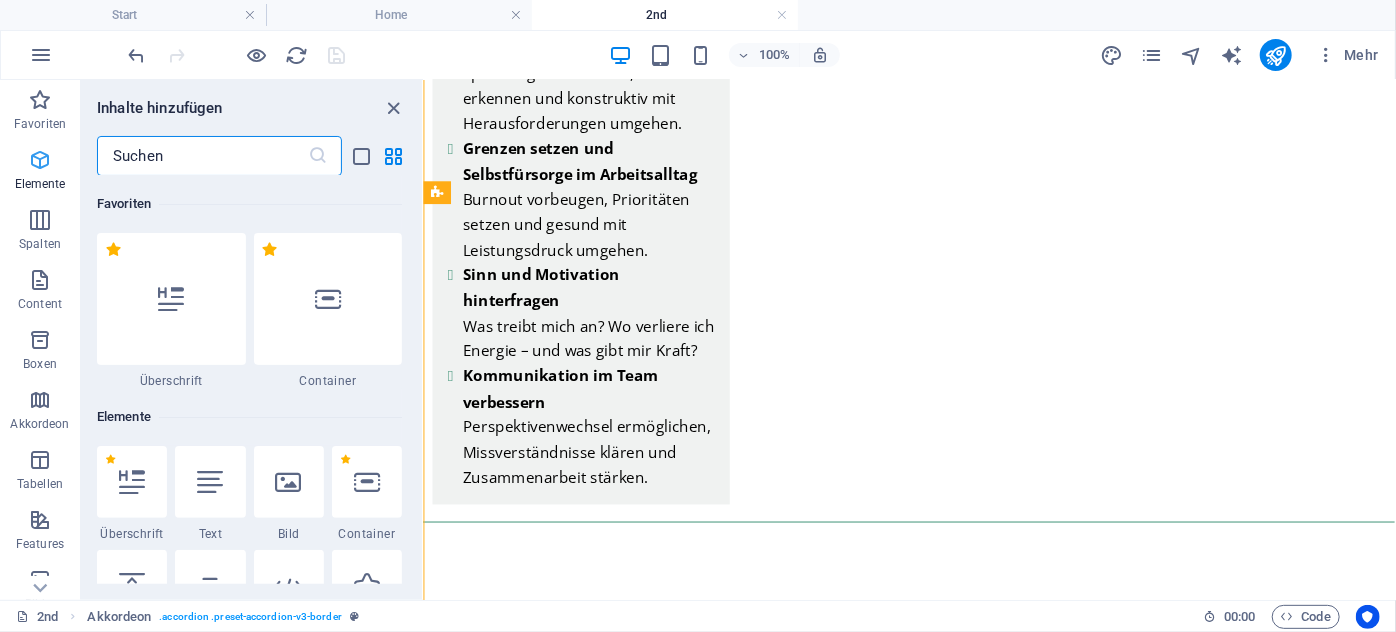 scroll, scrollTop: 4166, scrollLeft: 0, axis: vertical 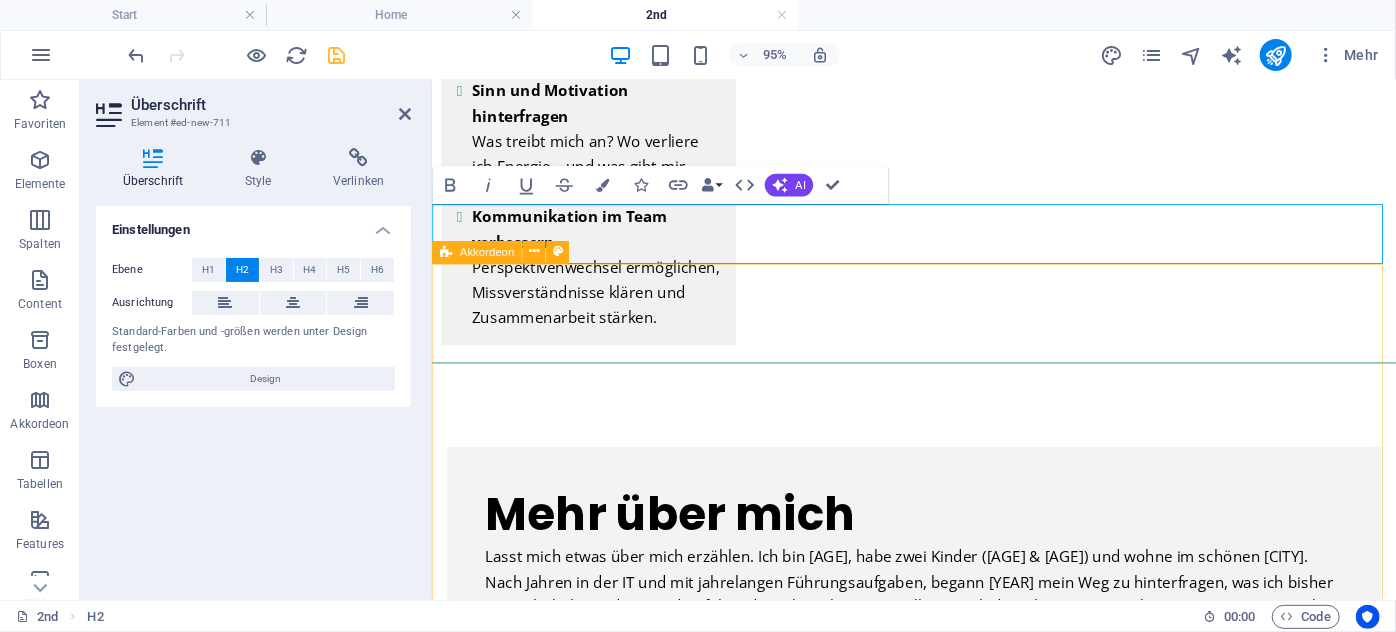 click on "Headline Lorem ipsum dolor sit amet, consectetur adipisicing elit. Maiores ipsum repellat minus nihil. Labore, delectus, nam dignissimos ea repudiandae minima voluptatum magni pariatur possimus quia accusamus harum facilis corporis animi nisi. Enim, pariatur, impedit quia repellat harum ipsam laboriosam voluptas dicta illum nisi obcaecati reprehenderit quis placeat recusandae tenetur aperiam. Headline Lorem ipsum dolor sit amet, consectetur adipisicing elit. Maiores ipsum repellat minus nihil. Labore, delectus, nam dignissimos ea repudiandae minima voluptatum magni pariatur possimus quia accusamus harum facilis corporis animi nisi. Enim, pariatur, impedit quia repellat harum ipsam laboriosam voluptas dicta illum nisi obcaecati reprehenderit quis placeat recusandae tenetur aperiam. Headline Headline" at bounding box center [938, 3651] 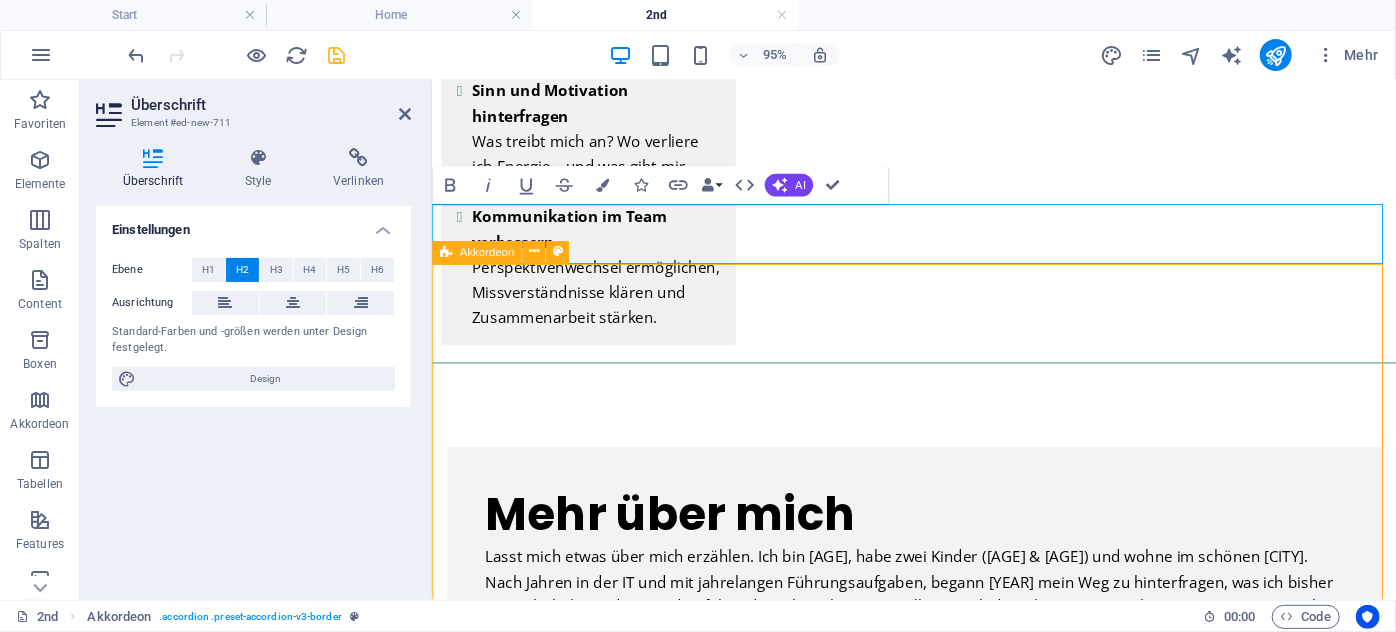 scroll, scrollTop: 4002, scrollLeft: 0, axis: vertical 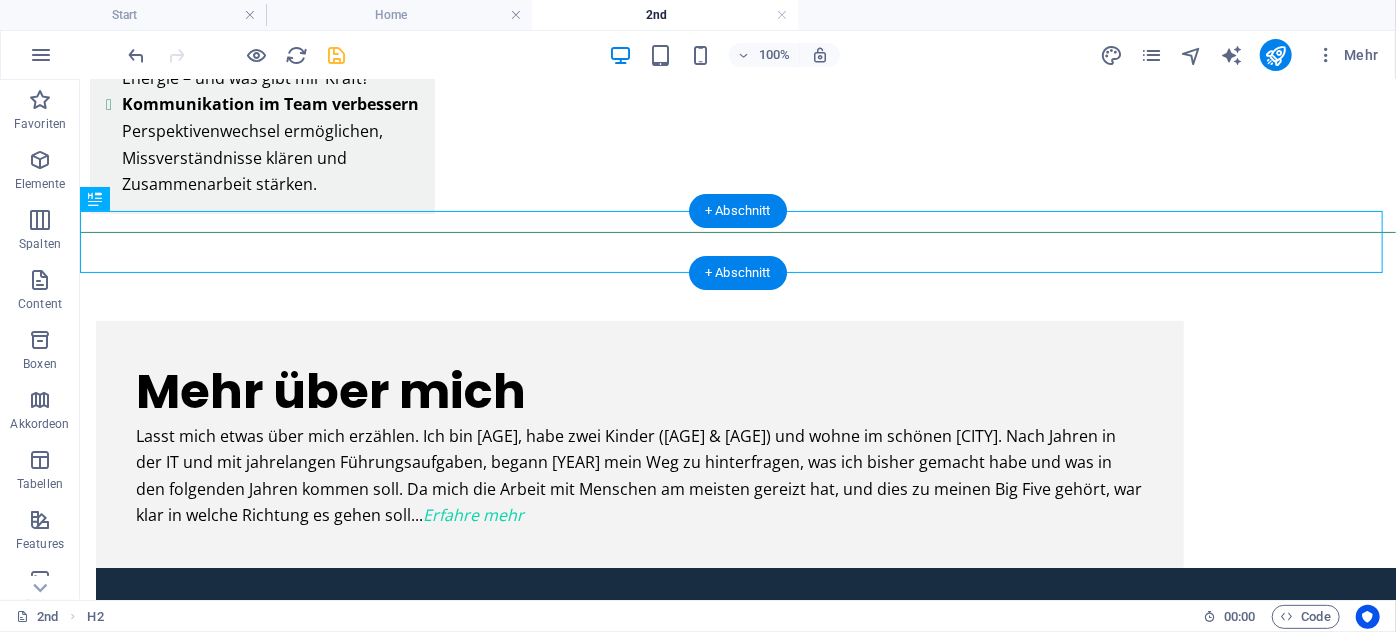 drag, startPoint x: 265, startPoint y: 256, endPoint x: 186, endPoint y: 255, distance: 79.00633 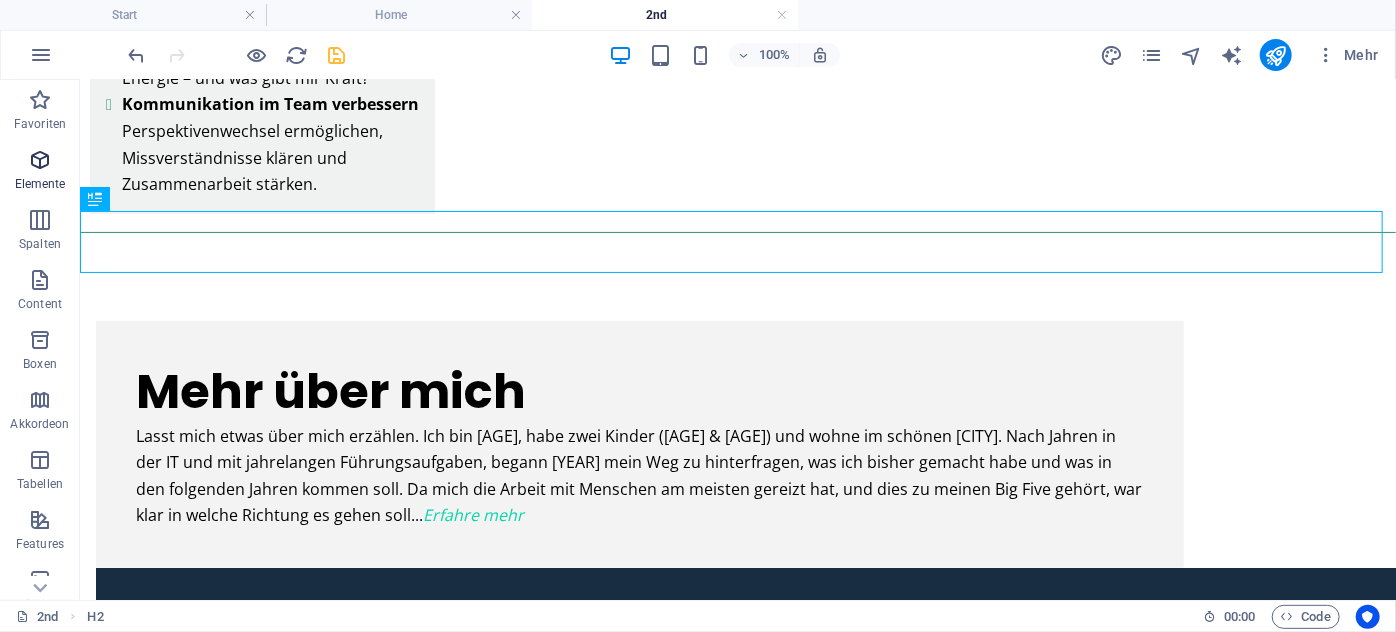 click on "Elemente" at bounding box center [40, 172] 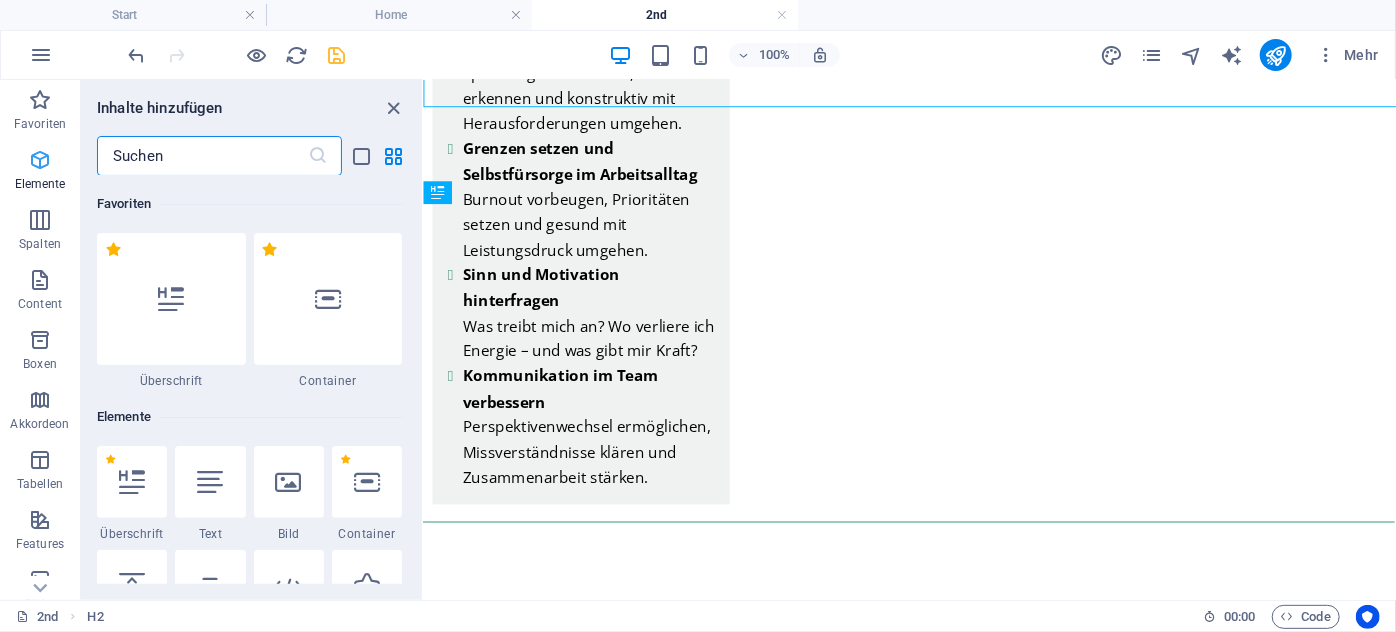 scroll, scrollTop: 4166, scrollLeft: 0, axis: vertical 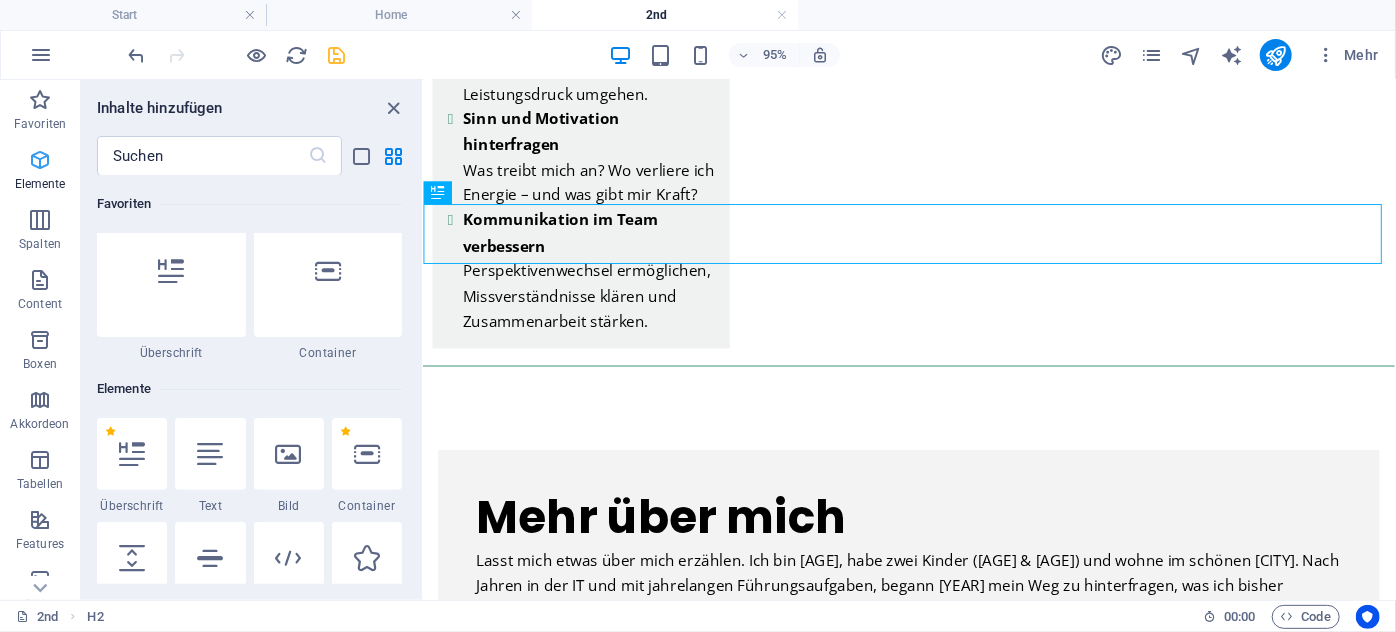 click at bounding box center [40, 160] 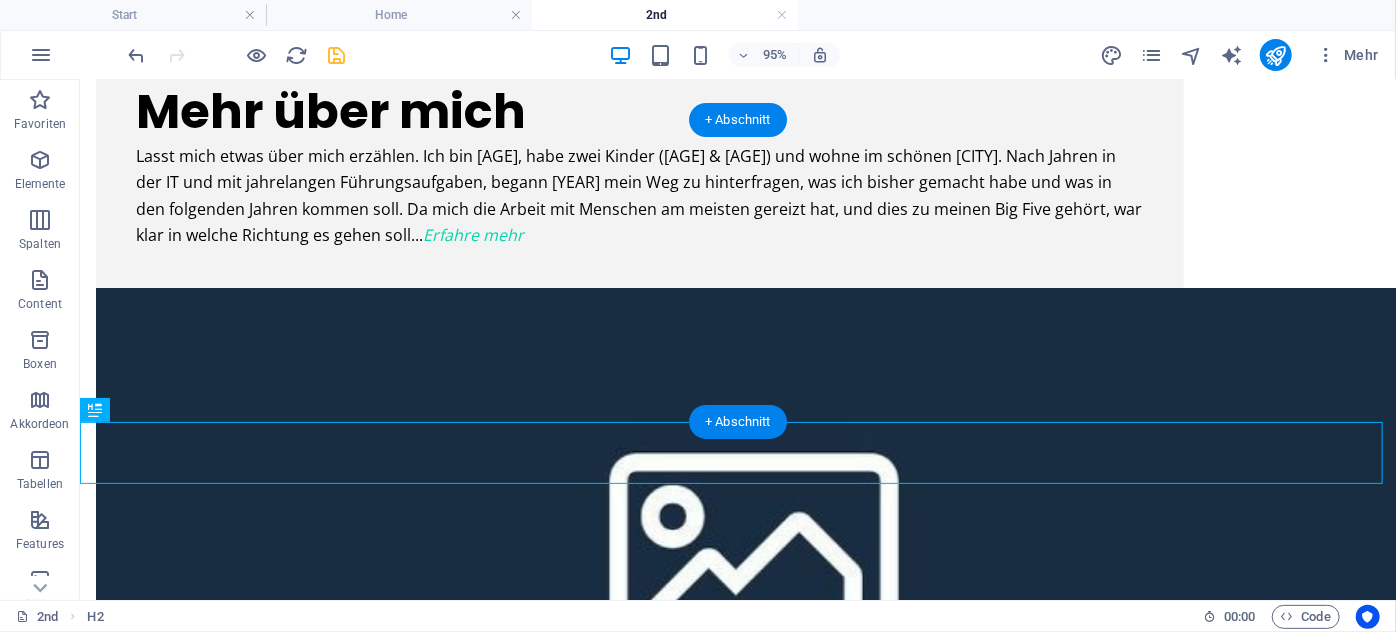 scroll, scrollTop: 4093, scrollLeft: 0, axis: vertical 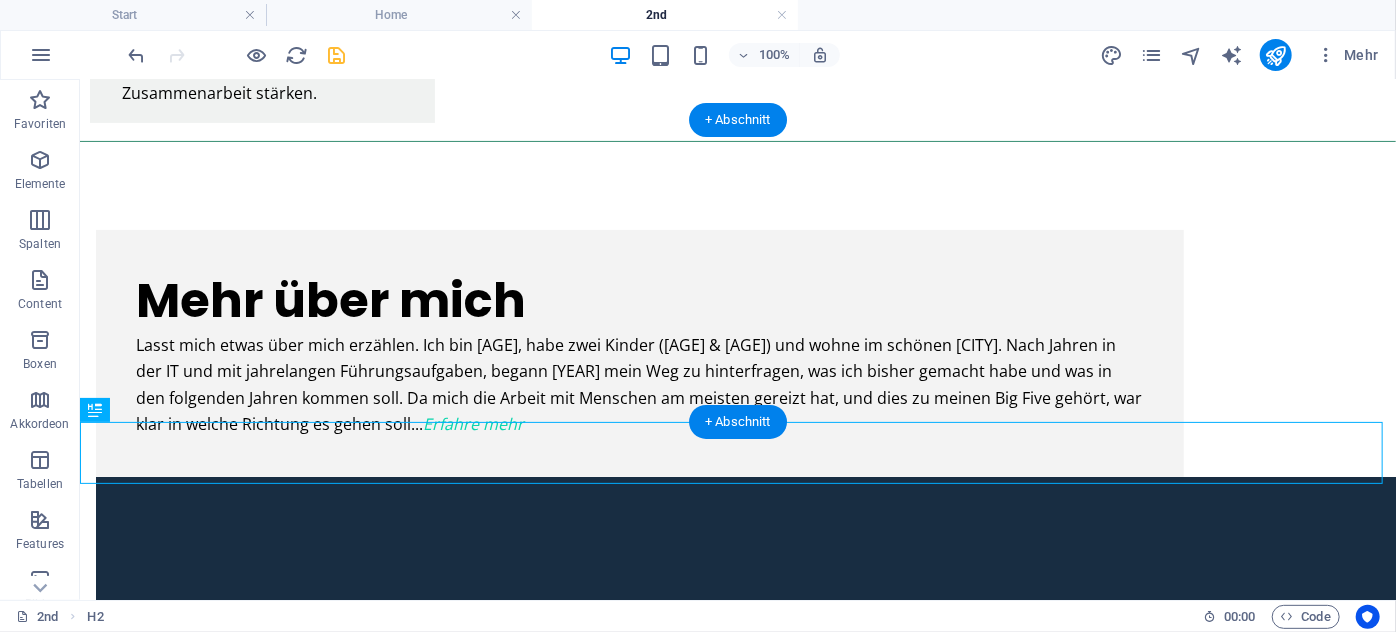 drag, startPoint x: 676, startPoint y: 326, endPoint x: 564, endPoint y: 228, distance: 148.82204 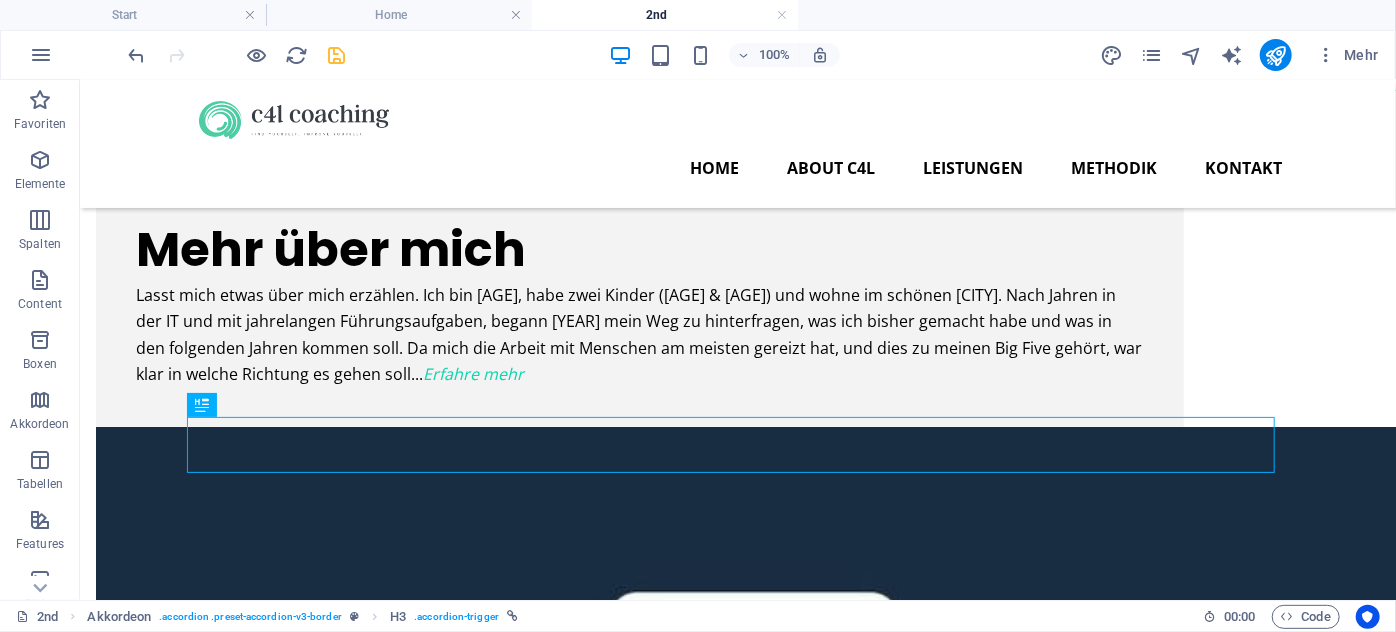 scroll, scrollTop: 4093, scrollLeft: 0, axis: vertical 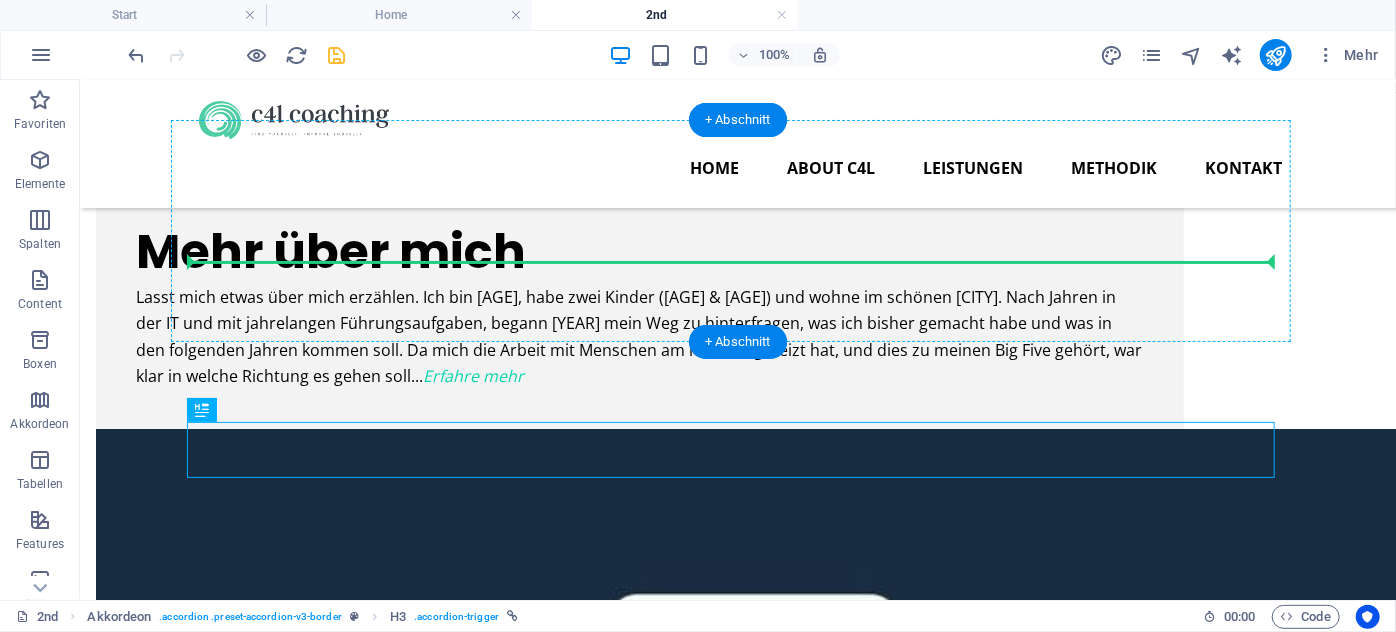drag, startPoint x: 431, startPoint y: 248, endPoint x: 487, endPoint y: 257, distance: 56.718605 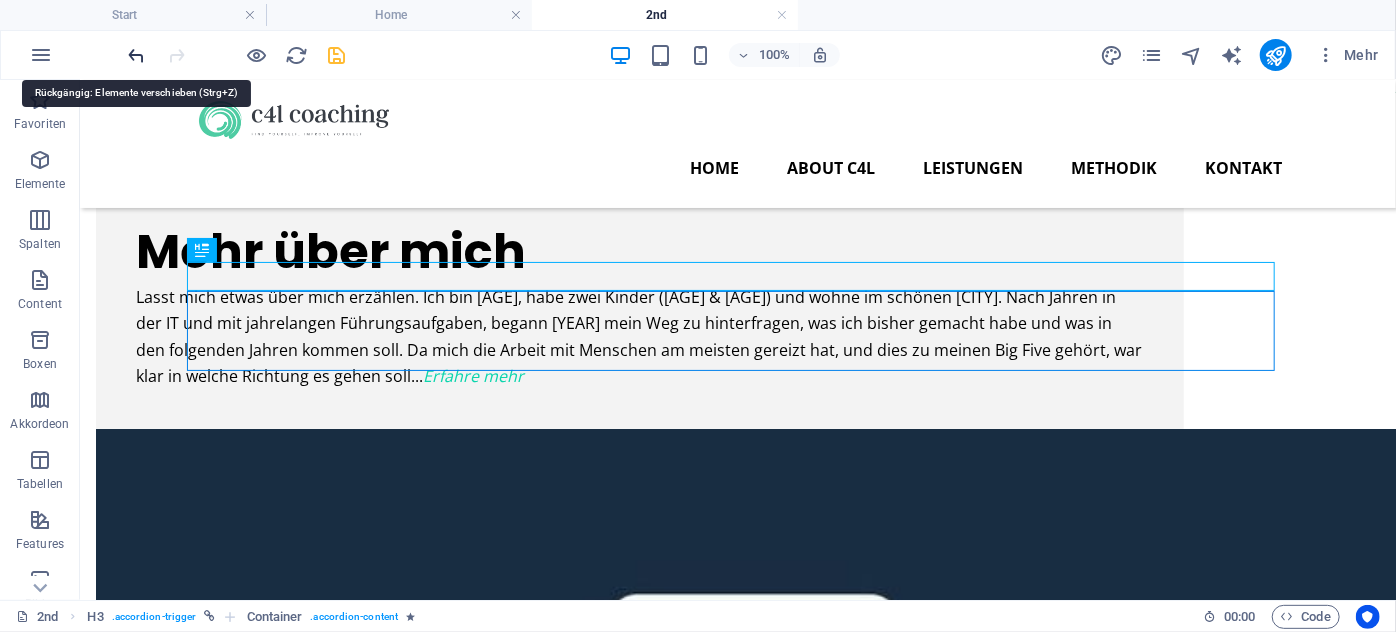 drag, startPoint x: 135, startPoint y: 51, endPoint x: 133, endPoint y: 38, distance: 13.152946 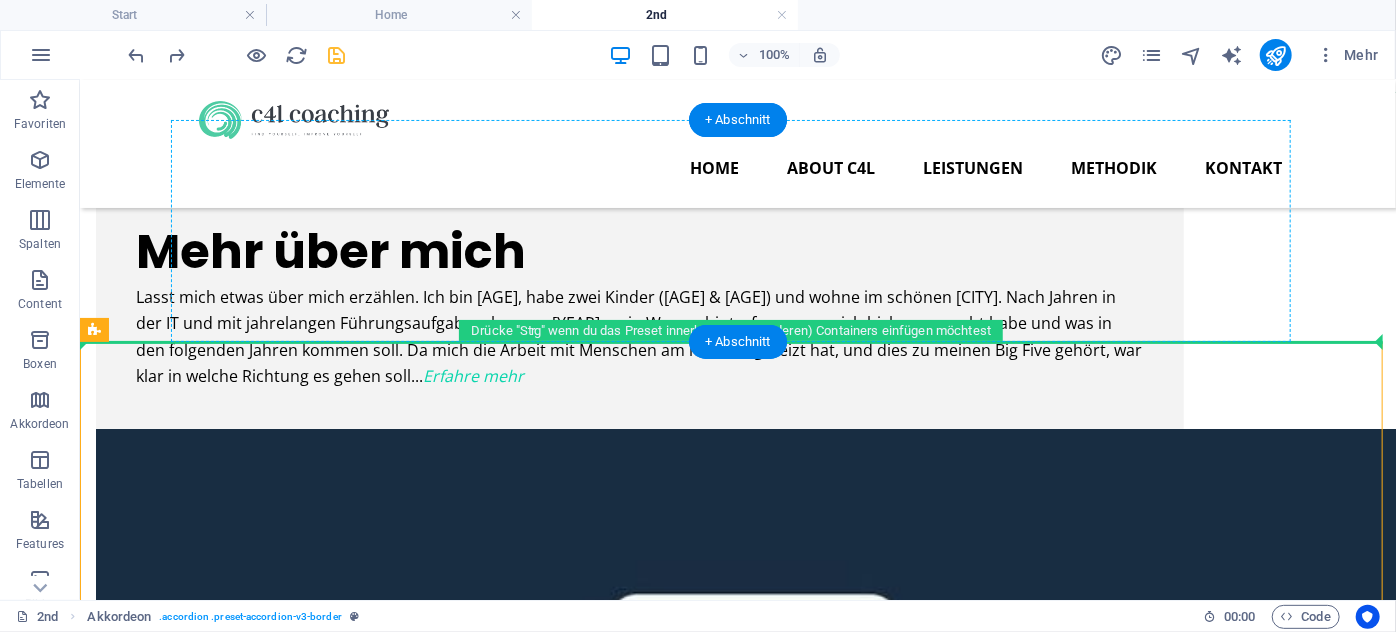 drag, startPoint x: 196, startPoint y: 414, endPoint x: 269, endPoint y: 256, distance: 174.04884 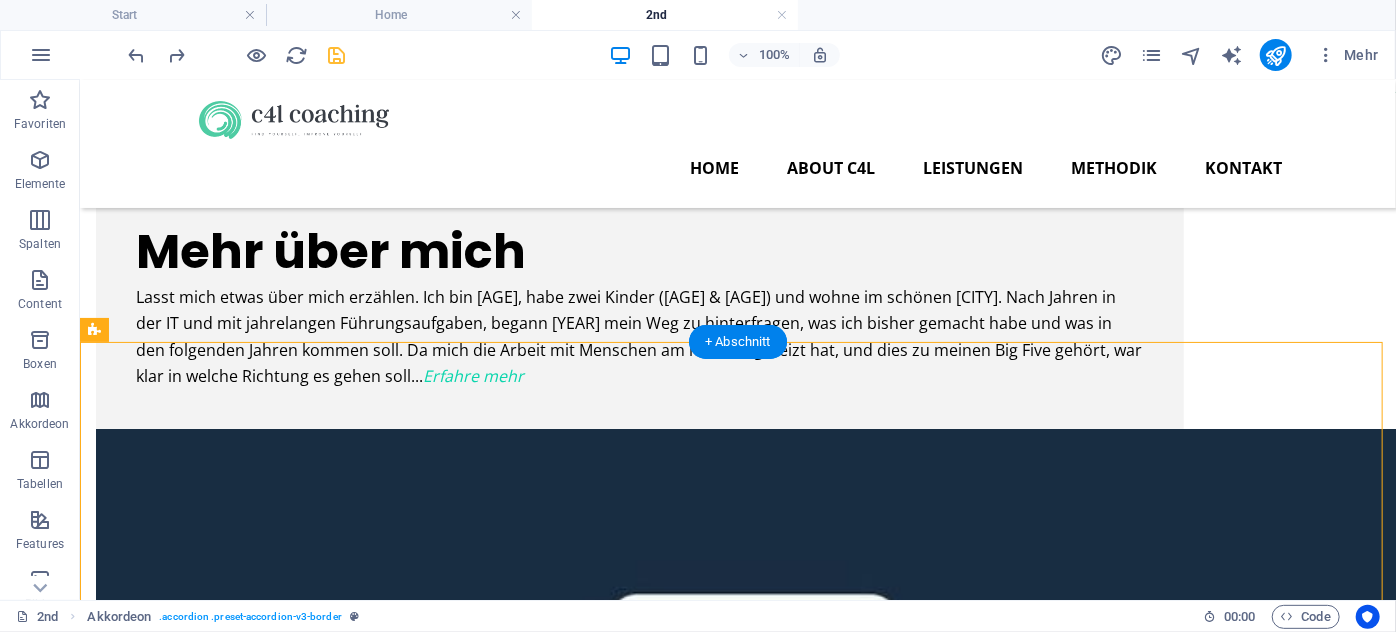 drag, startPoint x: 182, startPoint y: 414, endPoint x: 329, endPoint y: 384, distance: 150.03 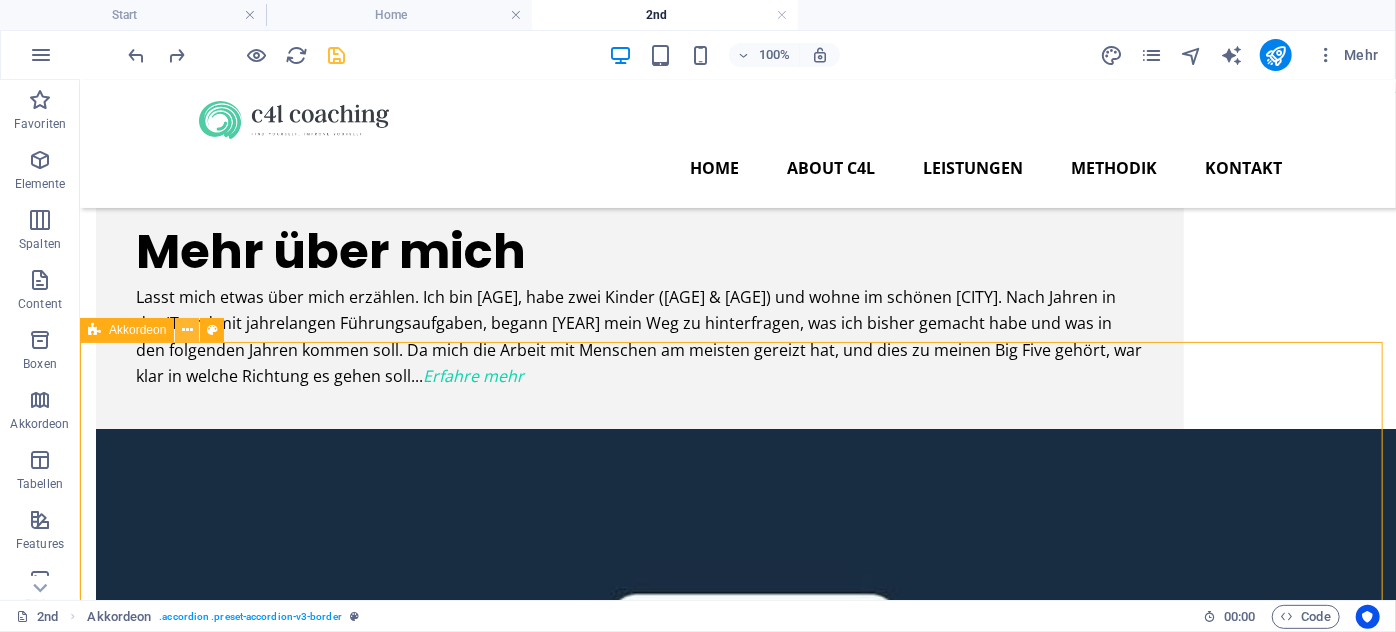click at bounding box center (187, 330) 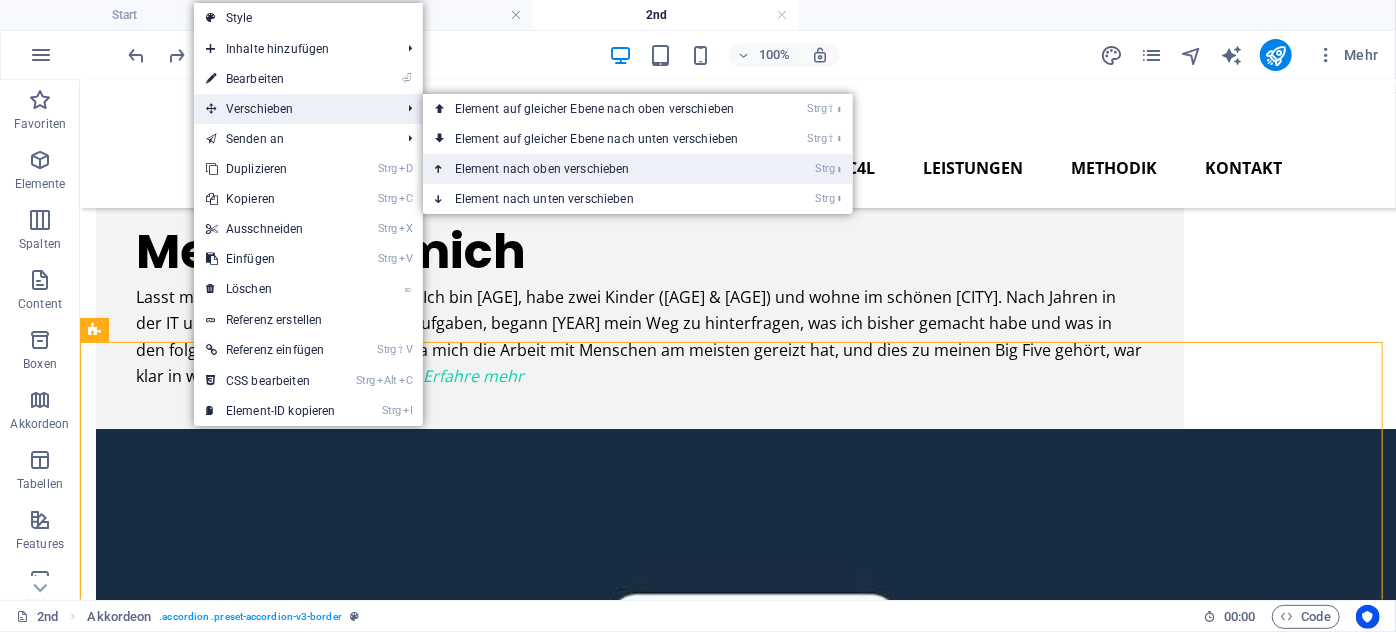 click on "Strg ⬆  Element nach oben verschieben" at bounding box center (601, 169) 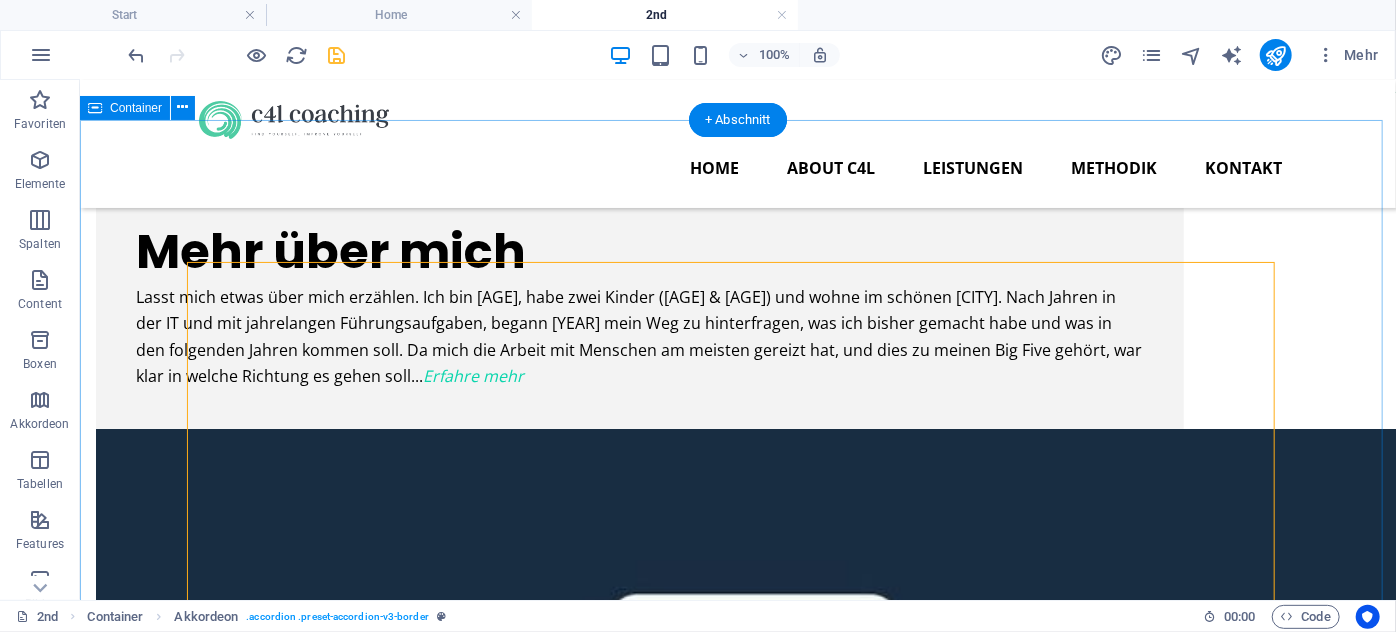 click on "Neue Überschrift Headline Lorem ipsum dolor sit amet, consectetur adipisicing elit. Maiores ipsum repellat minus nihil. Labore, delectus, nam dignissimos ea repudiandae minima voluptatum magni pariatur possimus quia accusamus harum facilis corporis animi nisi. Enim, pariatur, impedit quia repellat harum ipsam laboriosam voluptas dicta illum nisi obcaecati reprehenderit quis placeat recusandae tenetur aperiam. Headline Lorem ipsum dolor sit amet, consectetur adipisicing elit. Maiores ipsum repellat minus nihil. Labore, delectus, nam dignissimos ea repudiandae minima voluptatum magni pariatur possimus quia accusamus harum facilis corporis animi nisi. Enim, pariatur, impedit quia repellat harum ipsam laboriosam voluptas dicta illum nisi obcaecati reprehenderit quis placeat recusandae tenetur aperiam. Headline Headline" at bounding box center [737, 3255] 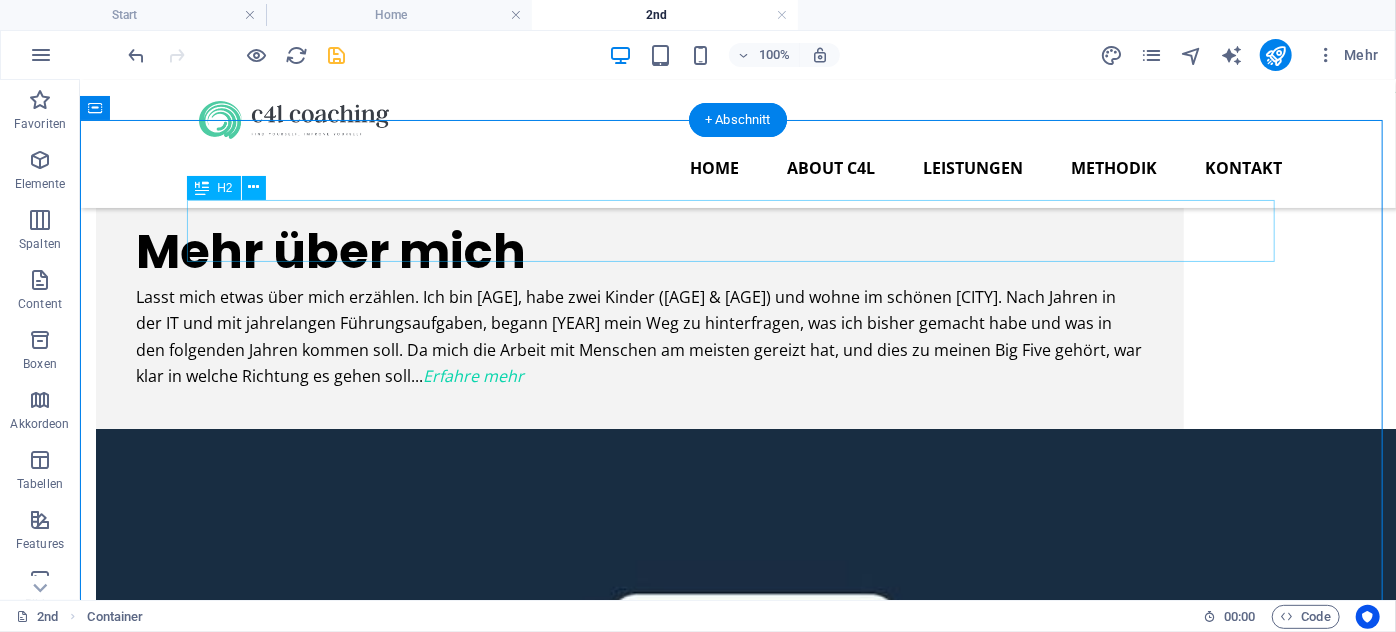 click on "Neue Überschrift" at bounding box center (737, 2915) 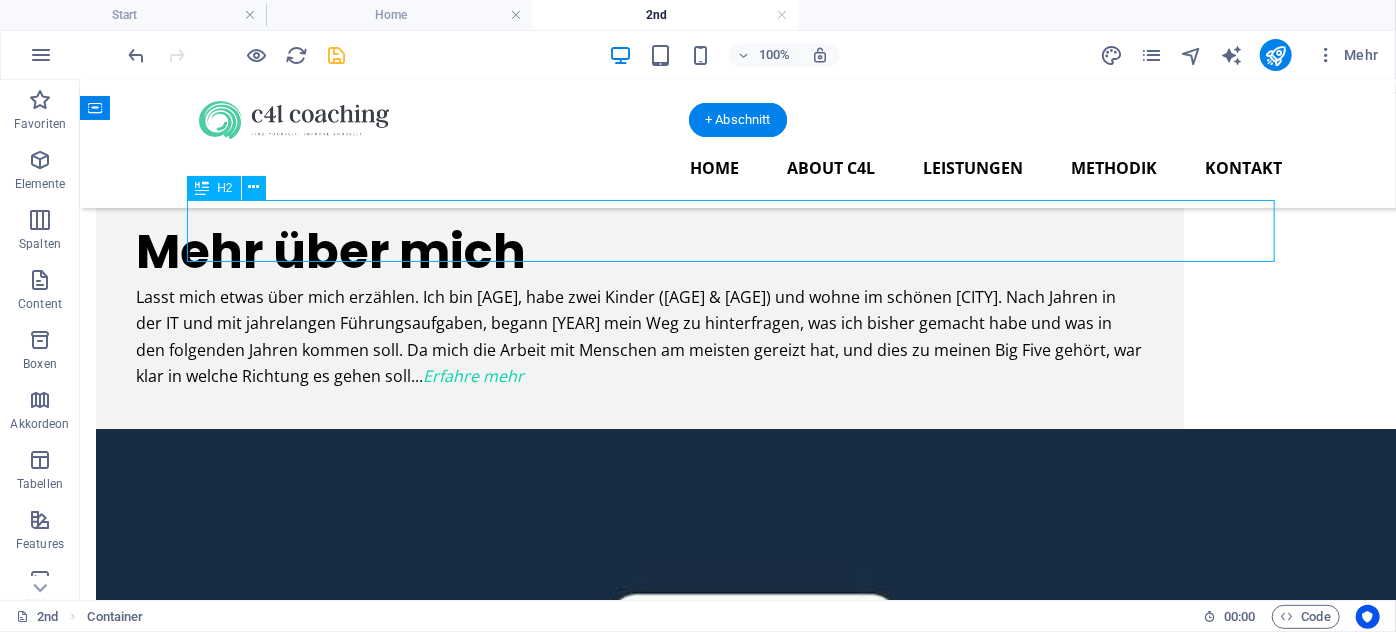 click on "Neue Überschrift" at bounding box center (737, 2915) 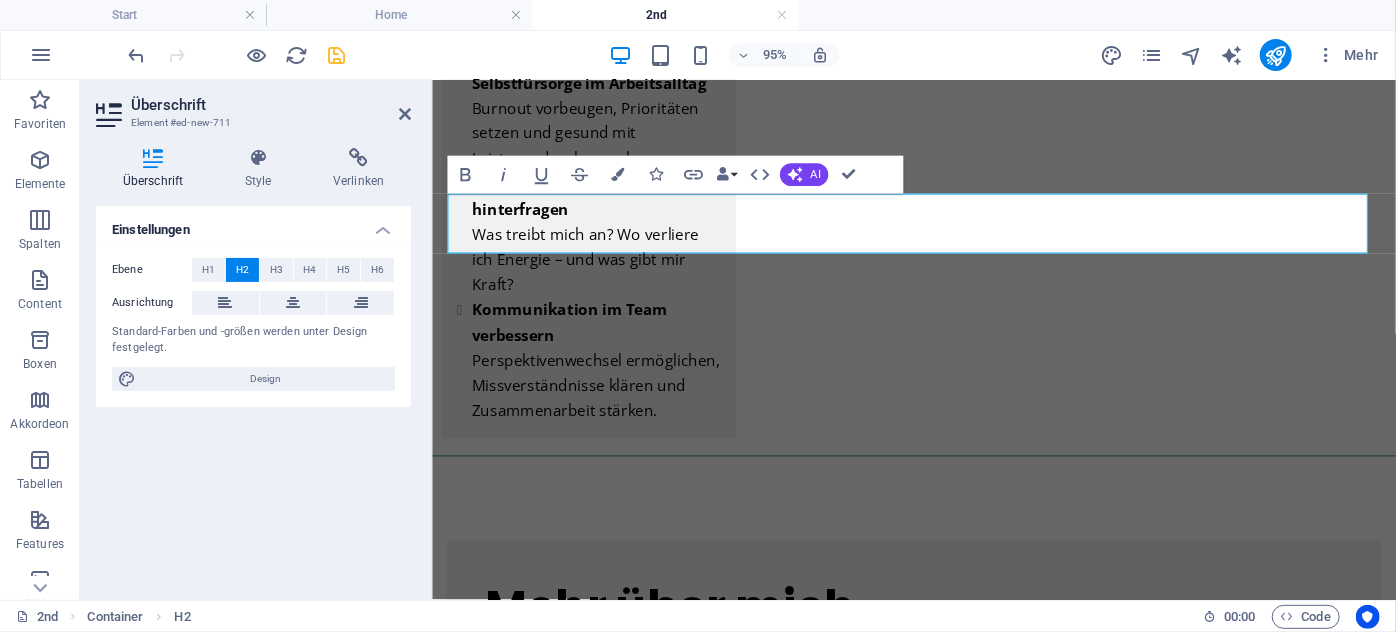 scroll, scrollTop: 4282, scrollLeft: 0, axis: vertical 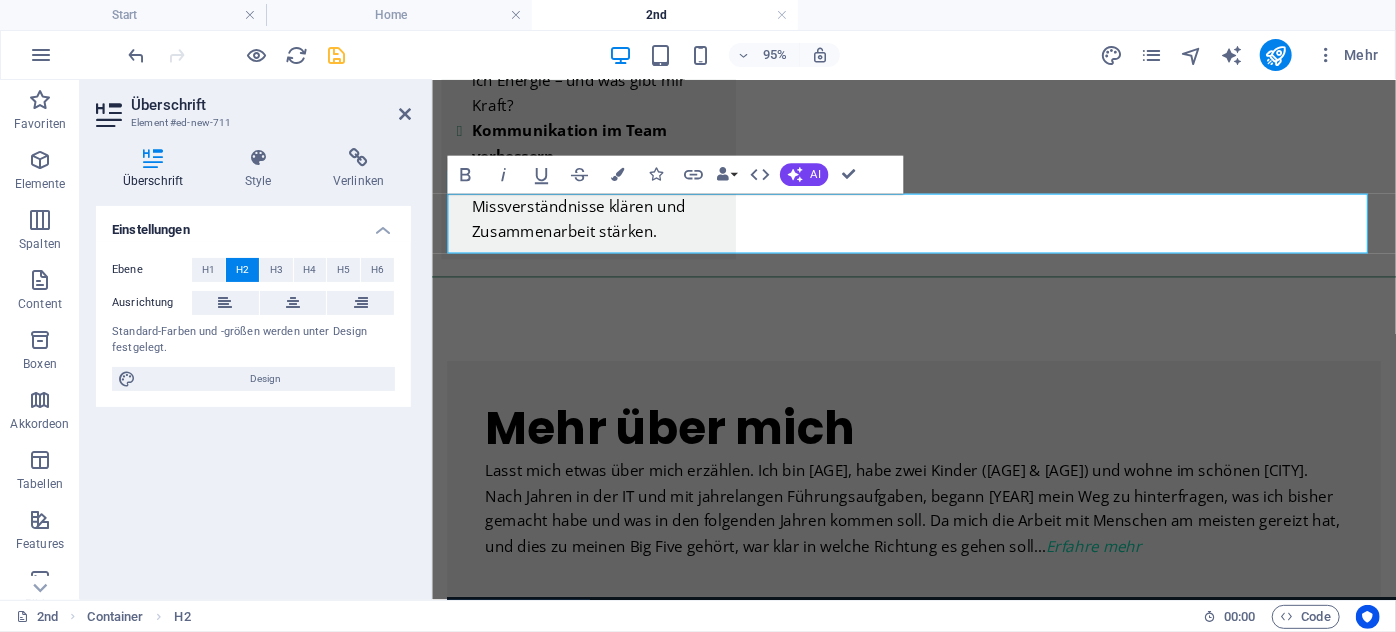 click on "Einstellungen" at bounding box center [253, 224] 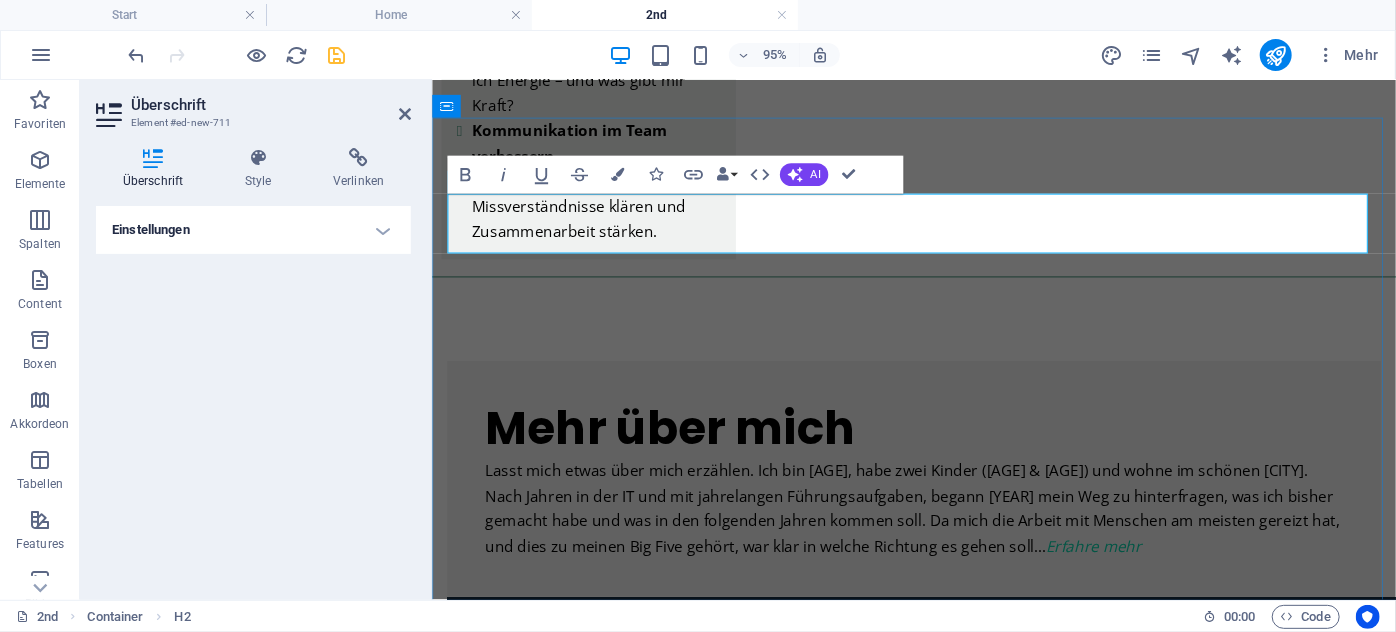 click on "Neue Überschrift" at bounding box center [938, 3137] 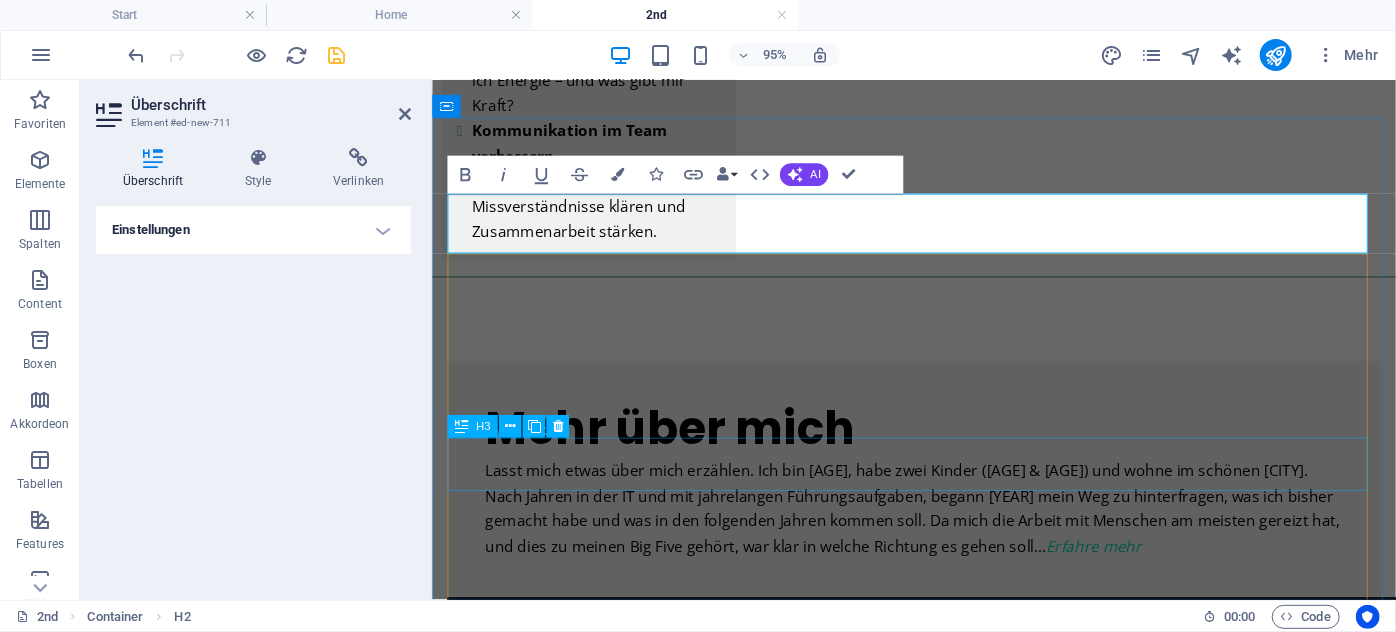 click on "Headline" at bounding box center [938, 3393] 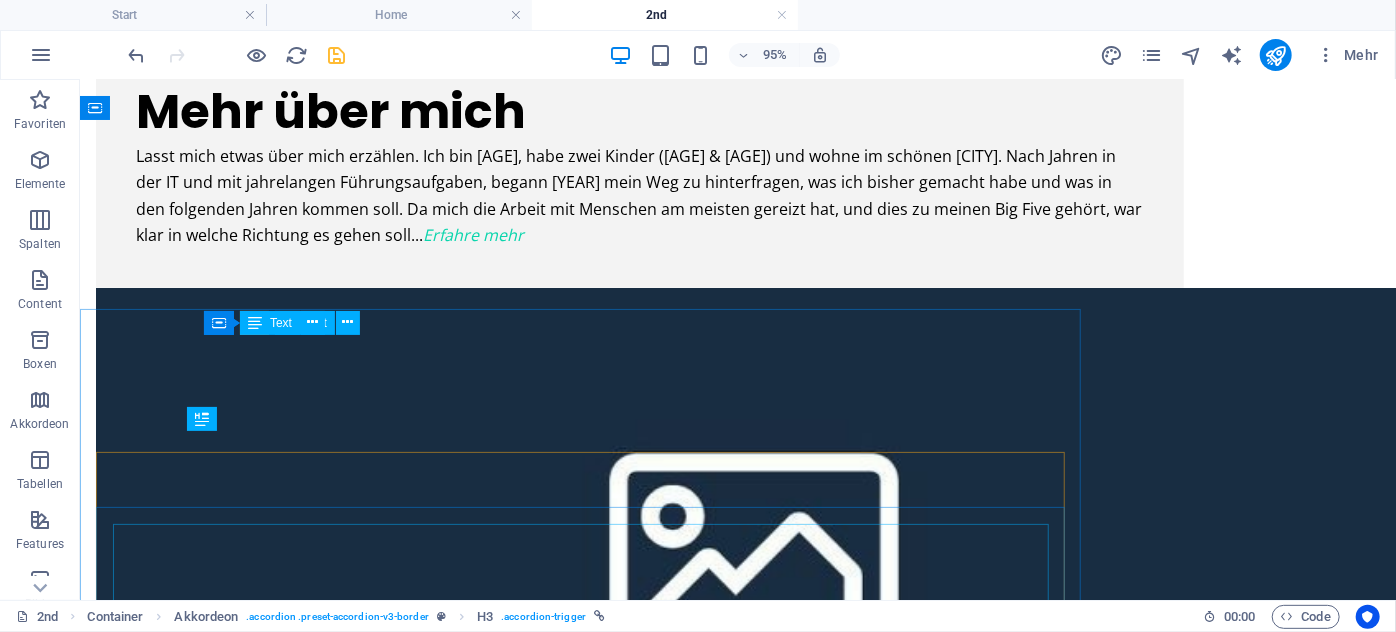 scroll, scrollTop: 4093, scrollLeft: 0, axis: vertical 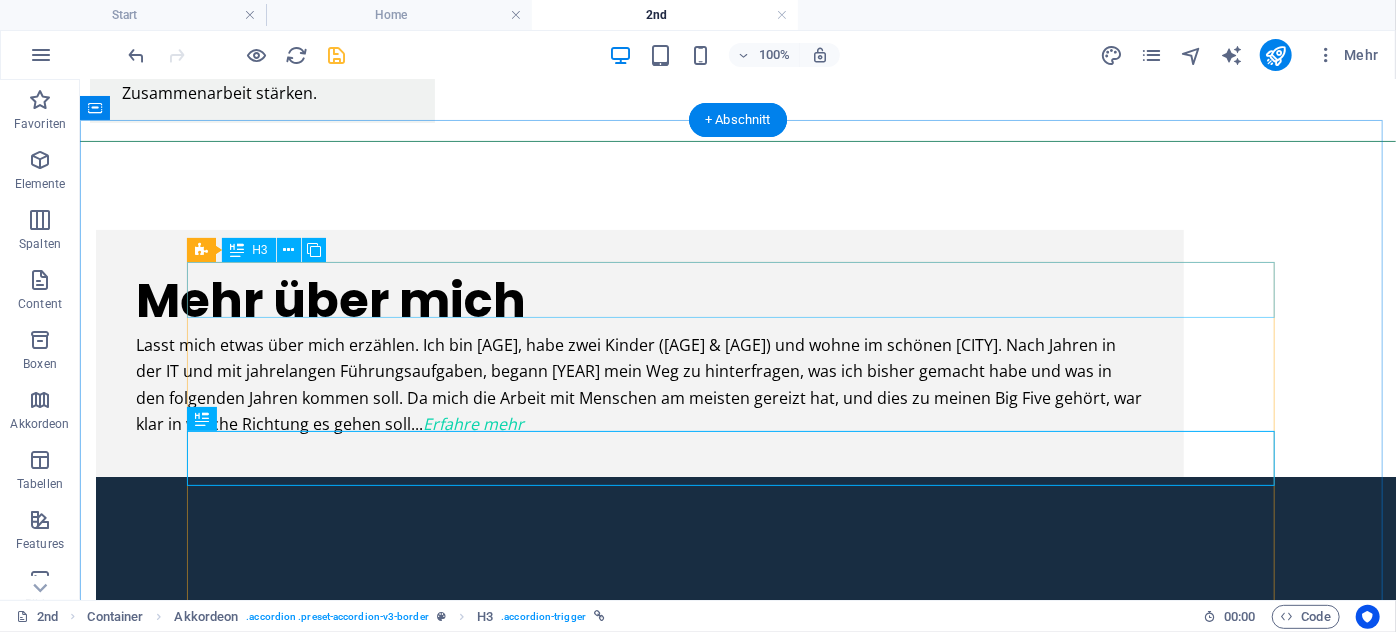 click on "Headline" at bounding box center (737, 3023) 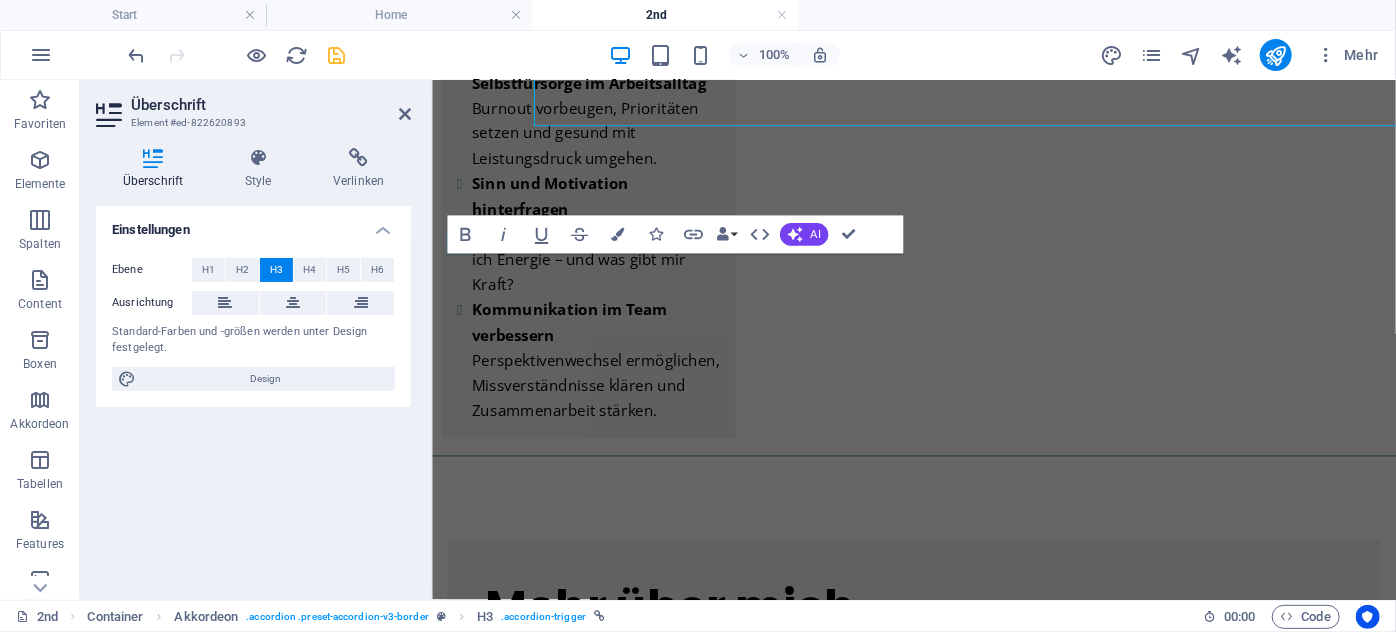 scroll, scrollTop: 4282, scrollLeft: 0, axis: vertical 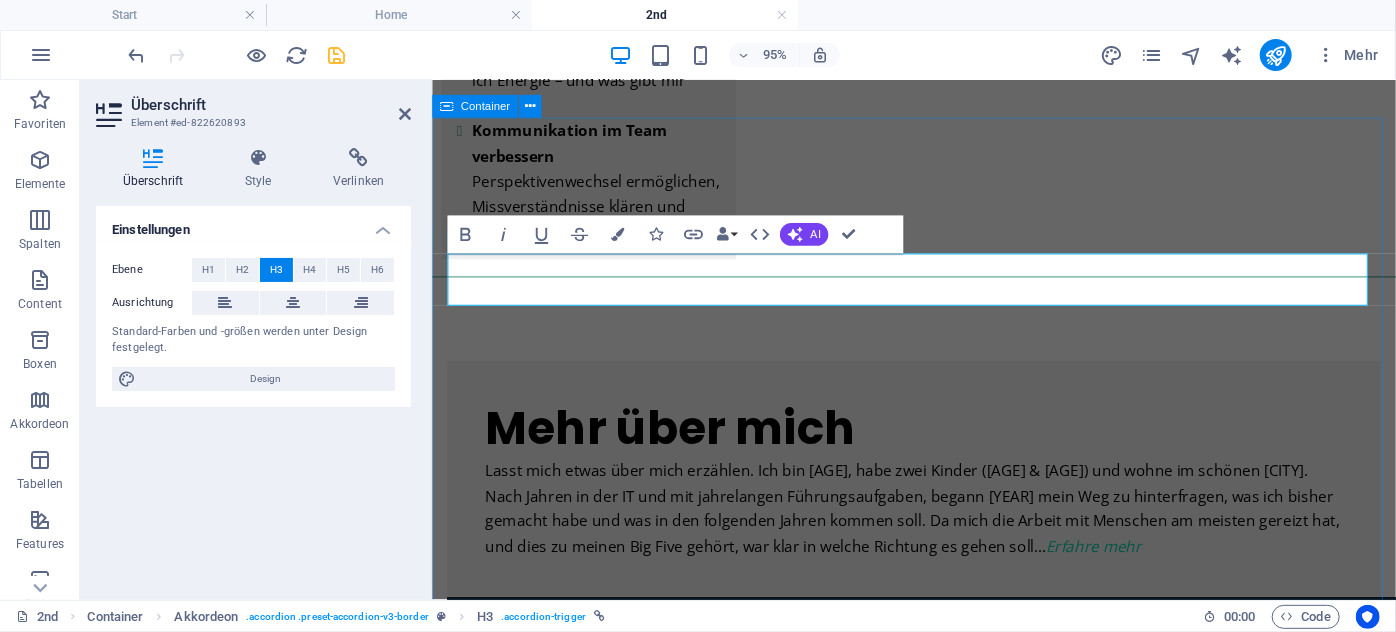 click on "FAQ Headline Lorem ipsum dolor sit amet, consectetur adipisicing elit. Maiores ipsum repellat minus nihil. Labore, delectus, nam dignissimos ea repudiandae minima voluptatum magni pariatur possimus quia accusamus harum facilis corporis animi nisi. Enim, pariatur, impedit quia repellat harum ipsam laboriosam voluptas dicta illum nisi obcaecati reprehenderit quis placeat recusandae tenetur aperiam. Headline Lorem ipsum dolor sit amet, consectetur adipisicing elit. Maiores ipsum repellat minus nihil. Labore, delectus, nam dignissimos ea repudiandae minima voluptatum magni pariatur possimus quia accusamus harum facilis corporis animi nisi. Enim, pariatur, impedit quia repellat harum ipsam laboriosam voluptas dicta illum nisi obcaecati reprehenderit quis placeat recusandae tenetur aperiam. Headline Headline" at bounding box center [938, 3530] 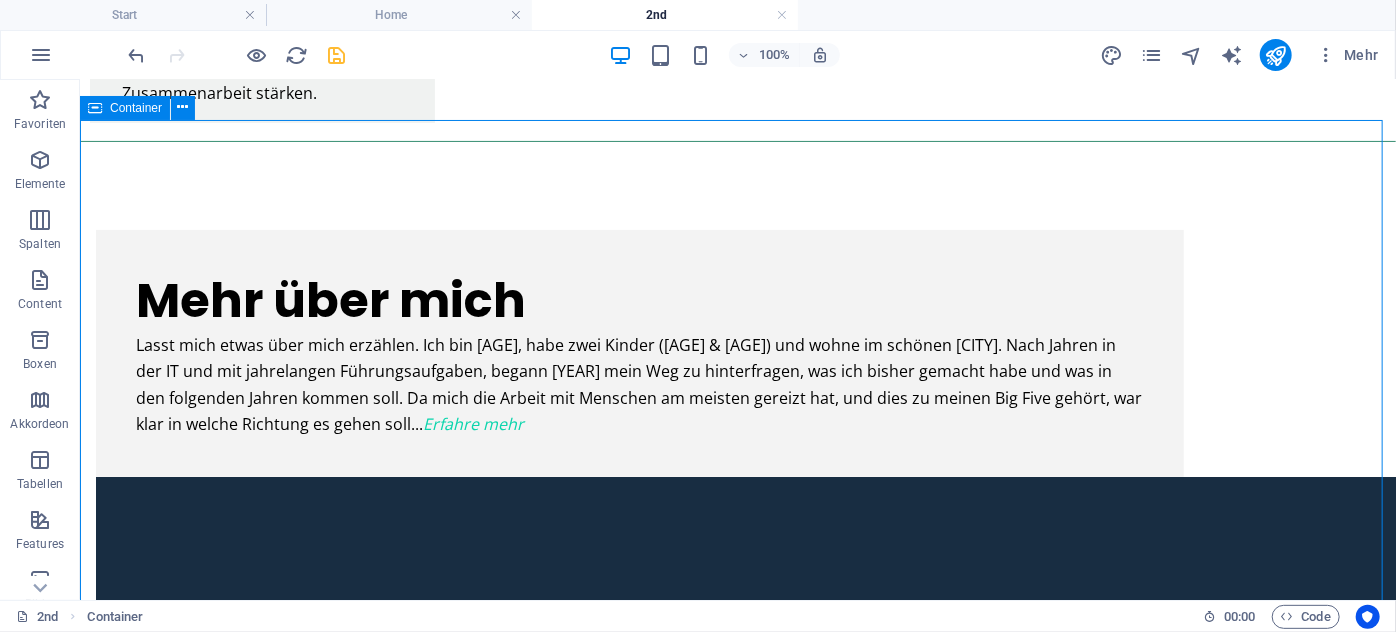 click on "FAQ Headline Lorem ipsum dolor sit amet, consectetur adipisicing elit. Maiores ipsum repellat minus nihil. Labore, delectus, nam dignissimos ea repudiandae minima voluptatum magni pariatur possimus quia accusamus harum facilis corporis animi nisi. Enim, pariatur, impedit quia repellat harum ipsam laboriosam voluptas dicta illum nisi obcaecati reprehenderit quis placeat recusandae tenetur aperiam. Headline Lorem ipsum dolor sit amet, consectetur adipisicing elit. Maiores ipsum repellat minus nihil. Labore, delectus, nam dignissimos ea repudiandae minima voluptatum magni pariatur possimus quia accusamus harum facilis corporis animi nisi. Enim, pariatur, impedit quia repellat harum ipsam laboriosam voluptas dicta illum nisi obcaecati reprehenderit quis placeat recusandae tenetur aperiam. Headline Headline" at bounding box center [737, 3303] 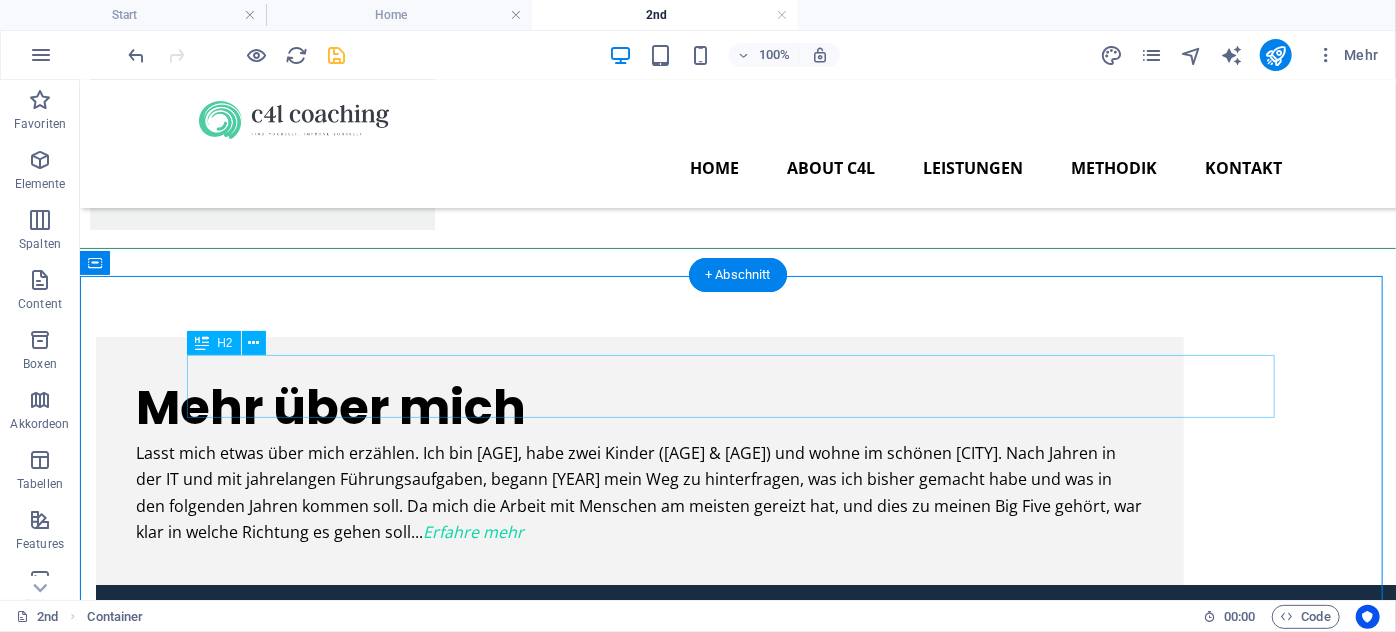 scroll, scrollTop: 3911, scrollLeft: 0, axis: vertical 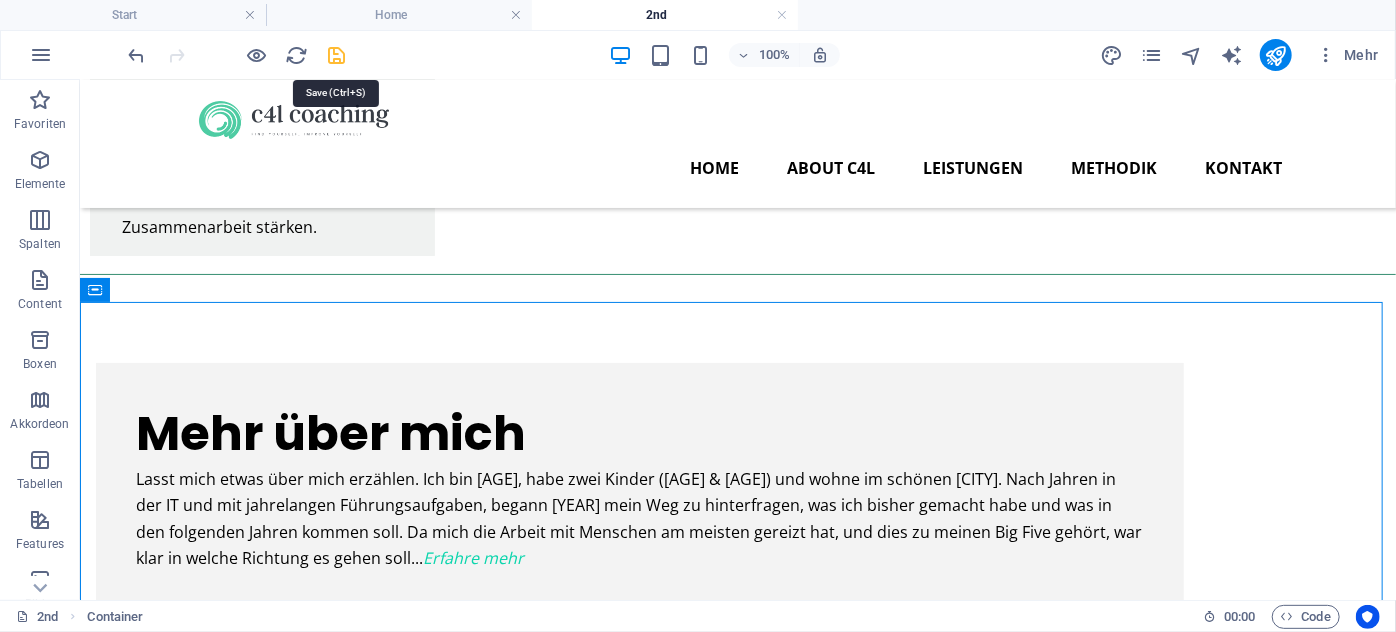 click at bounding box center [337, 55] 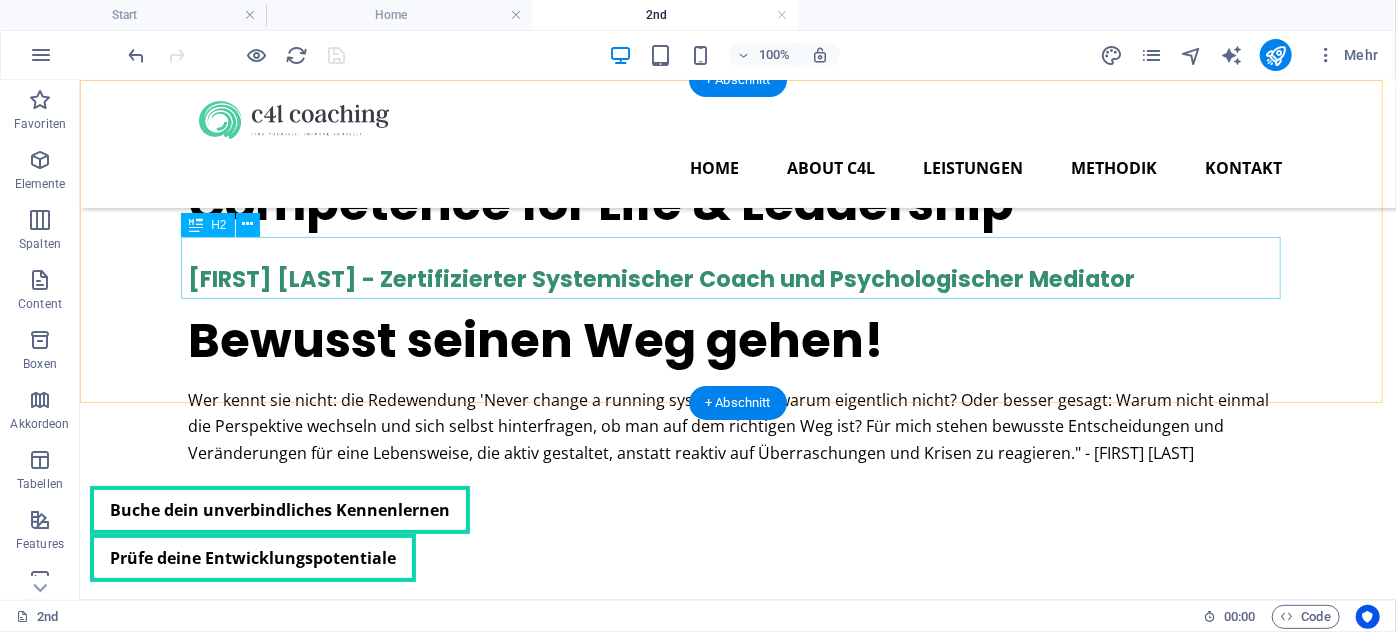 scroll, scrollTop: 0, scrollLeft: 0, axis: both 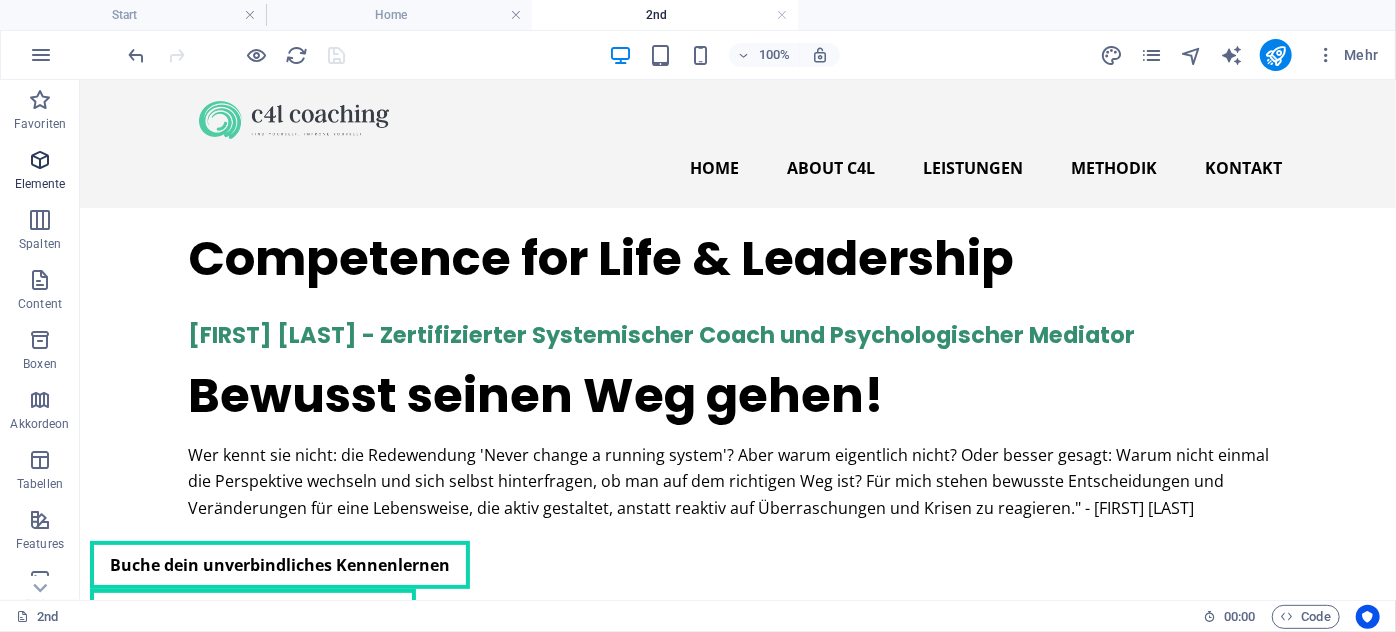 click at bounding box center [40, 160] 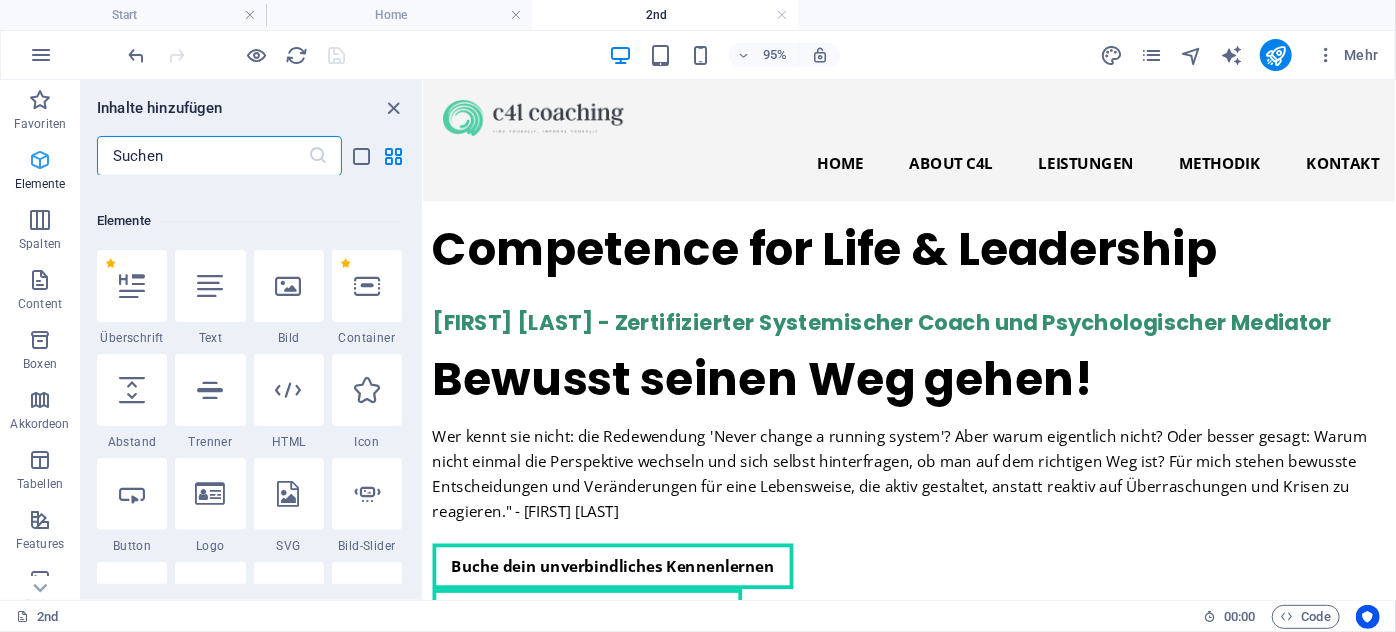 scroll, scrollTop: 213, scrollLeft: 0, axis: vertical 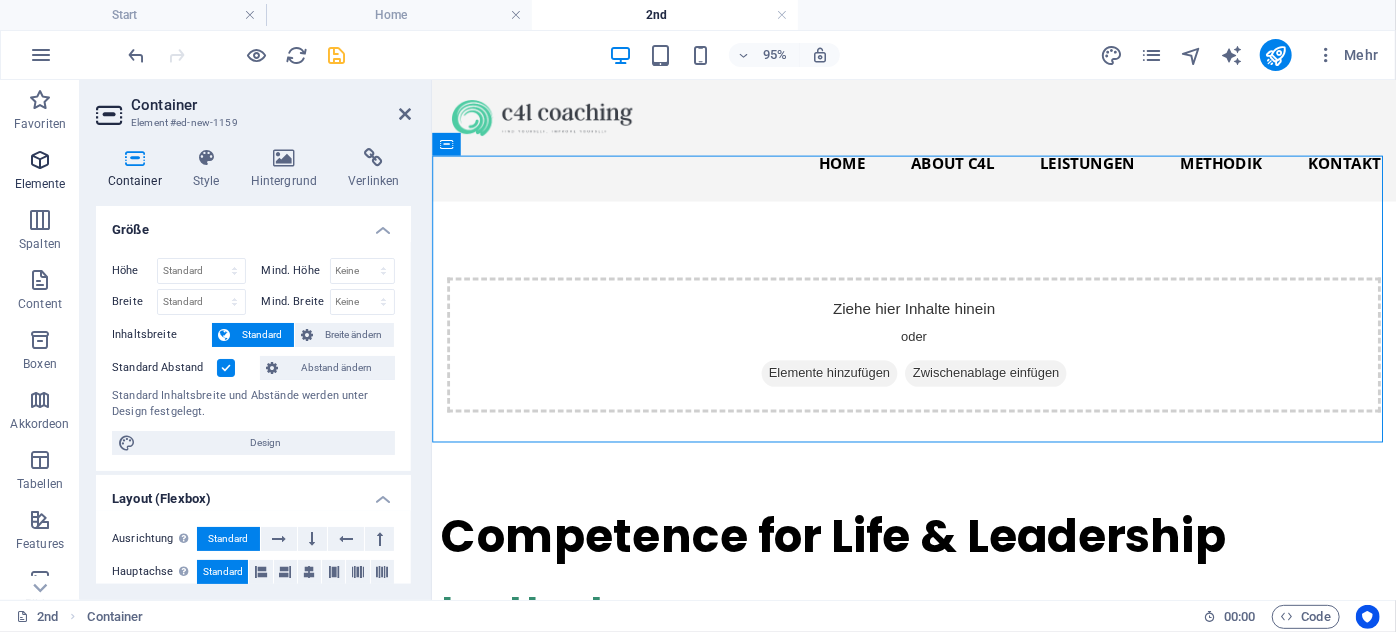 click at bounding box center (40, 160) 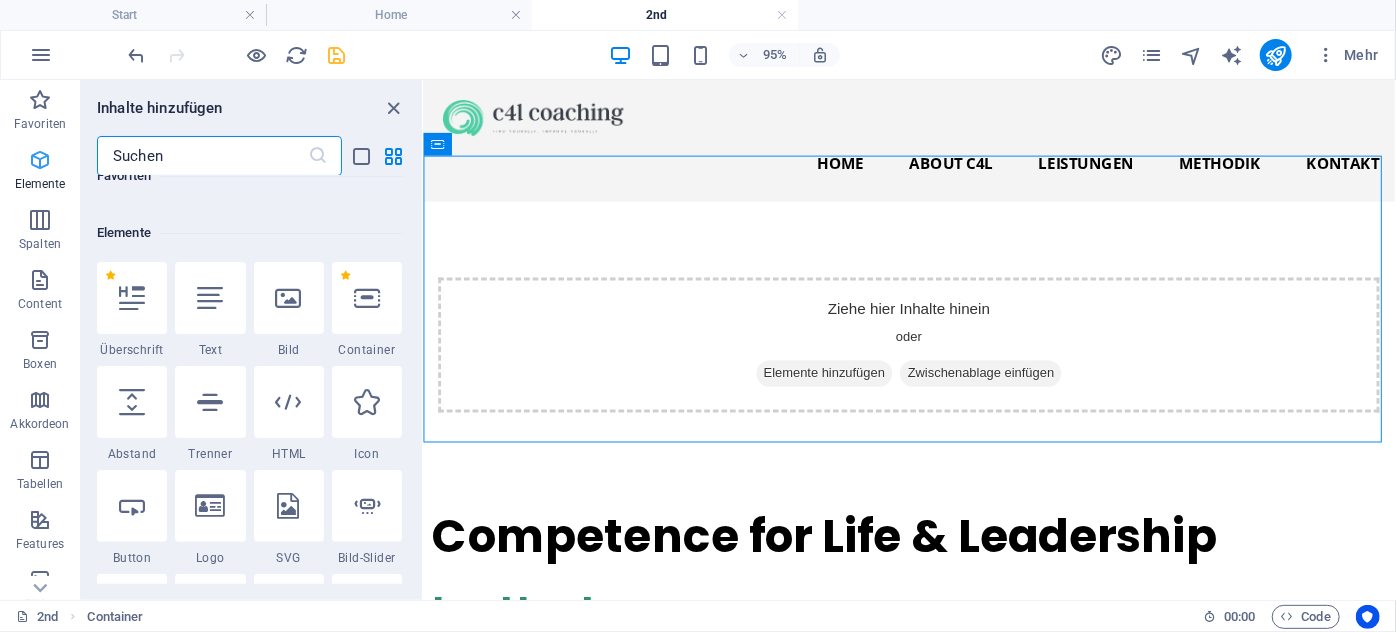 scroll, scrollTop: 213, scrollLeft: 0, axis: vertical 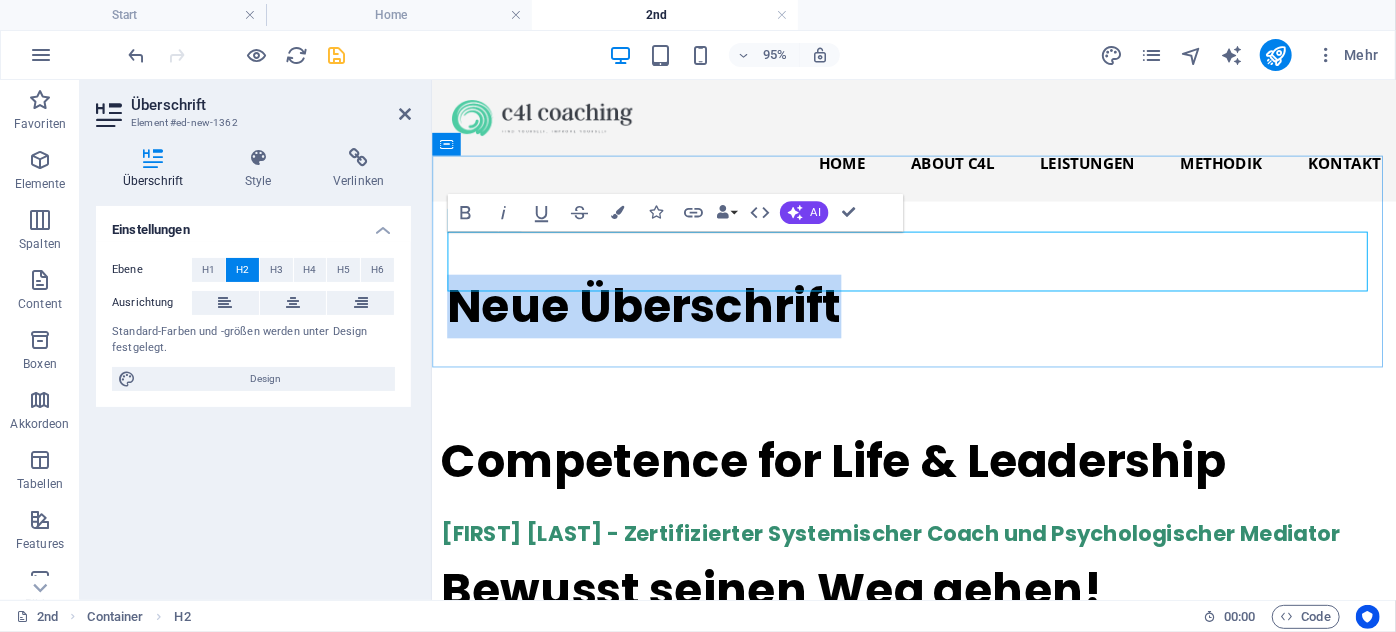 type 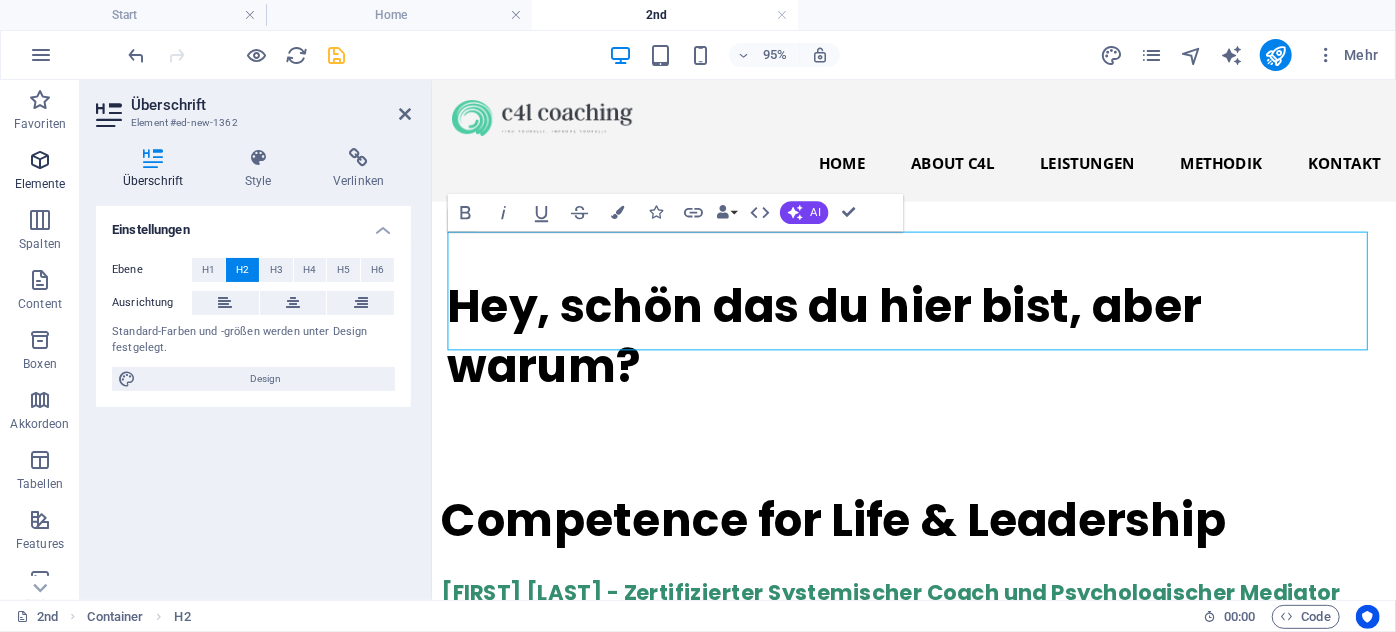 click on "Elemente" at bounding box center [40, 184] 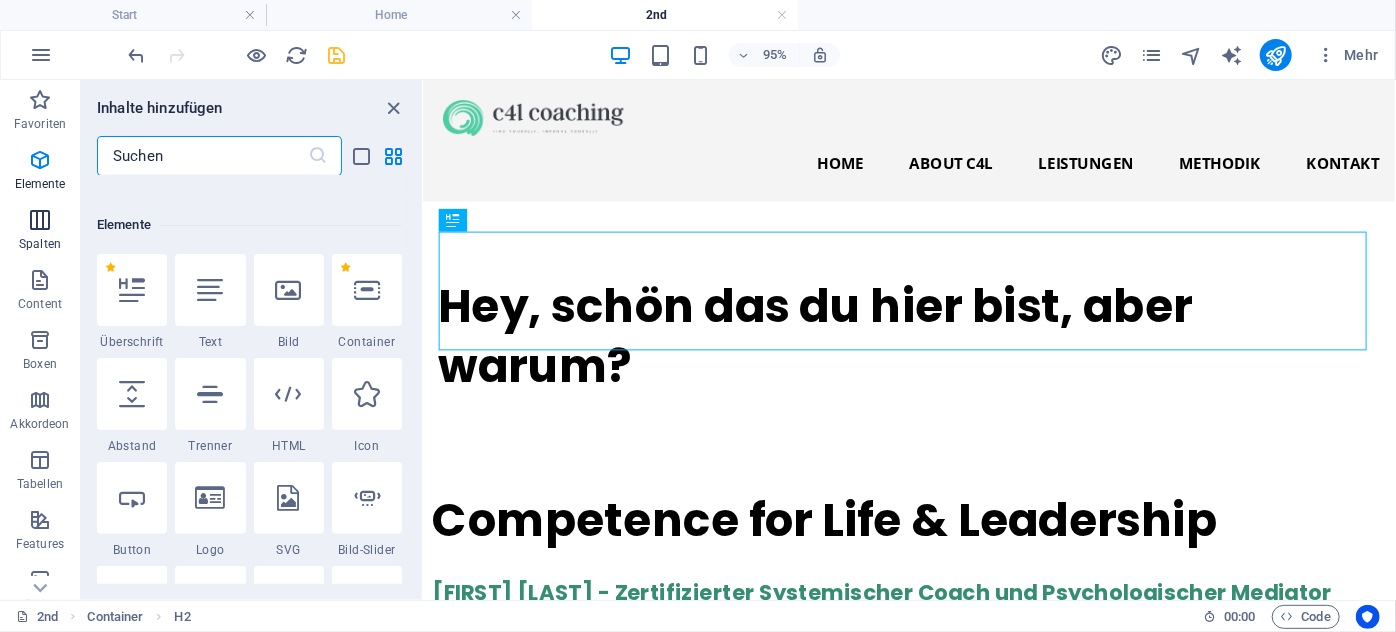 scroll, scrollTop: 213, scrollLeft: 0, axis: vertical 